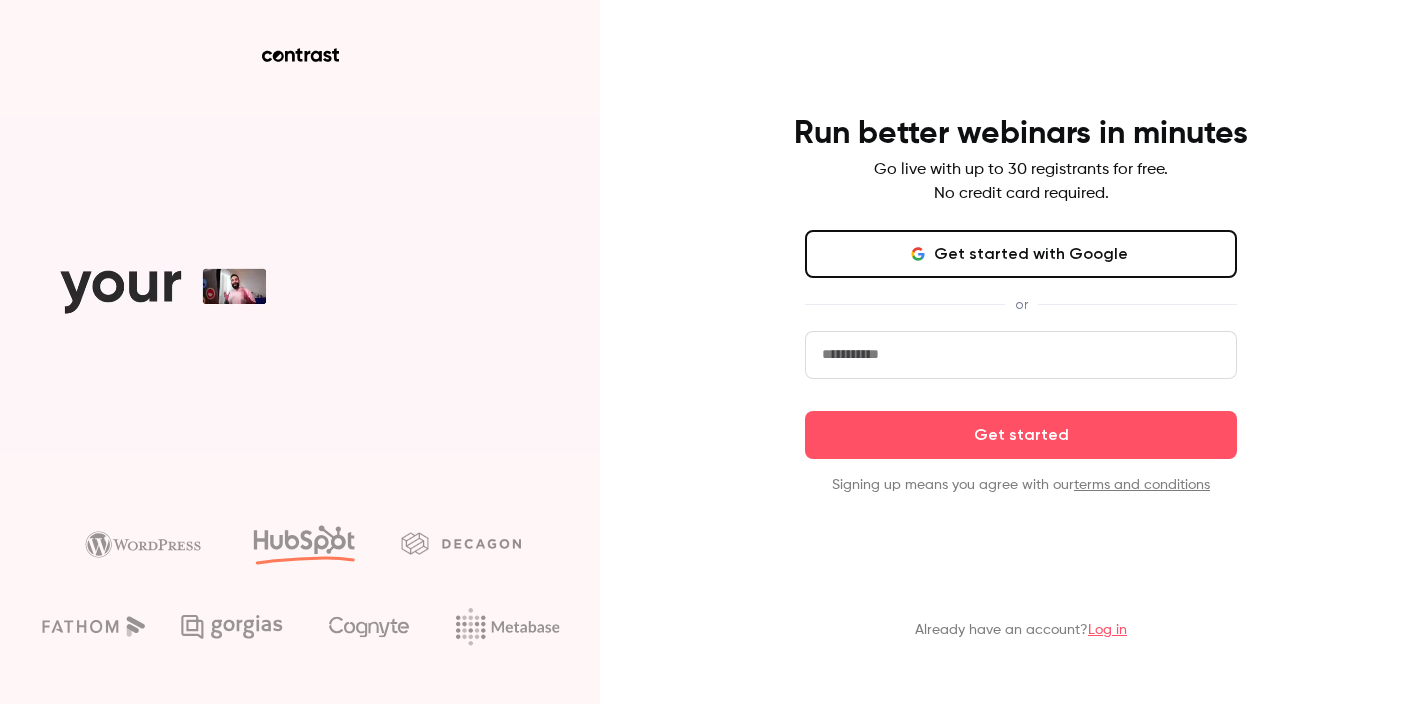 scroll, scrollTop: 0, scrollLeft: 0, axis: both 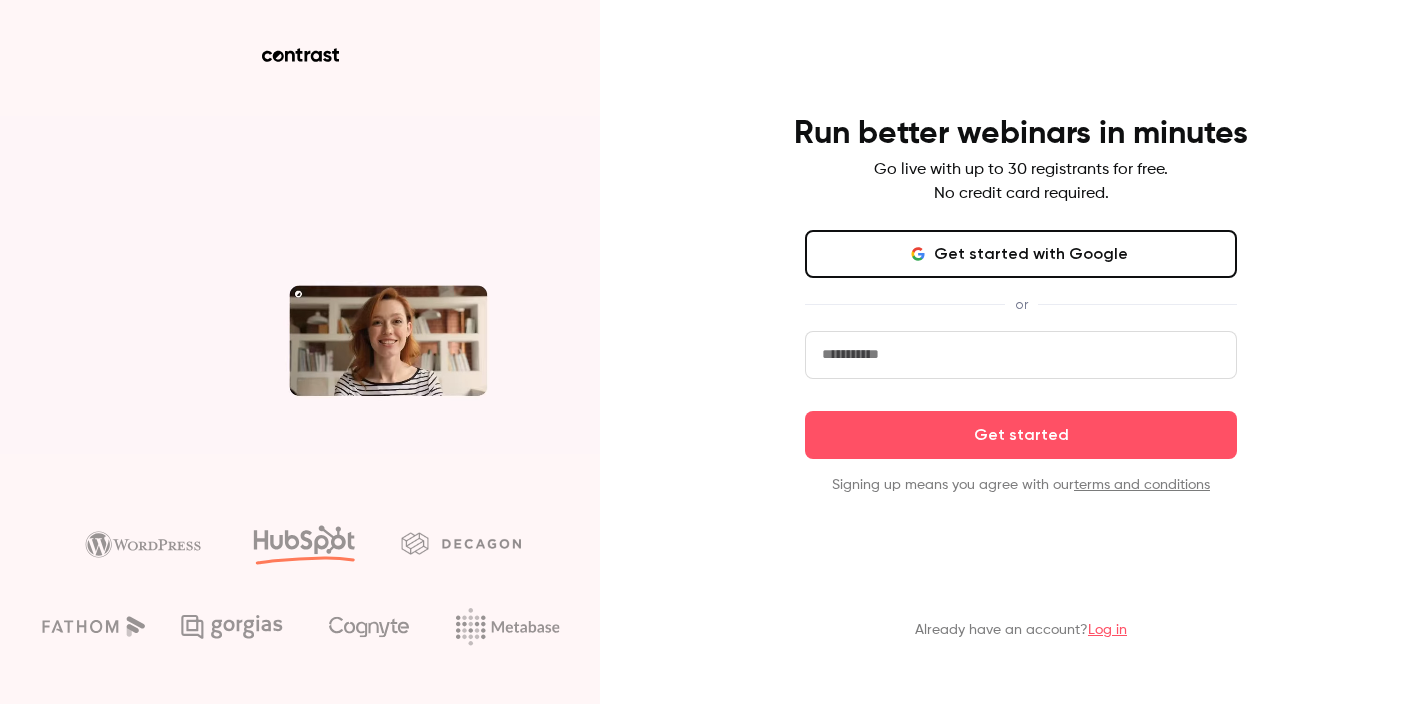 click on "Get started with Google" at bounding box center (1021, 254) 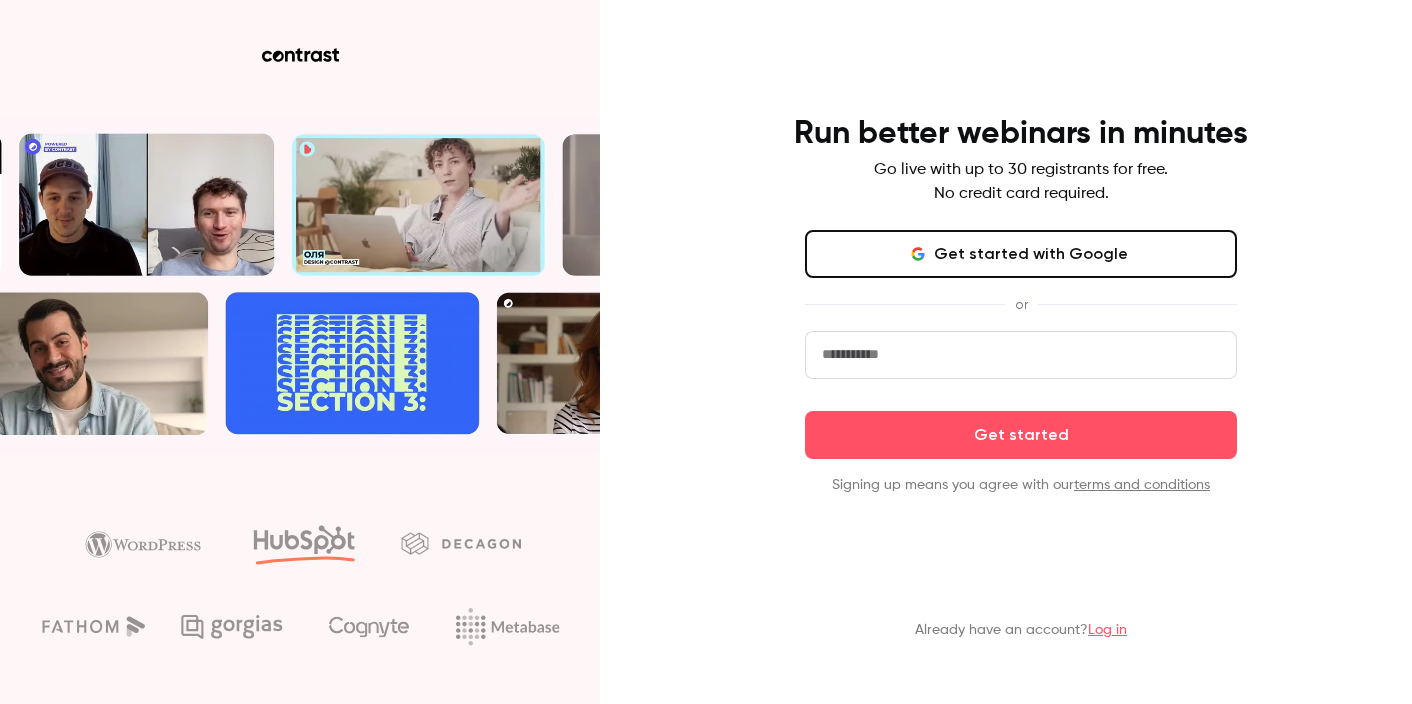 type 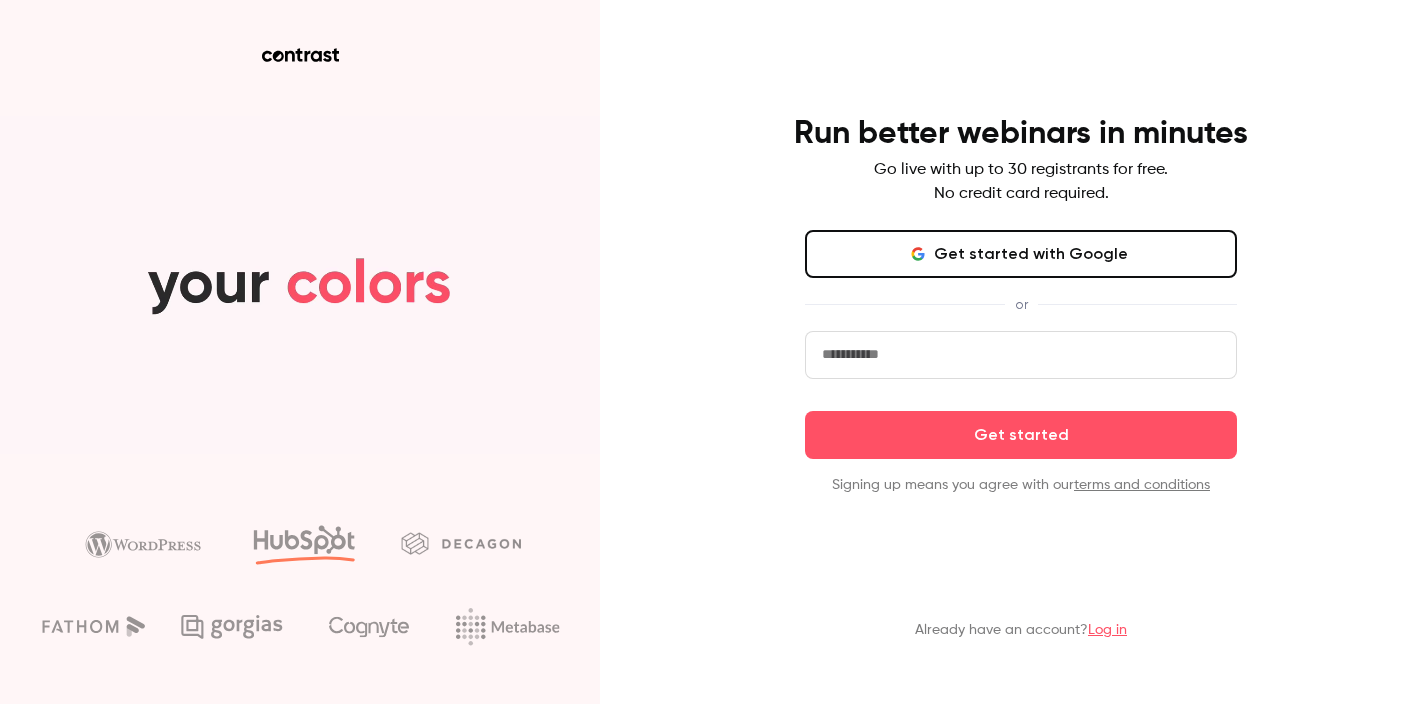 click on "Already have an account?  Log in" at bounding box center (1021, 630) 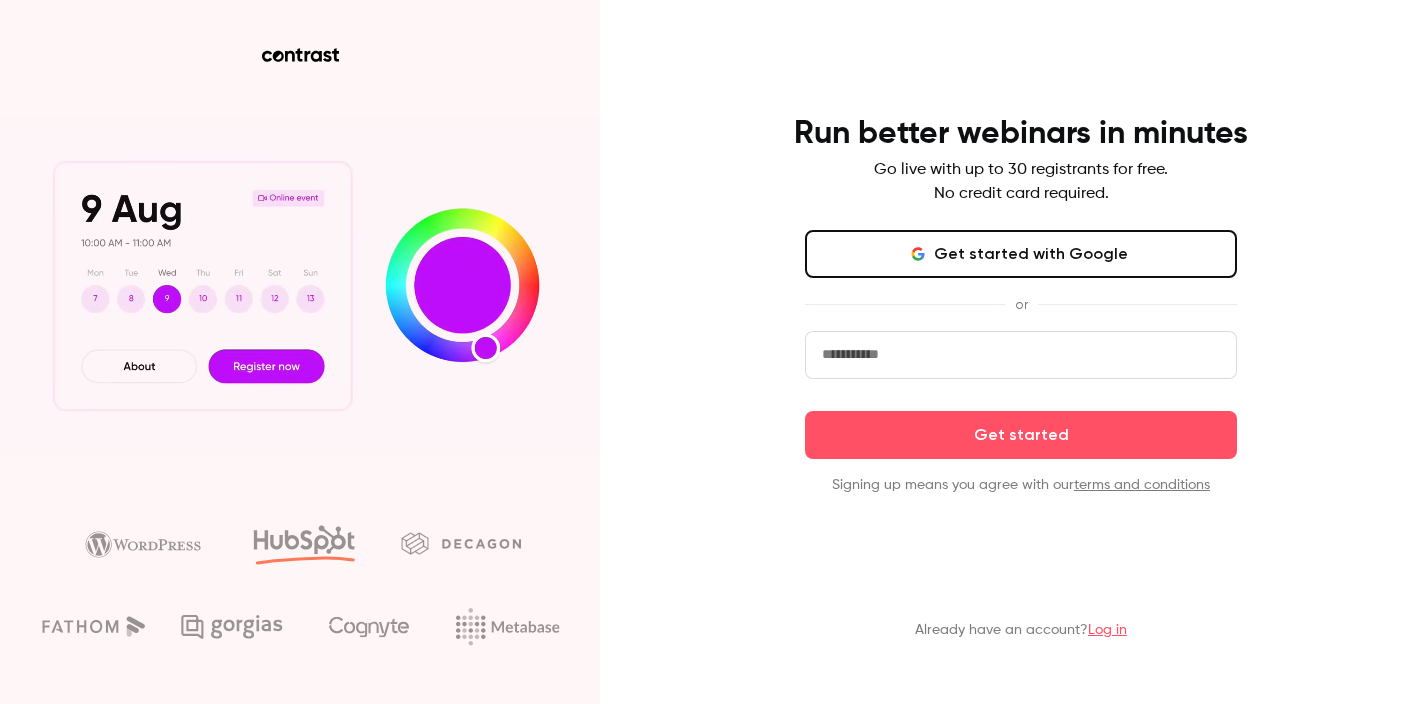 click on "Log in" at bounding box center [1107, 630] 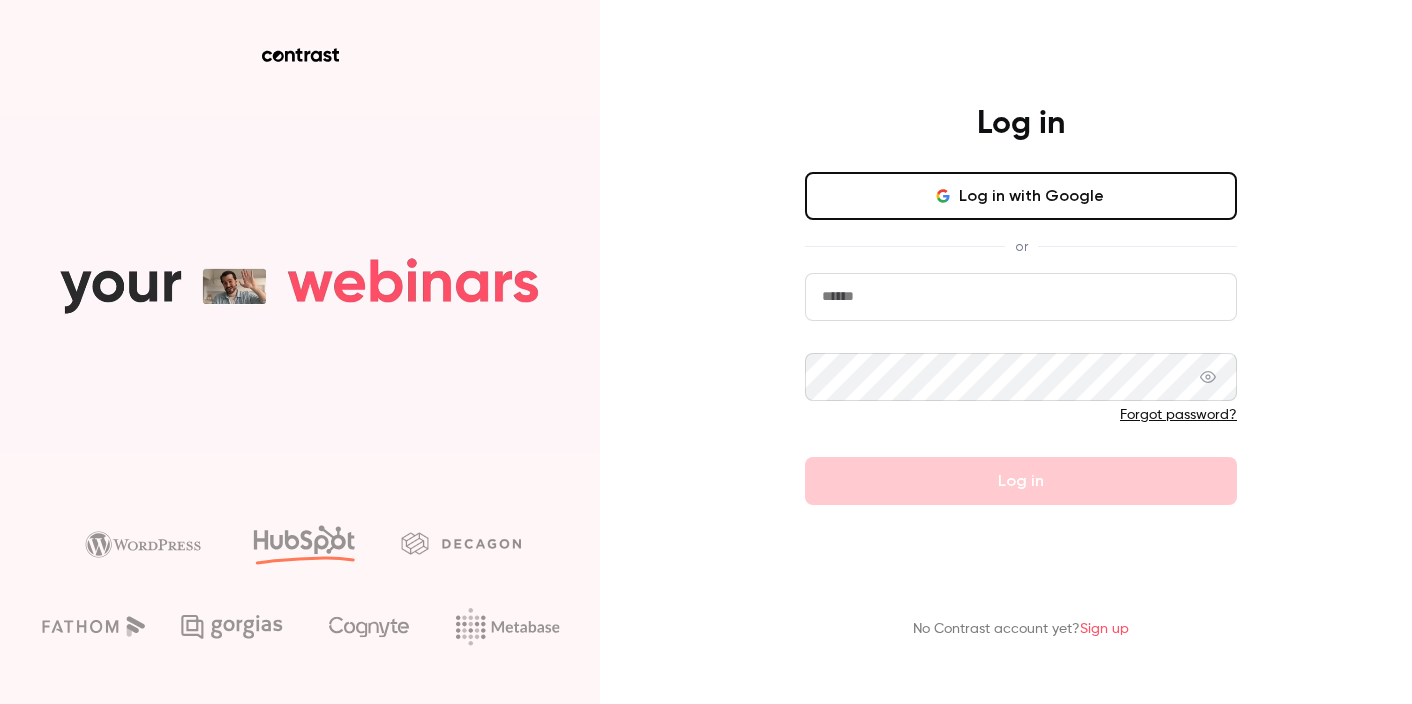 click on "Log in with Google" at bounding box center [1021, 196] 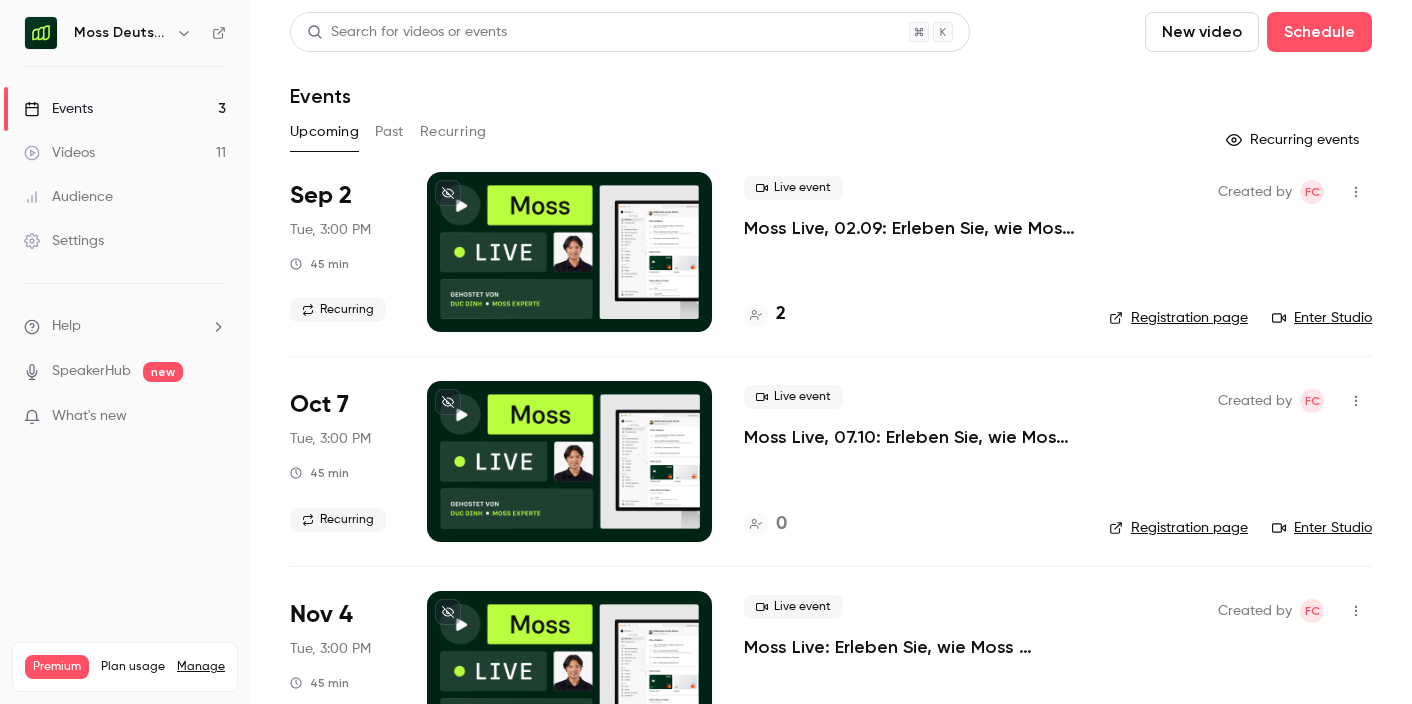 click on "Moss Deutschland" at bounding box center [121, 33] 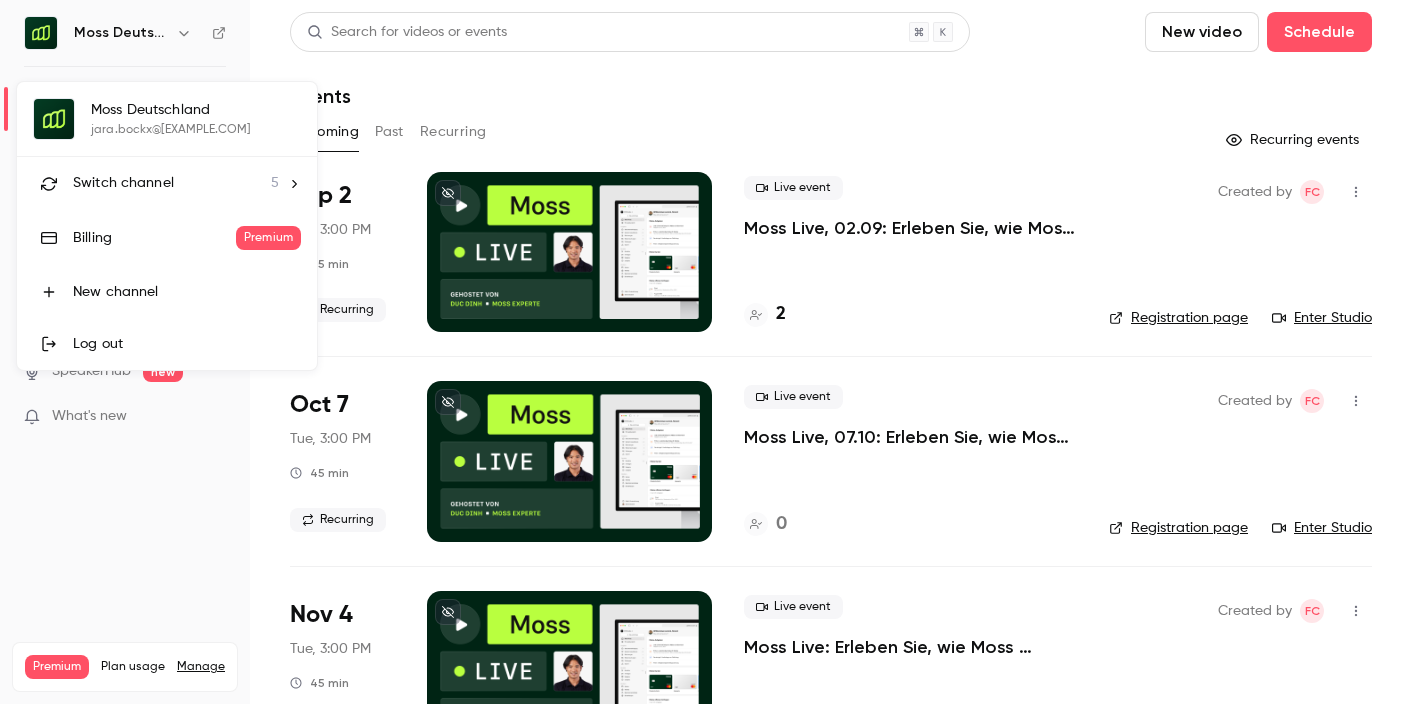 click on "Switch channel" at bounding box center [123, 183] 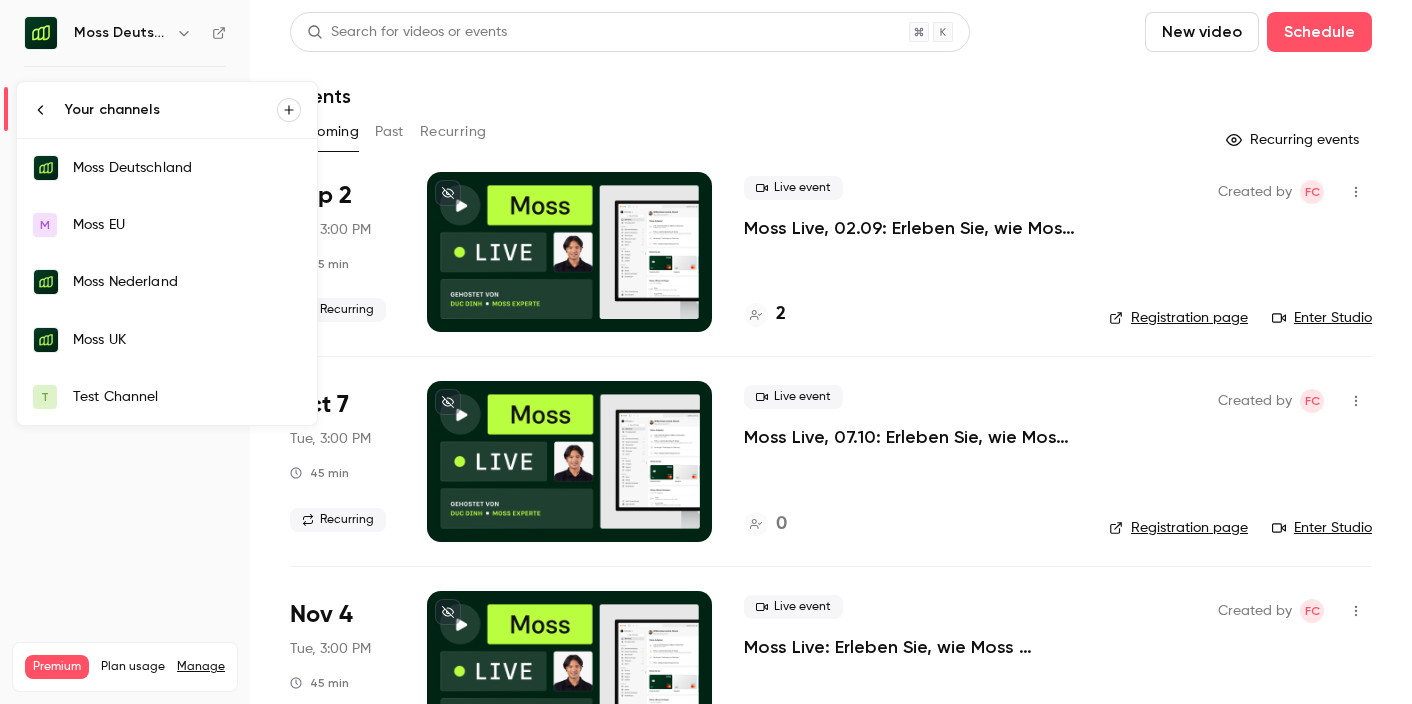 click on "Moss UK" at bounding box center (167, 340) 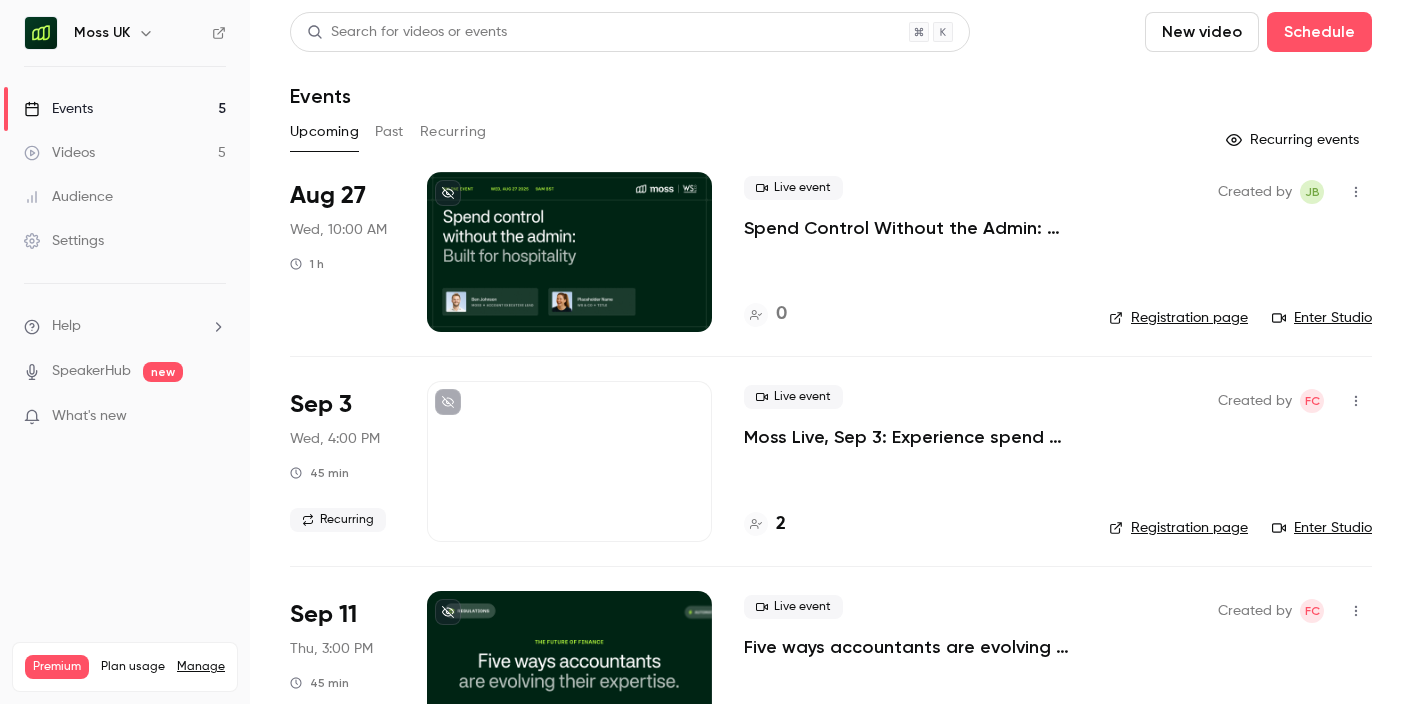 scroll, scrollTop: 12, scrollLeft: 0, axis: vertical 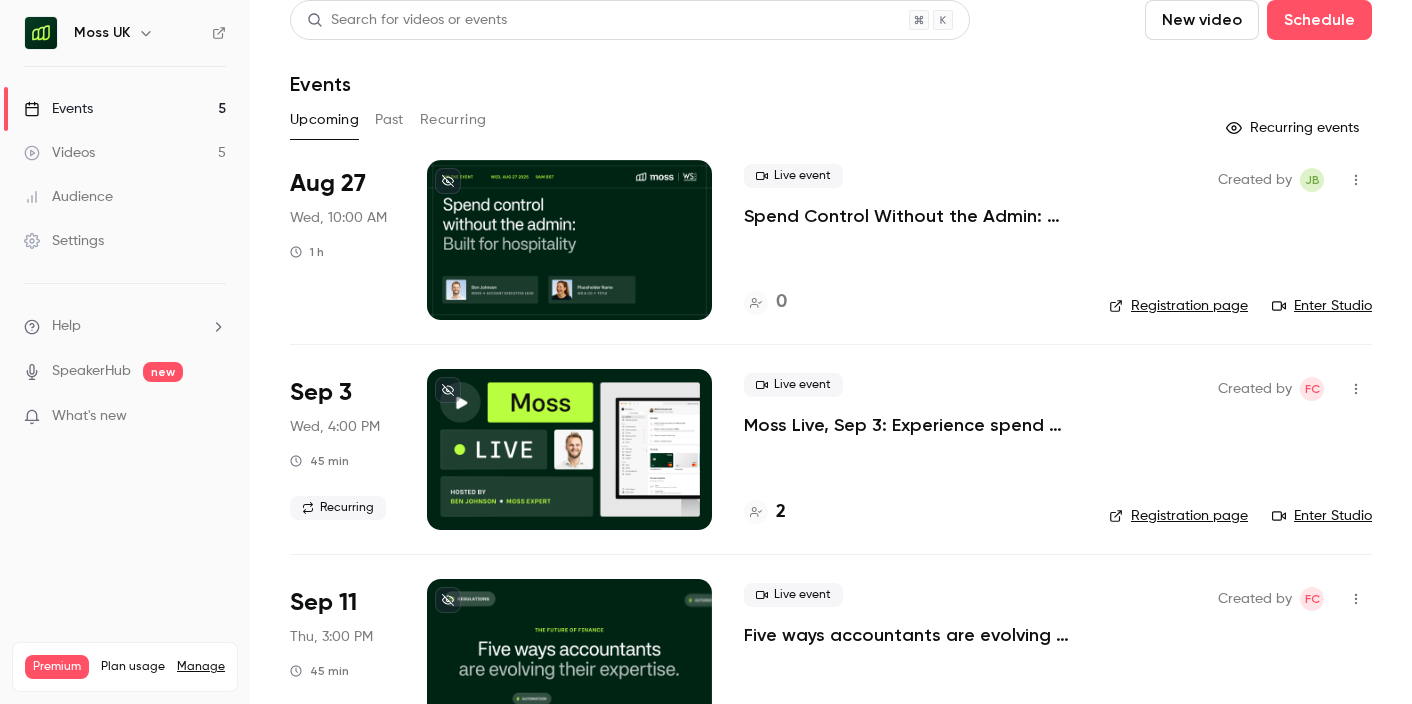 click on "Spend Control Without the Admin: Built for Hospitality" at bounding box center (910, 216) 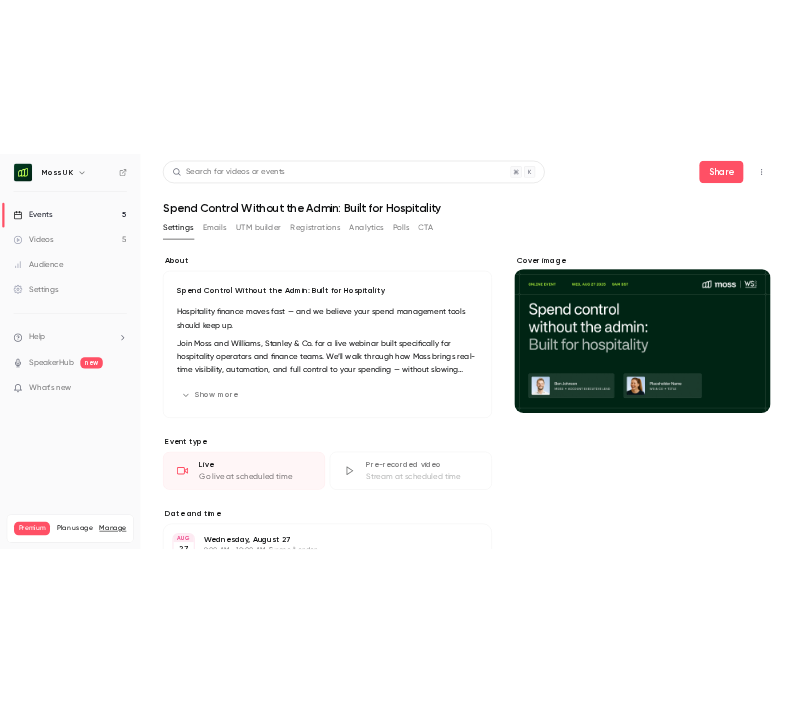 scroll, scrollTop: 386, scrollLeft: 0, axis: vertical 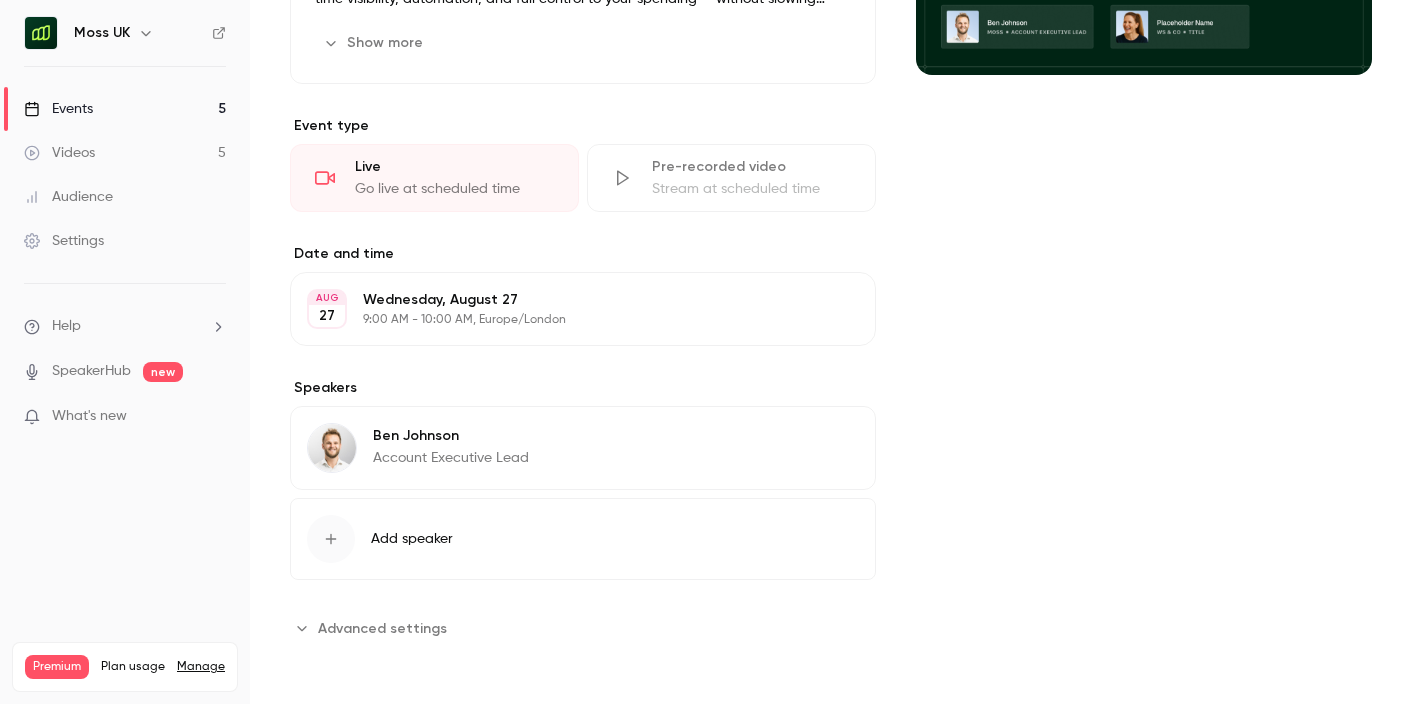 click at bounding box center (331, 539) 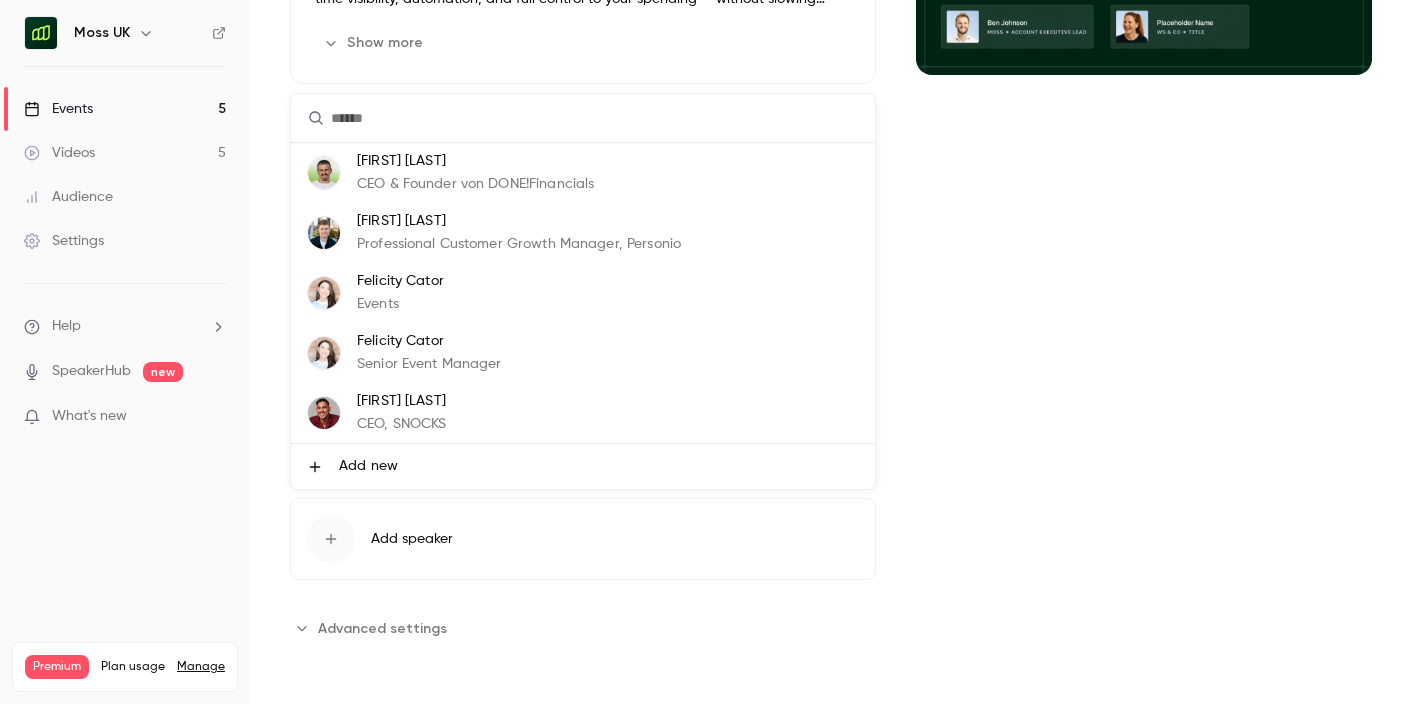 click at bounding box center (706, 352) 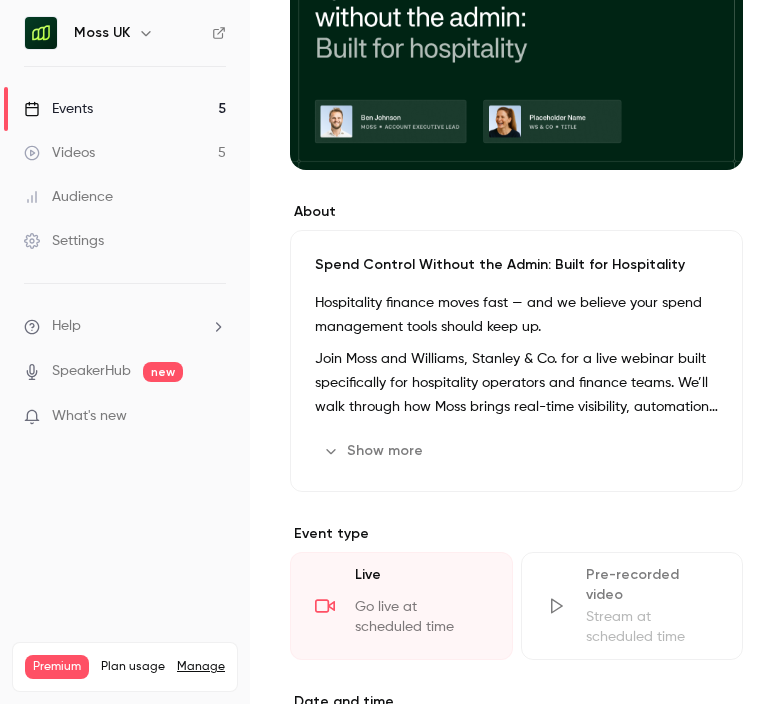 scroll, scrollTop: 742, scrollLeft: 0, axis: vertical 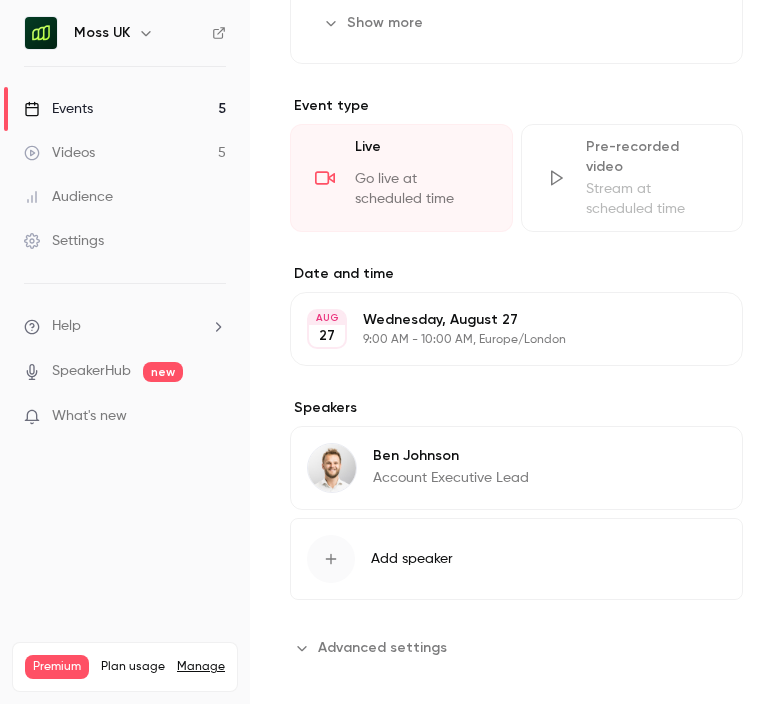 click 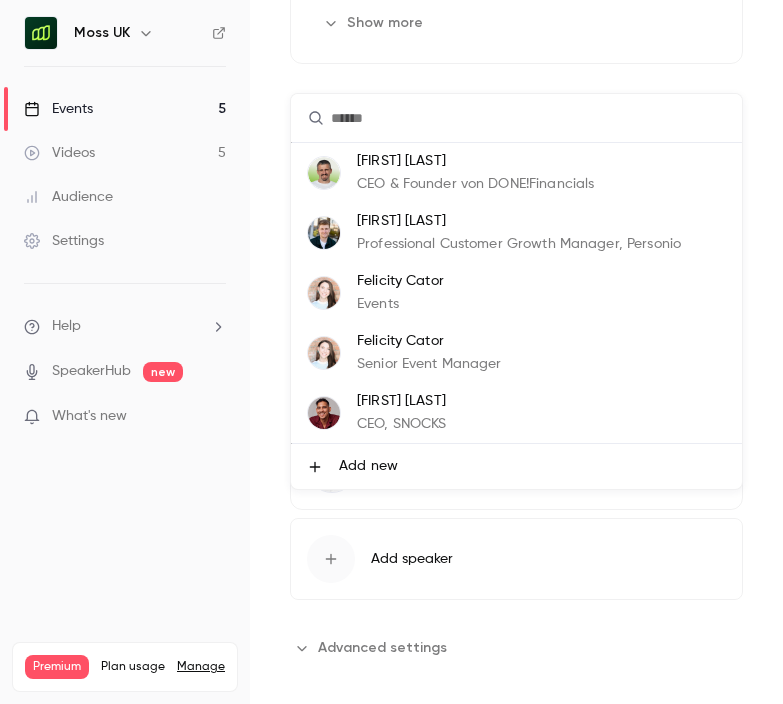 click on "Add new" at bounding box center (368, 466) 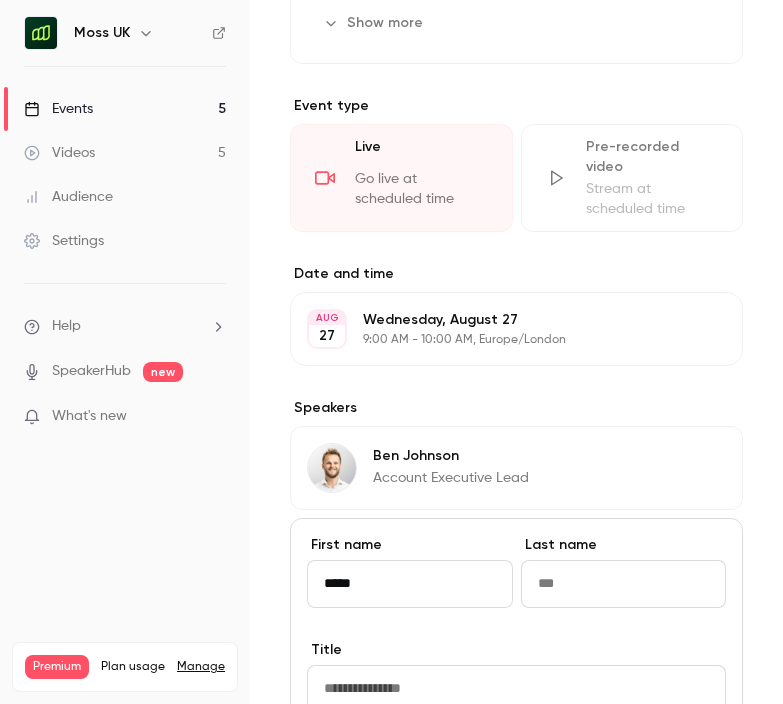 type on "*****" 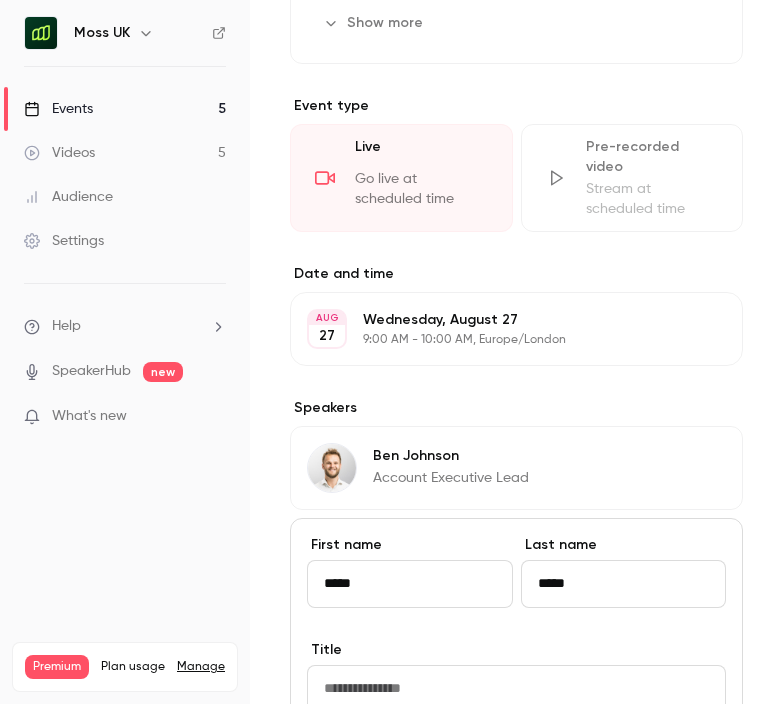 type on "*****" 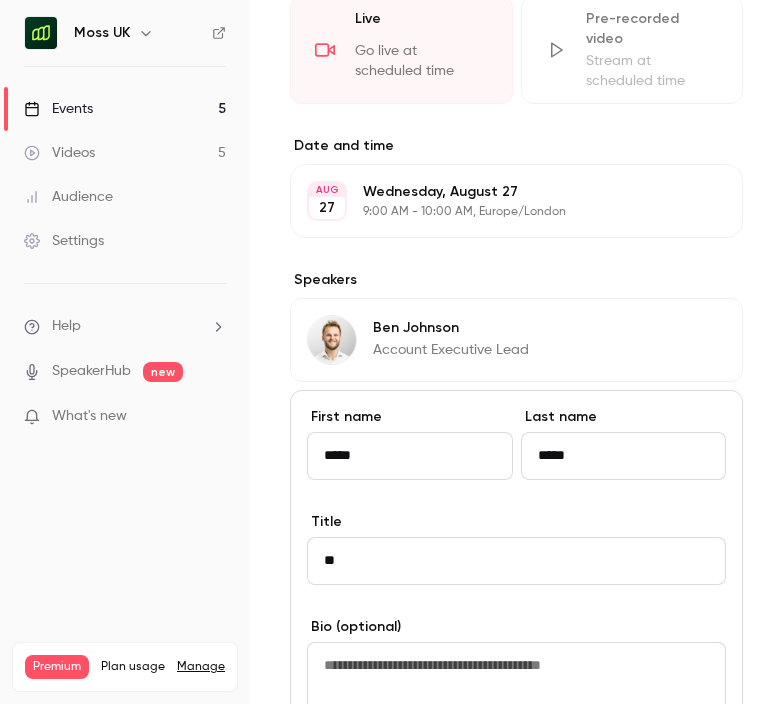 scroll, scrollTop: 873, scrollLeft: 0, axis: vertical 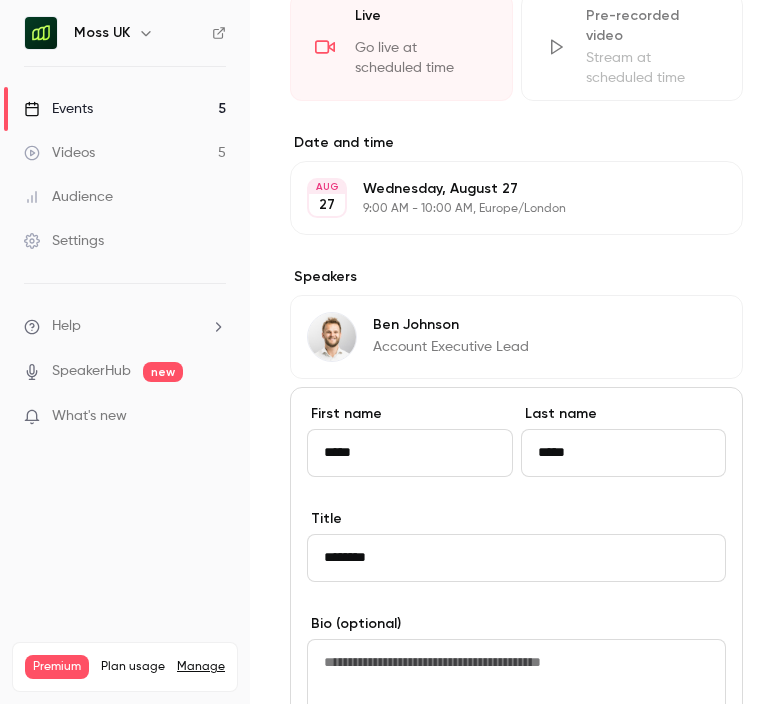 click on "********" at bounding box center [516, 558] 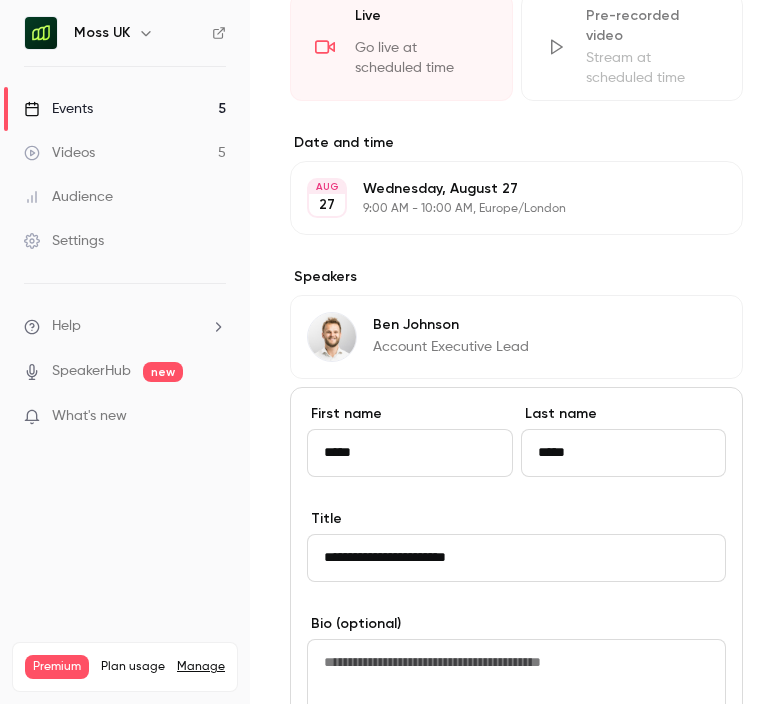 type on "**********" 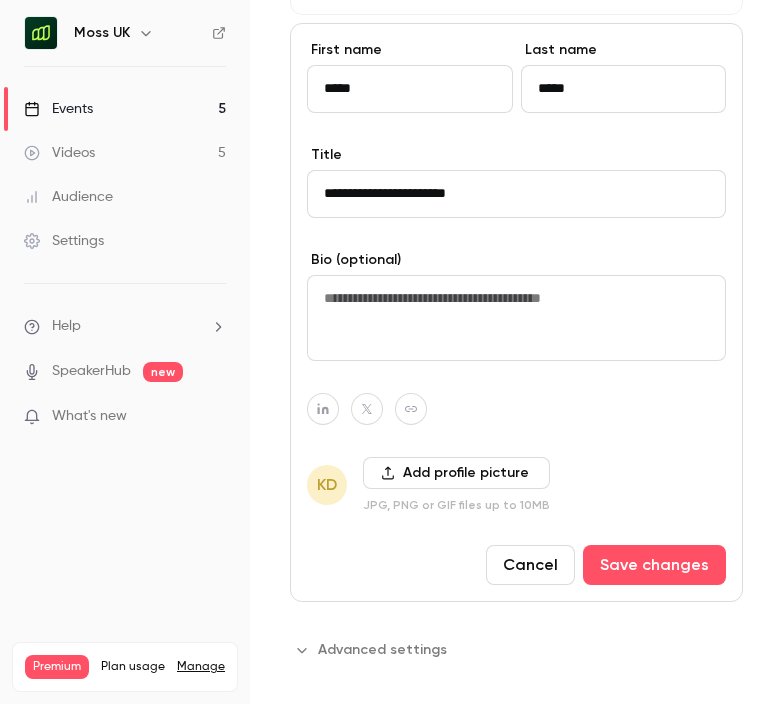 scroll, scrollTop: 1239, scrollLeft: 0, axis: vertical 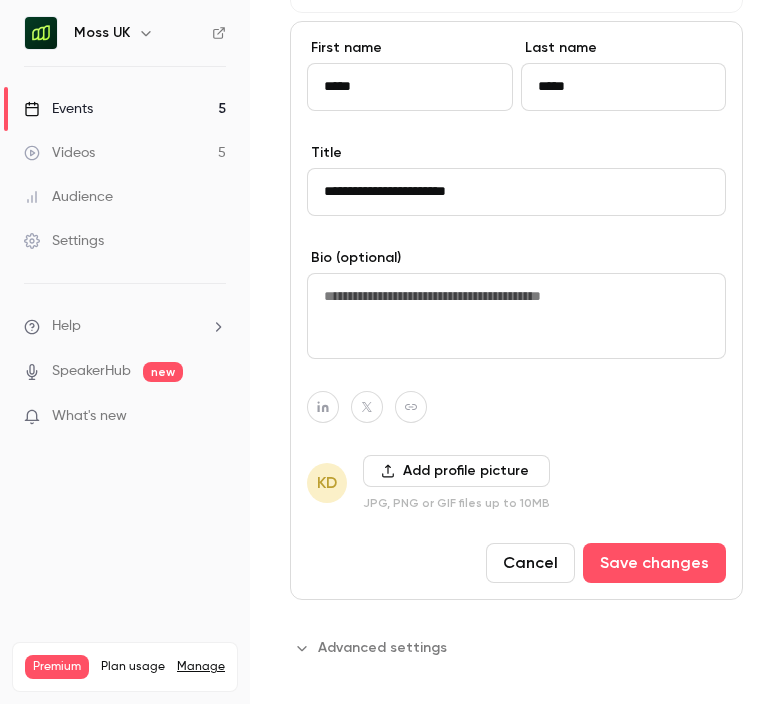 click 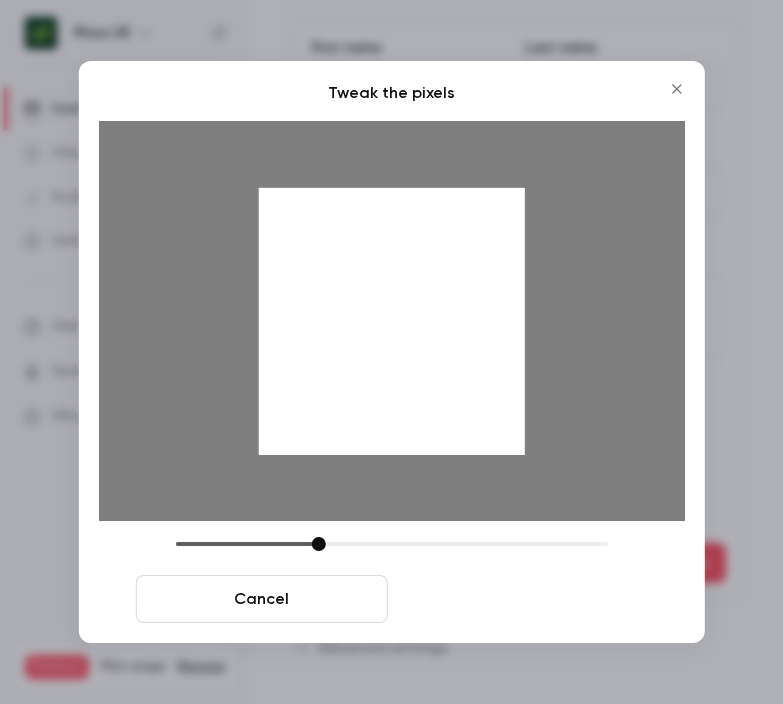 click on "Crop and save" at bounding box center (521, 599) 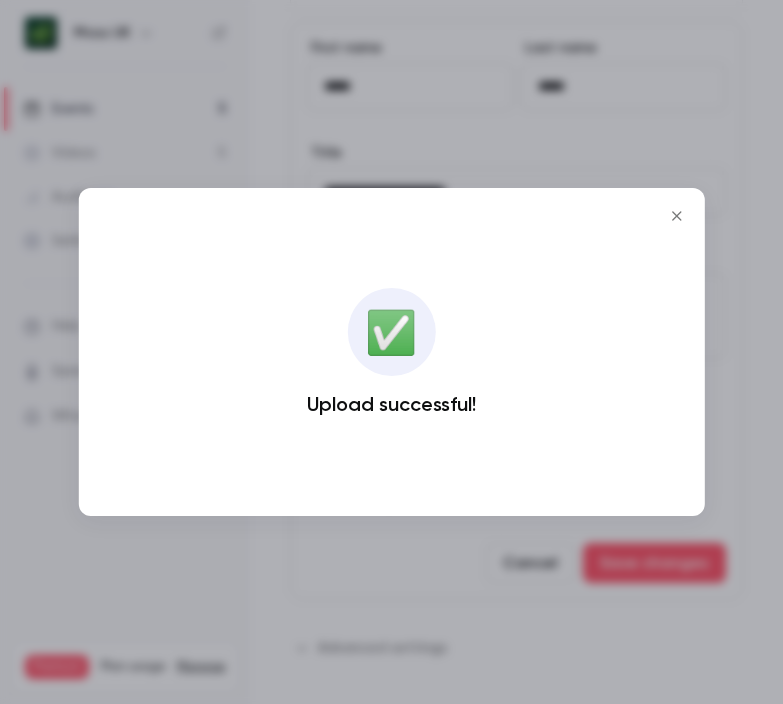 click 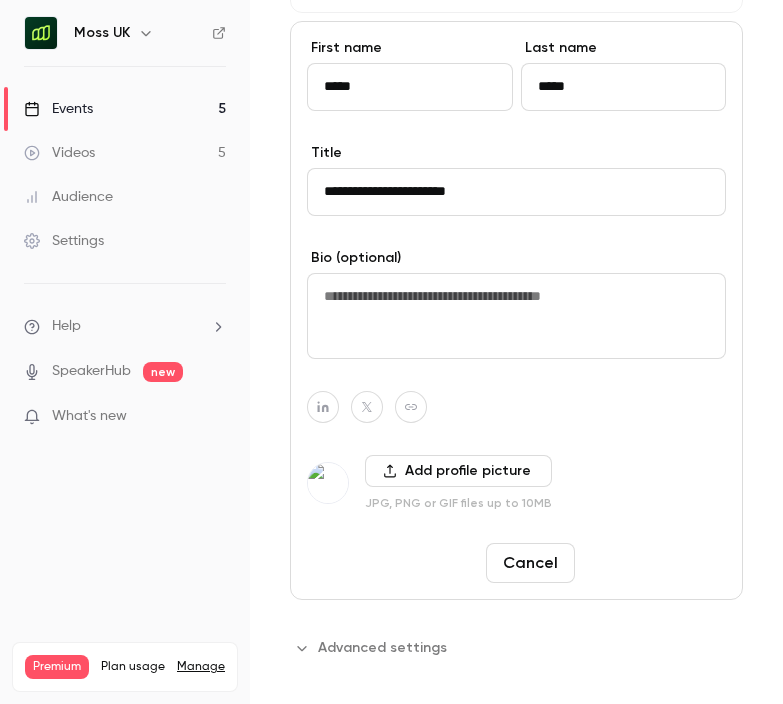 click on "Save changes" at bounding box center [654, 563] 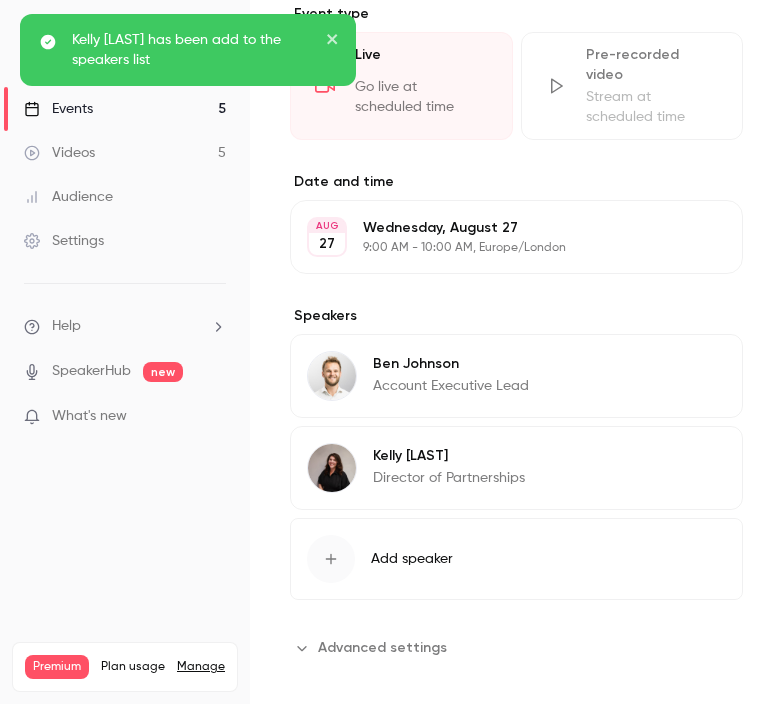 click on "Edit" at bounding box center [689, 459] 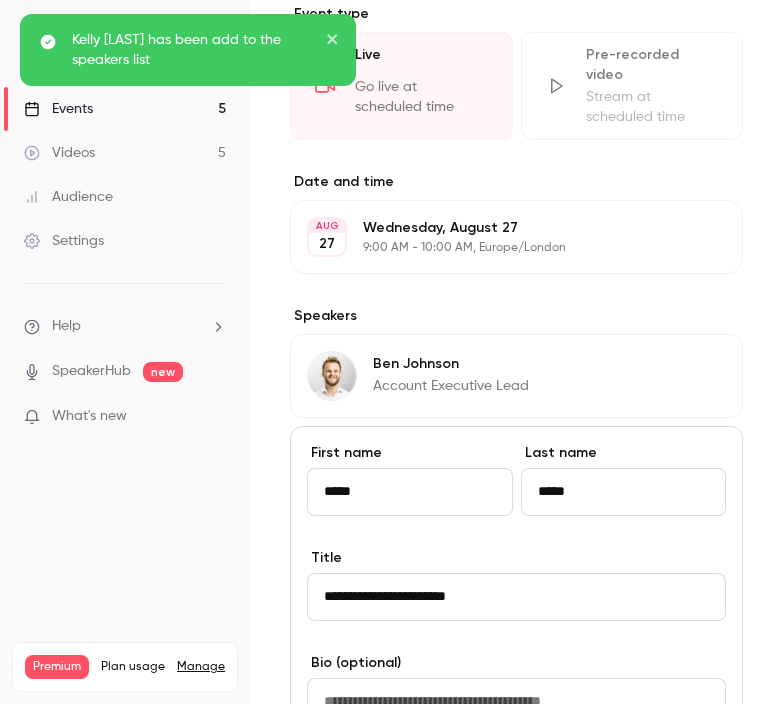 scroll, scrollTop: 1009, scrollLeft: 0, axis: vertical 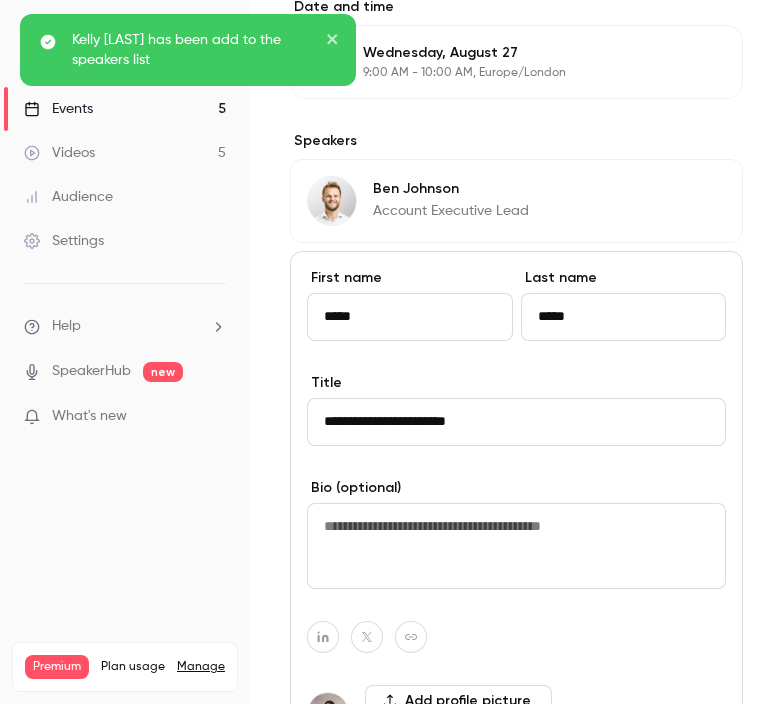 click at bounding box center [516, 546] 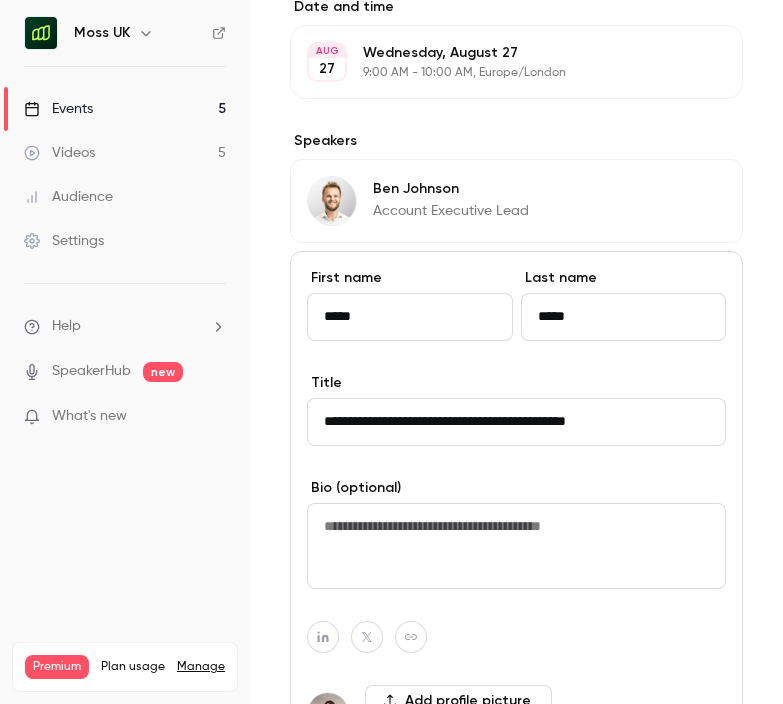 scroll, scrollTop: 1329, scrollLeft: 0, axis: vertical 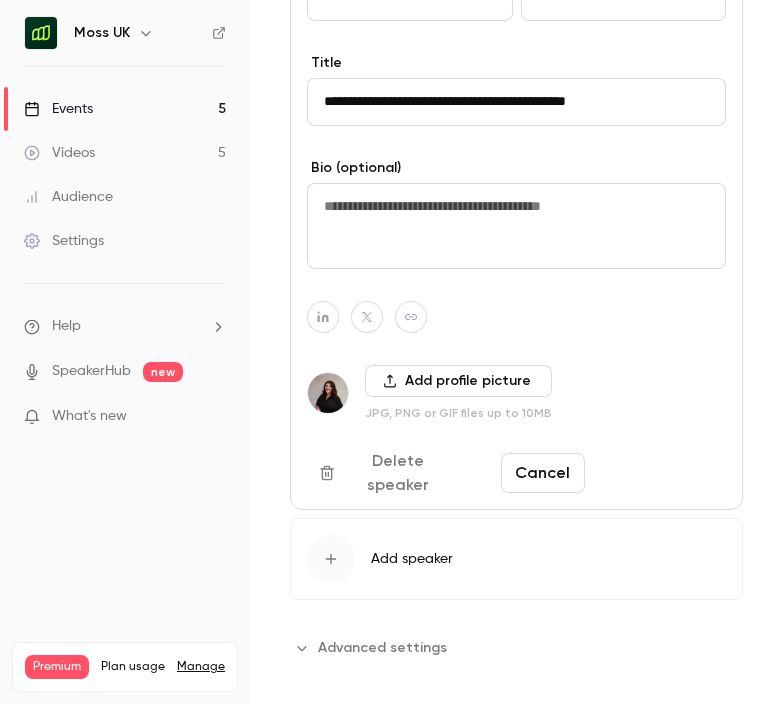 type on "**********" 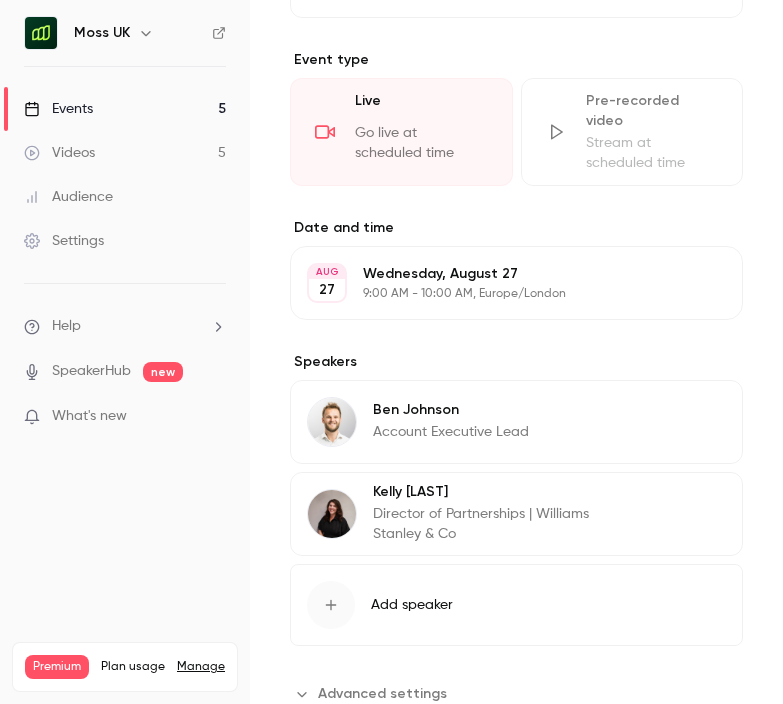 scroll, scrollTop: 782, scrollLeft: 0, axis: vertical 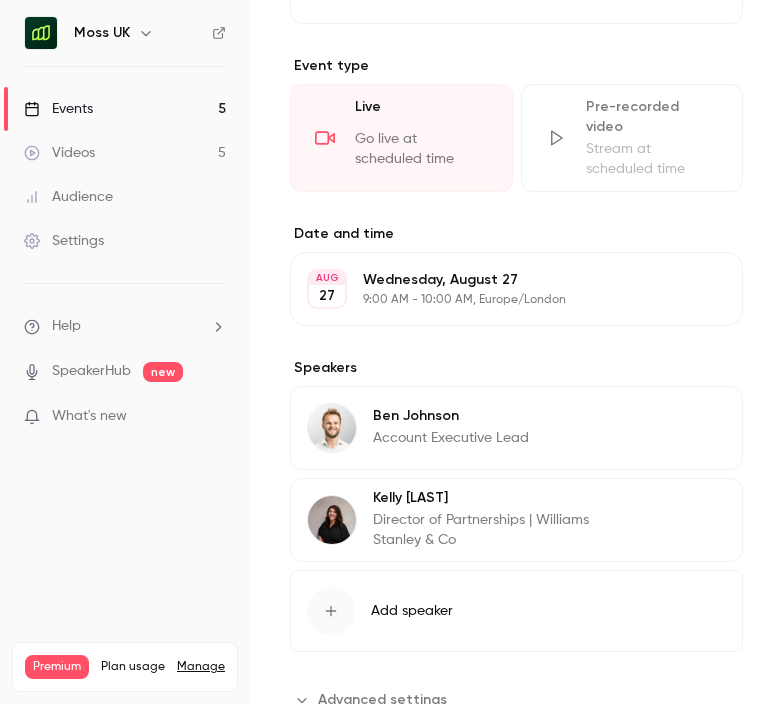 click on "9:00 AM - 10:00 AM, Europe/London" at bounding box center (500, 300) 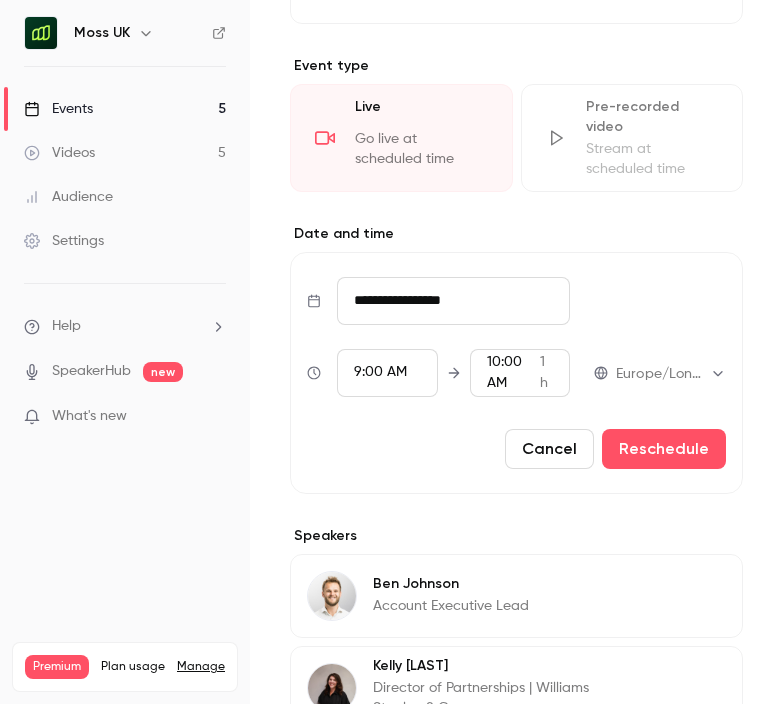 click on "**********" at bounding box center [453, 301] 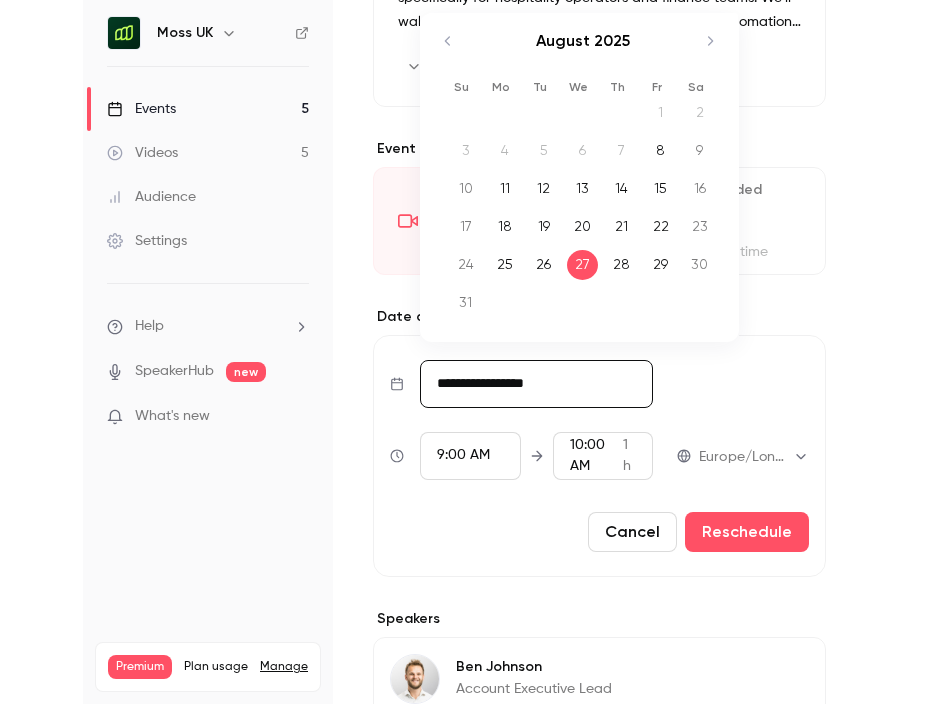 scroll, scrollTop: 671, scrollLeft: 0, axis: vertical 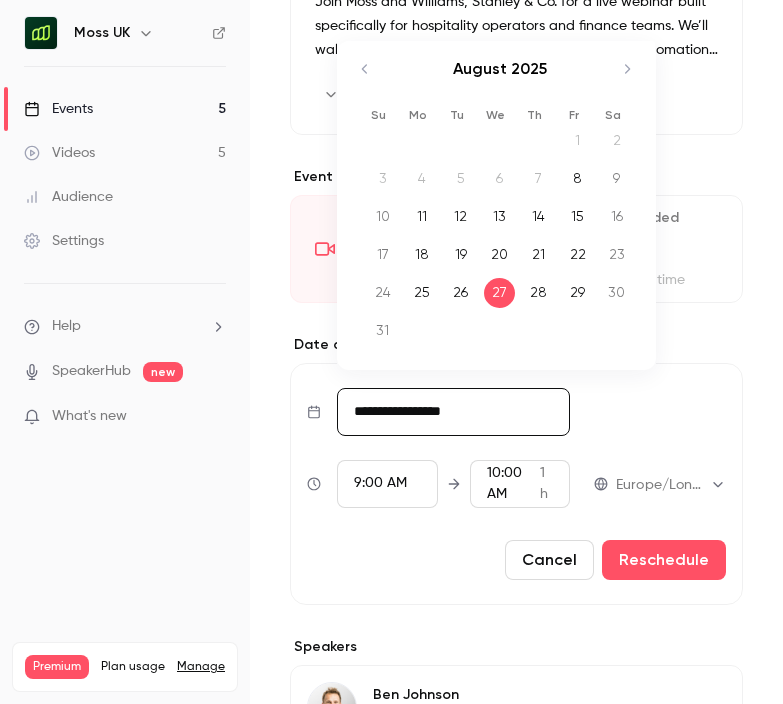 click 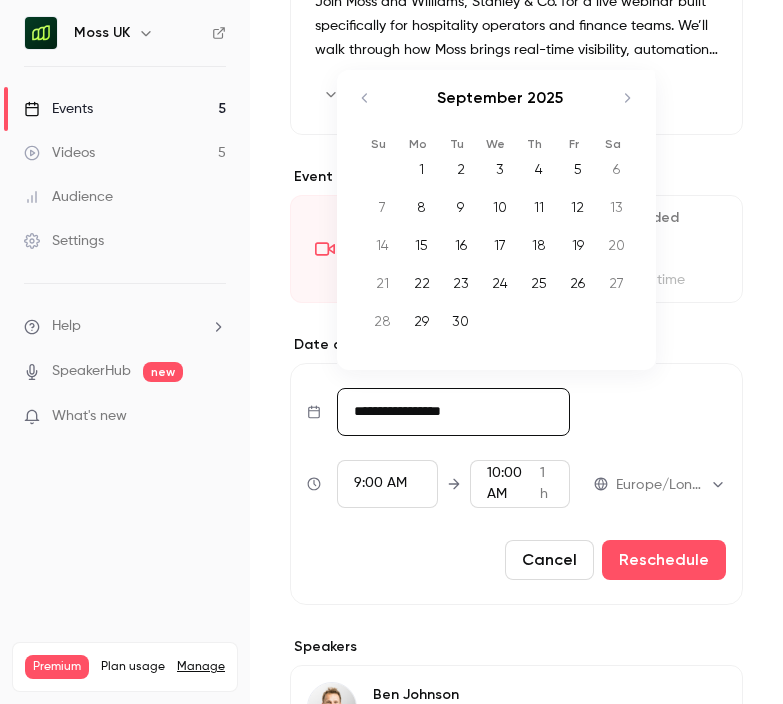 click on "10" at bounding box center (499, 208) 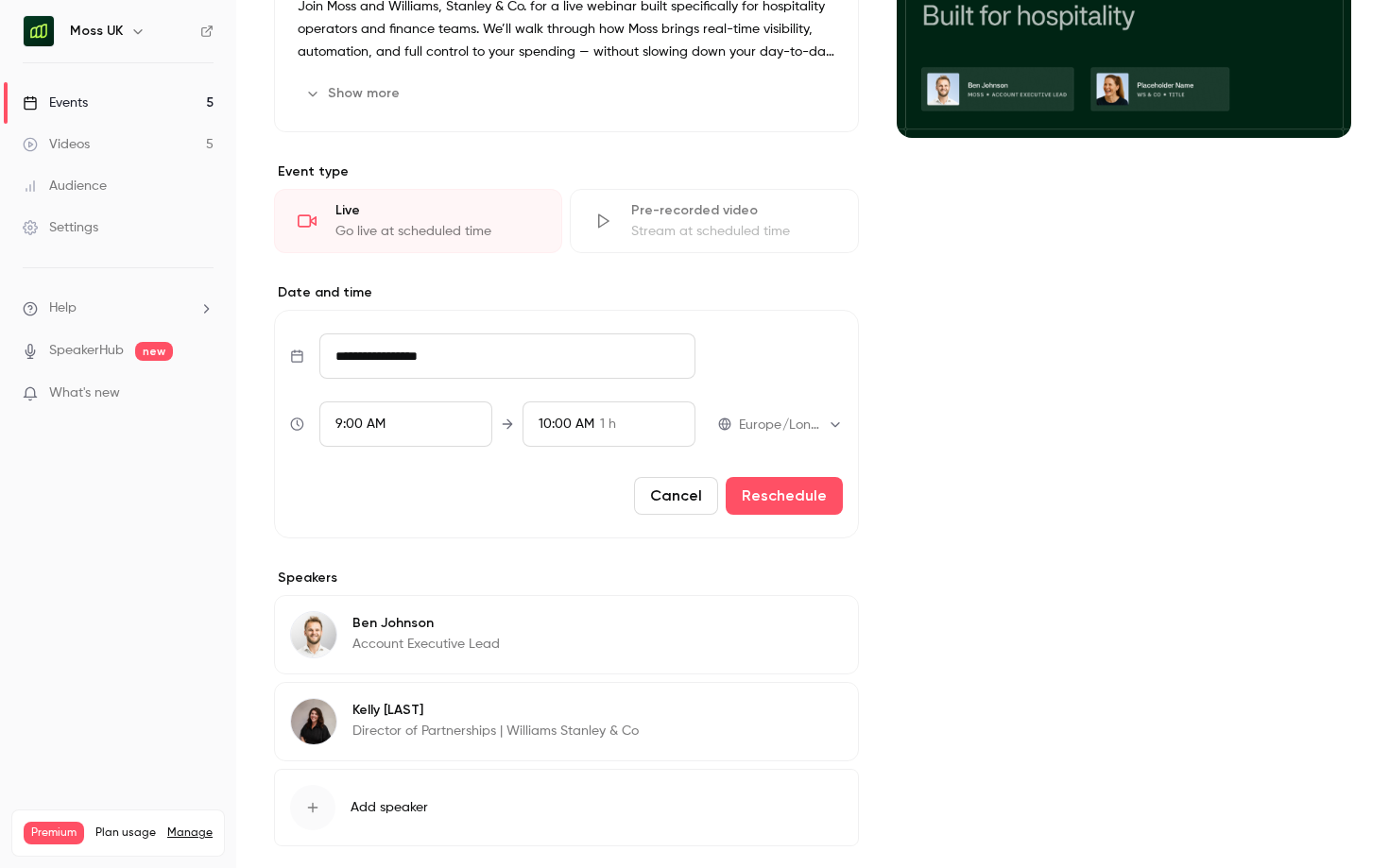 scroll, scrollTop: 255, scrollLeft: 0, axis: vertical 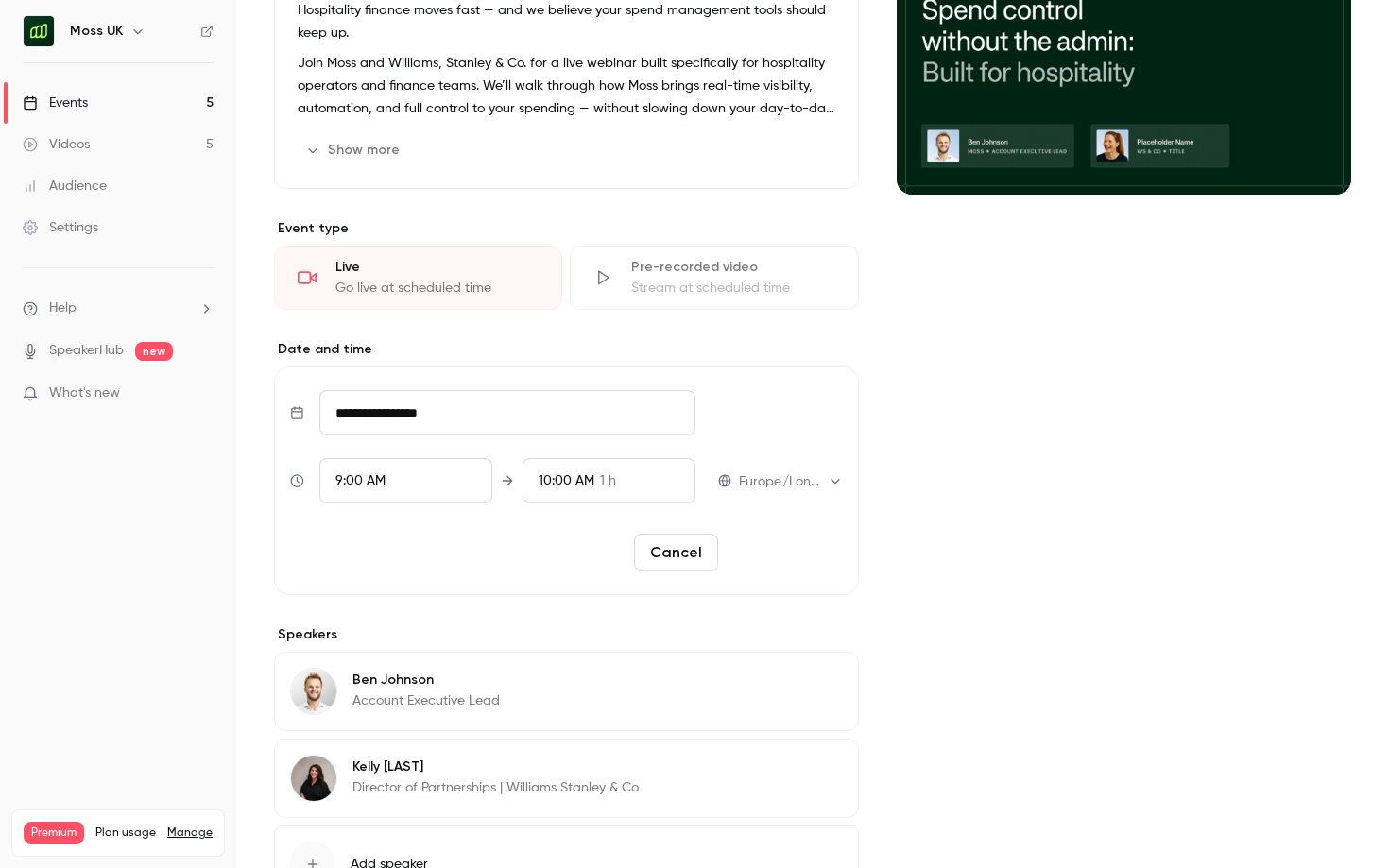 click on "Reschedule" at bounding box center [784, 553] 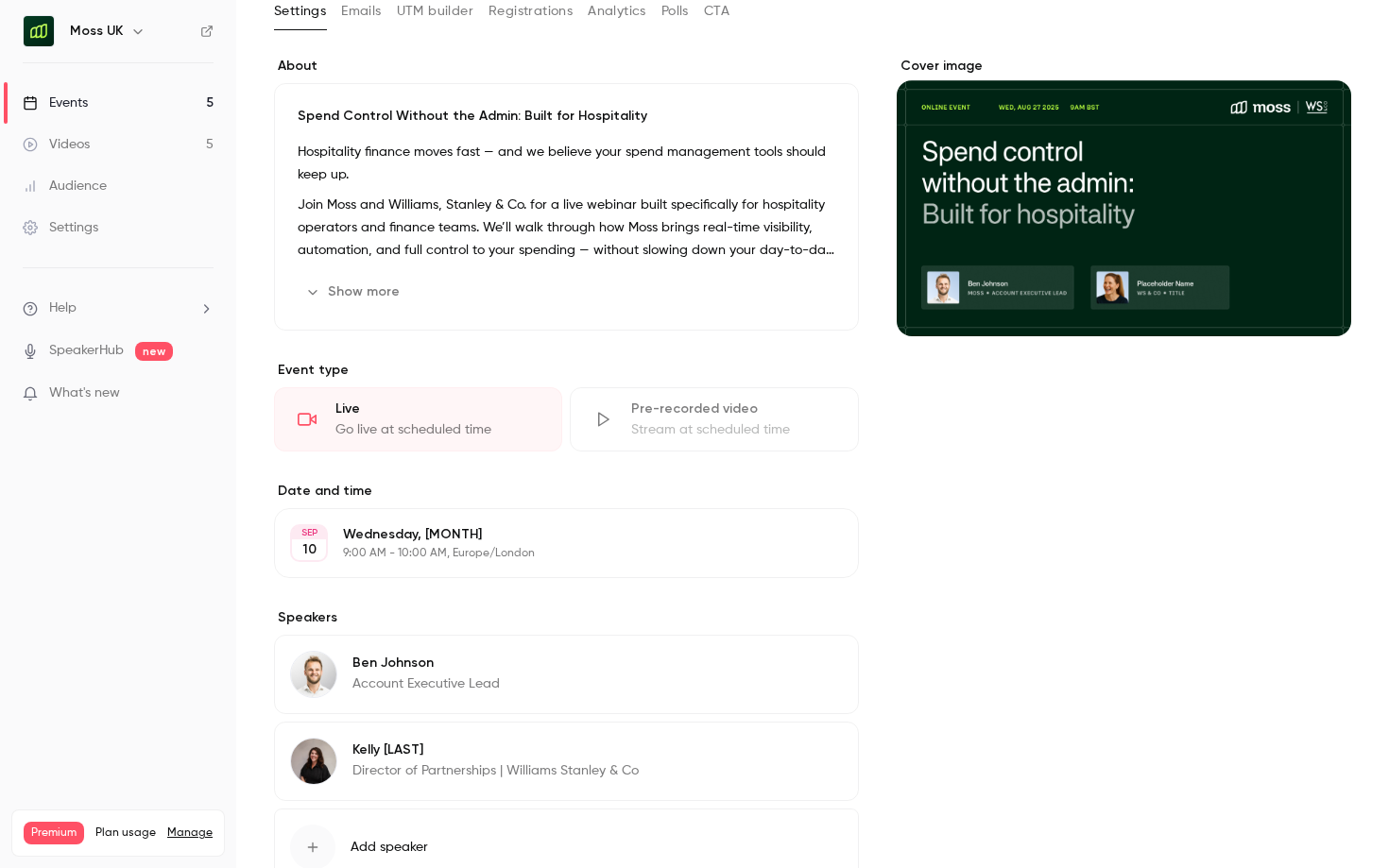 scroll, scrollTop: 0, scrollLeft: 0, axis: both 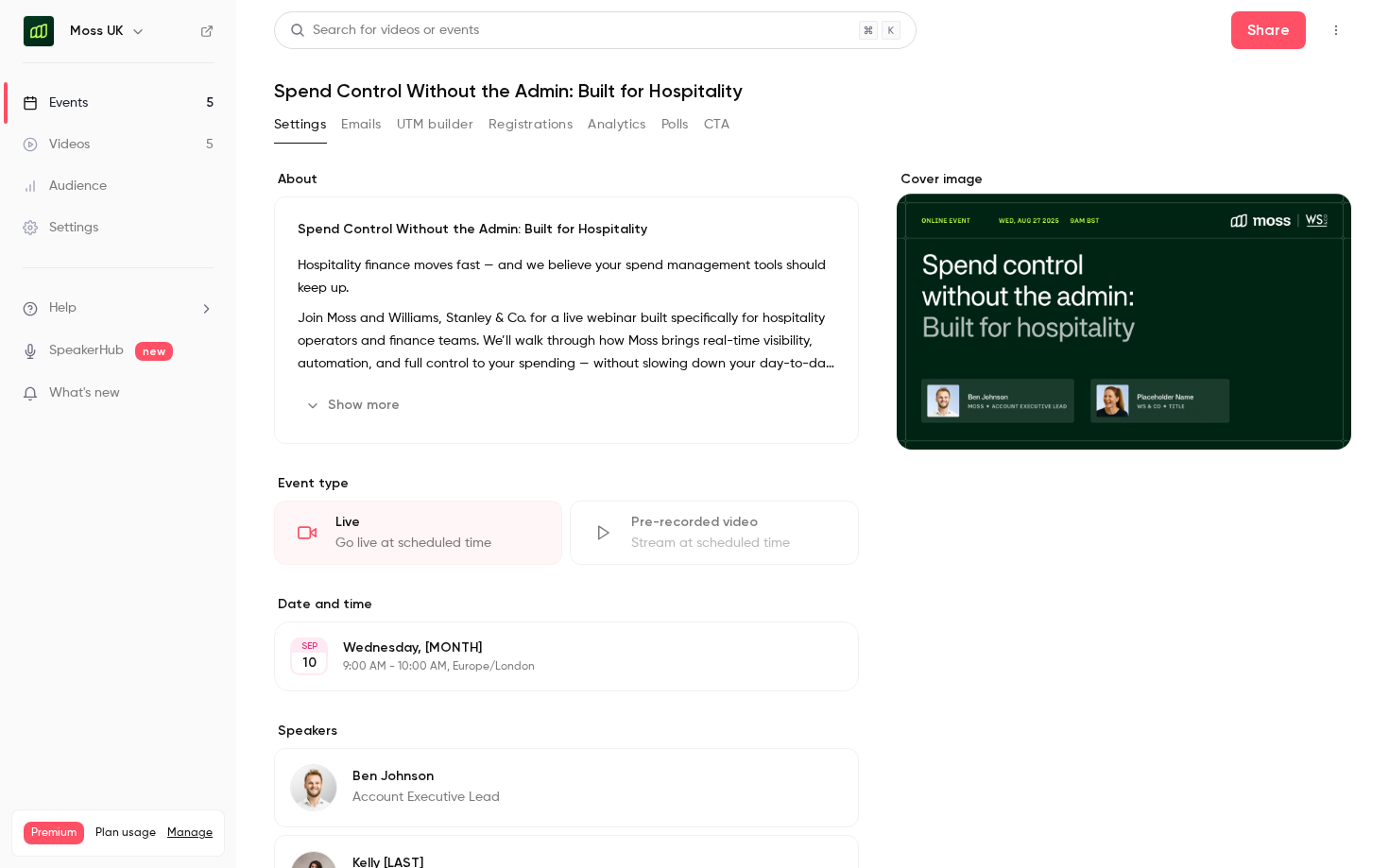 click on "Hospitality finance moves fast — and we believe your spend management tools should keep up." at bounding box center [566, 277] 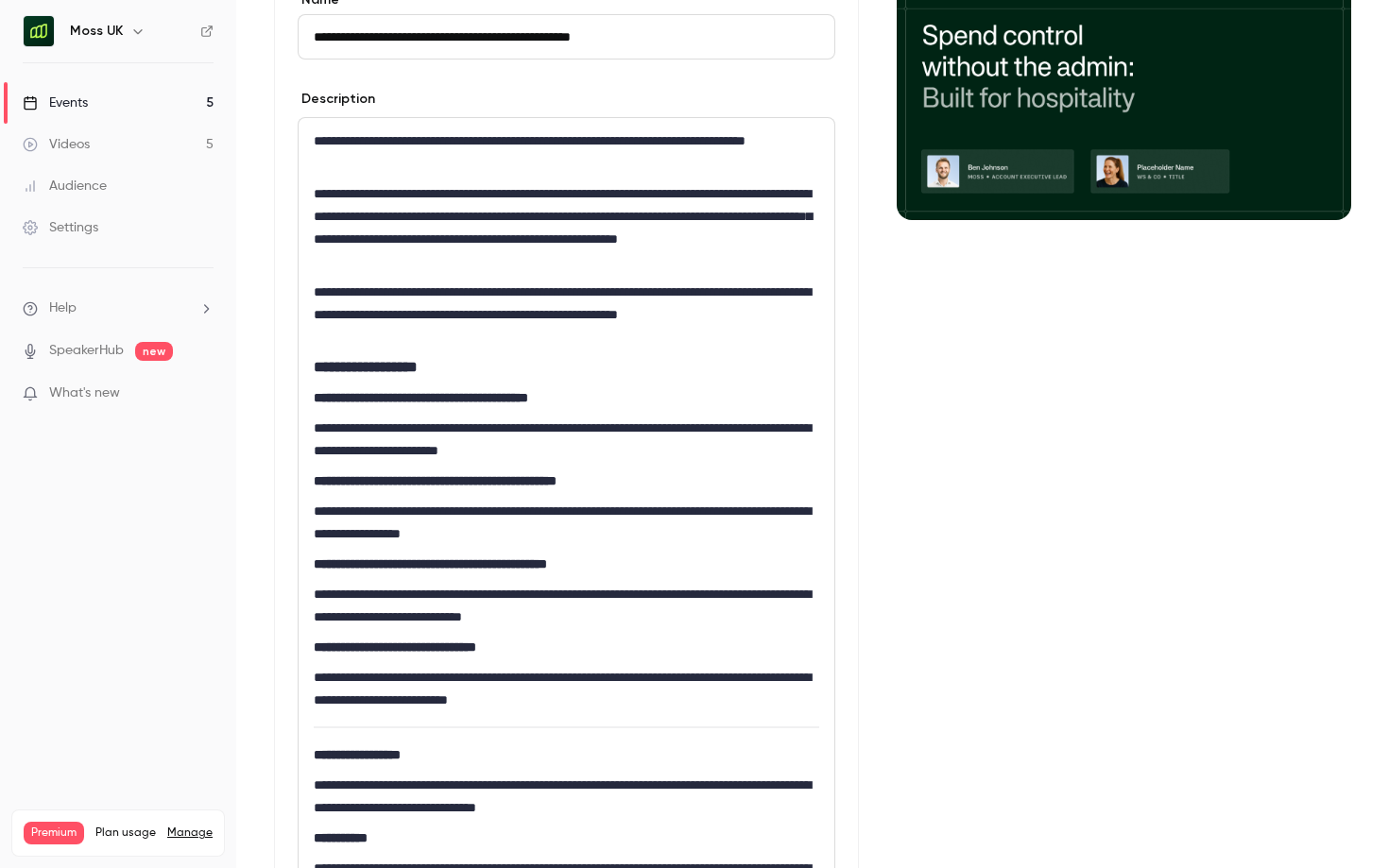 scroll, scrollTop: 230, scrollLeft: 0, axis: vertical 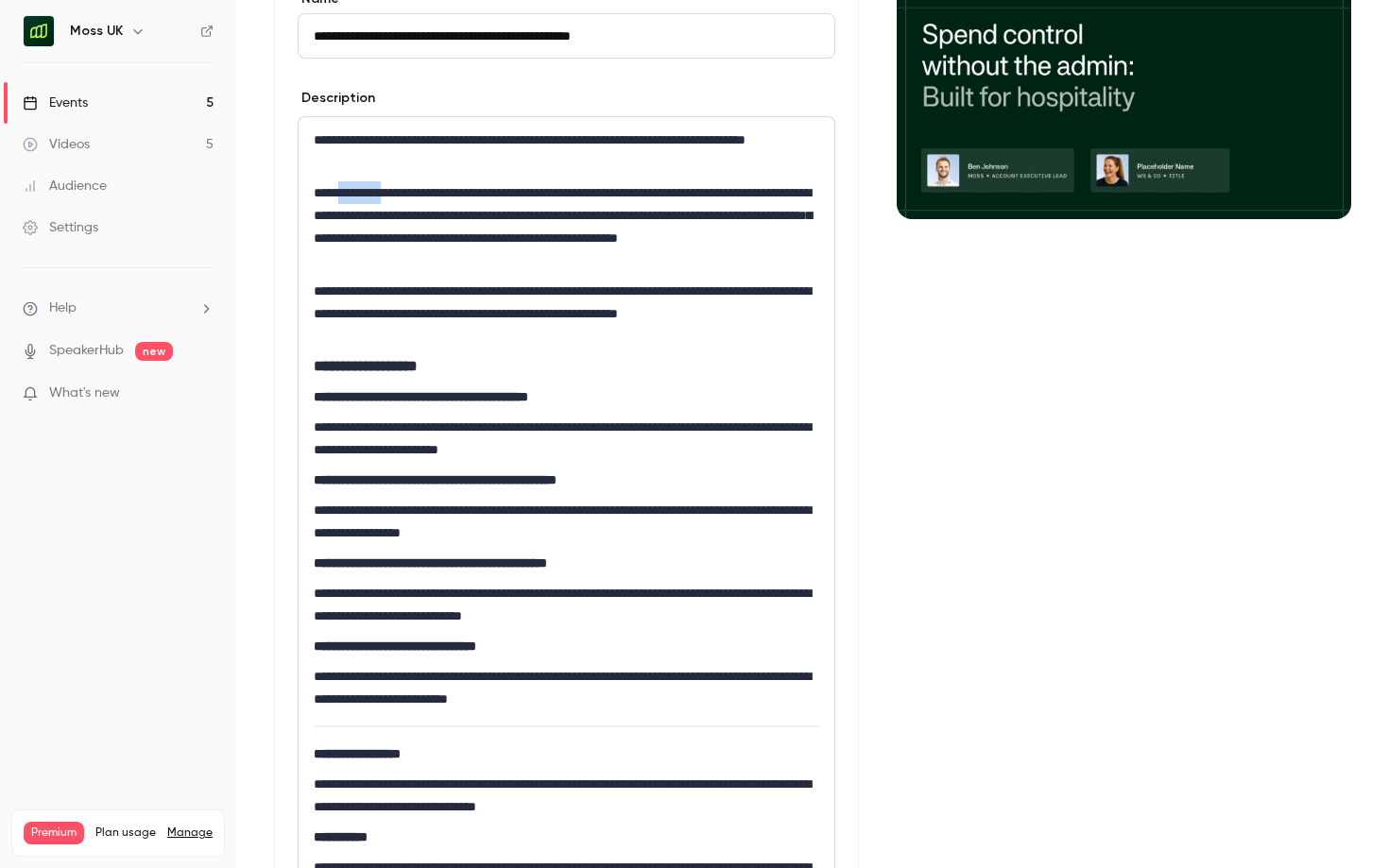 drag, startPoint x: 404, startPoint y: 189, endPoint x: 342, endPoint y: 189, distance: 62 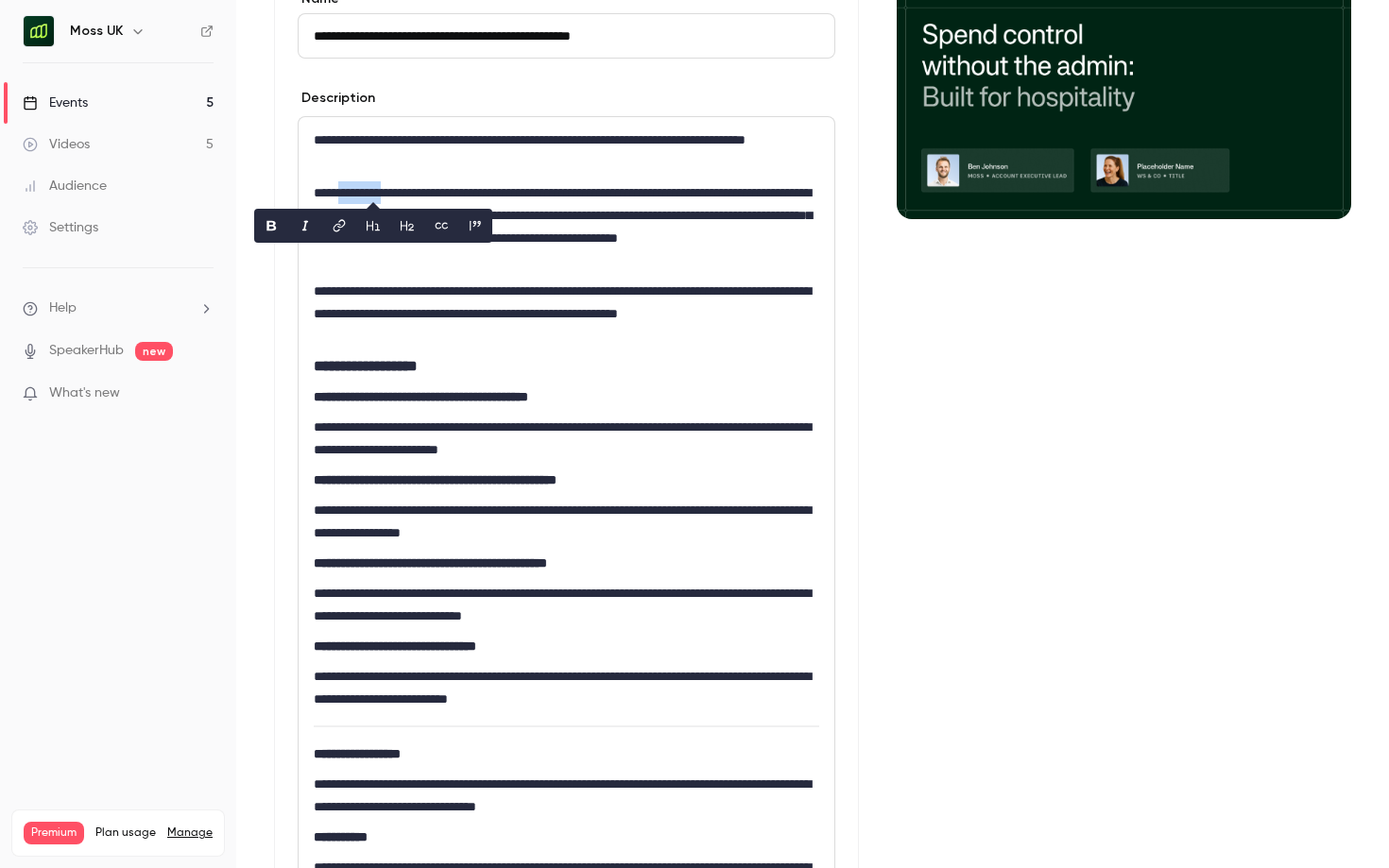 copy on "*********" 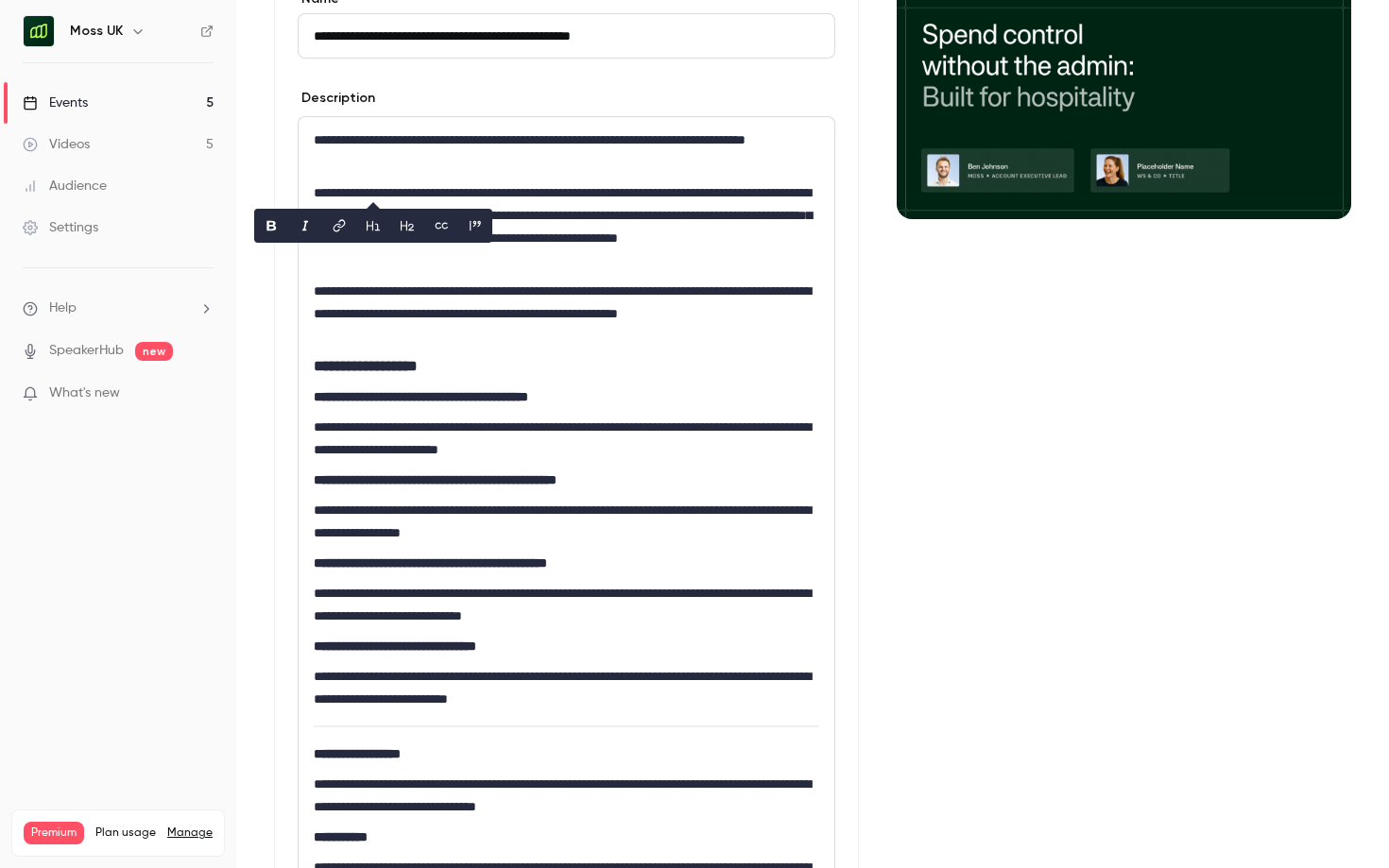 click on "**********" at bounding box center (566, 314) 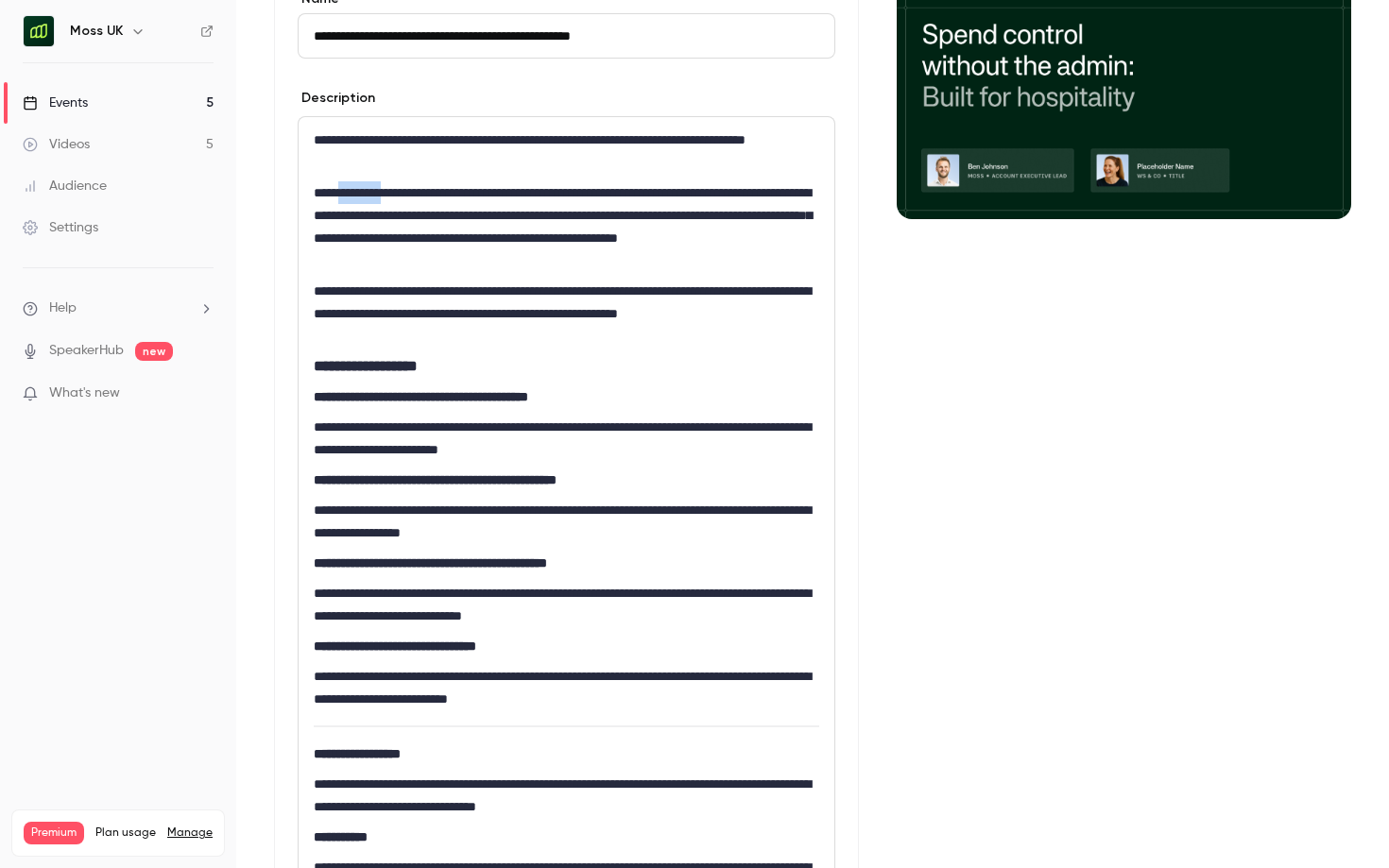 drag, startPoint x: 404, startPoint y: 195, endPoint x: 343, endPoint y: 190, distance: 61.204575 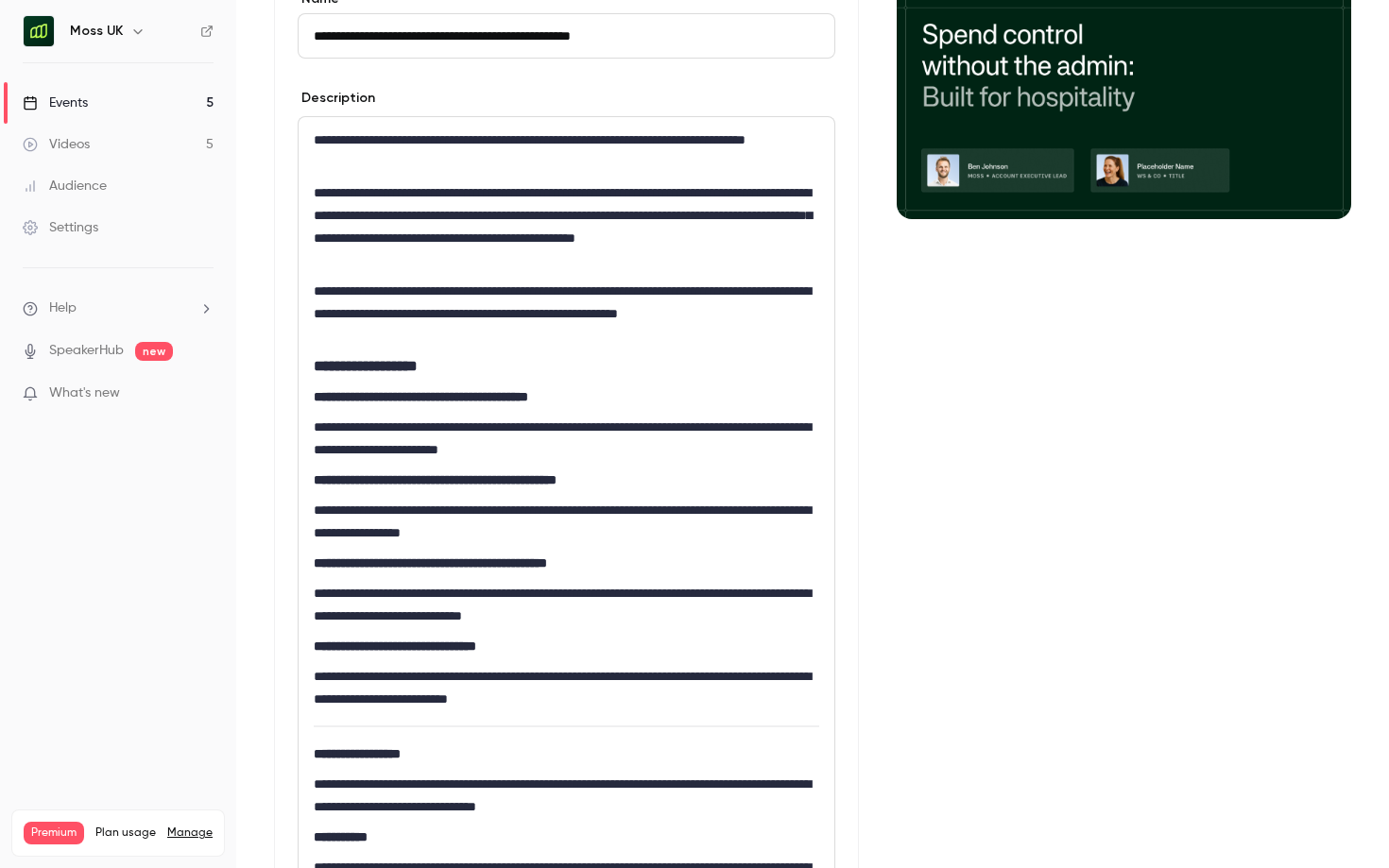 click on "**********" at bounding box center [566, 227] 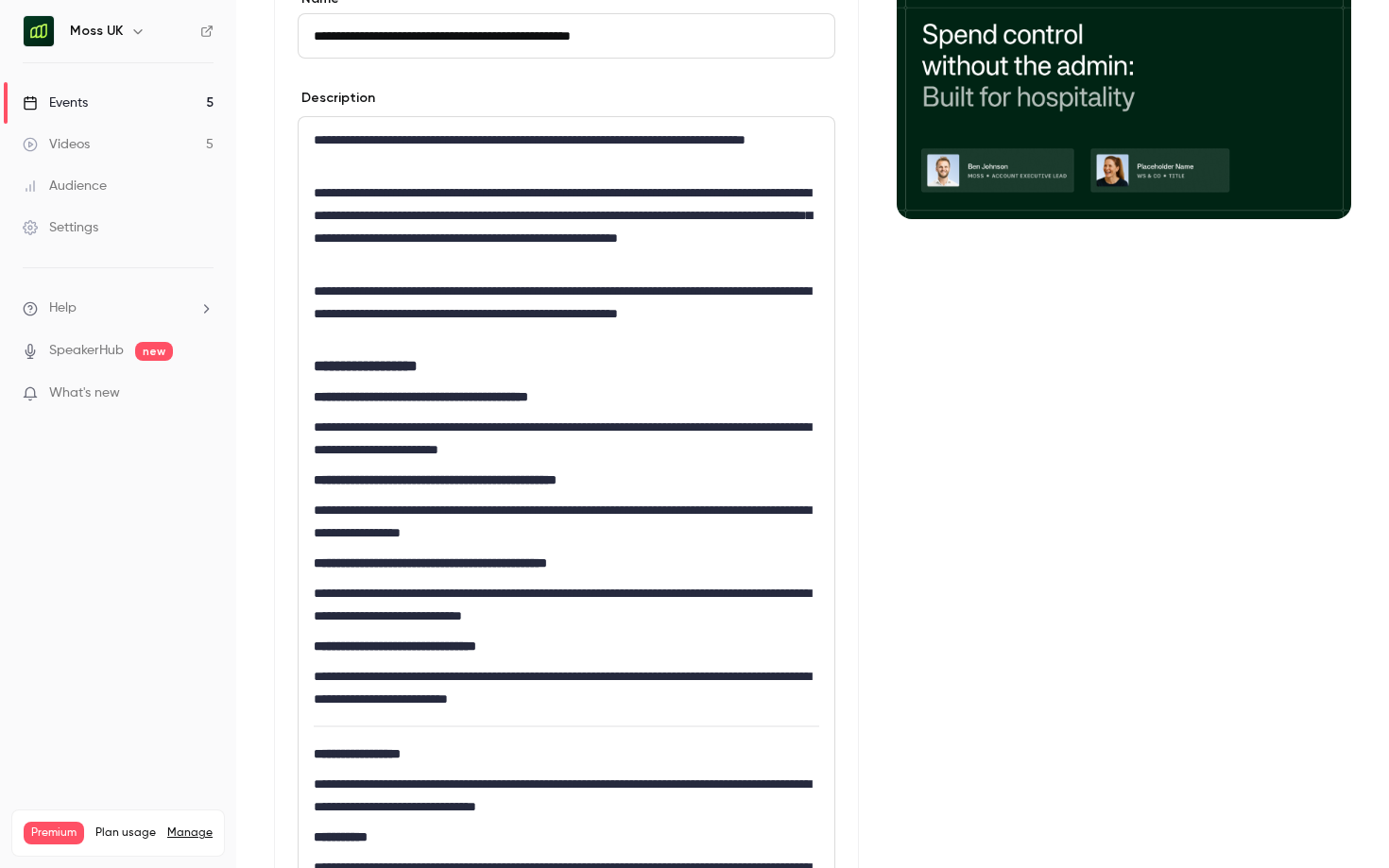click on "**********" at bounding box center (566, 314) 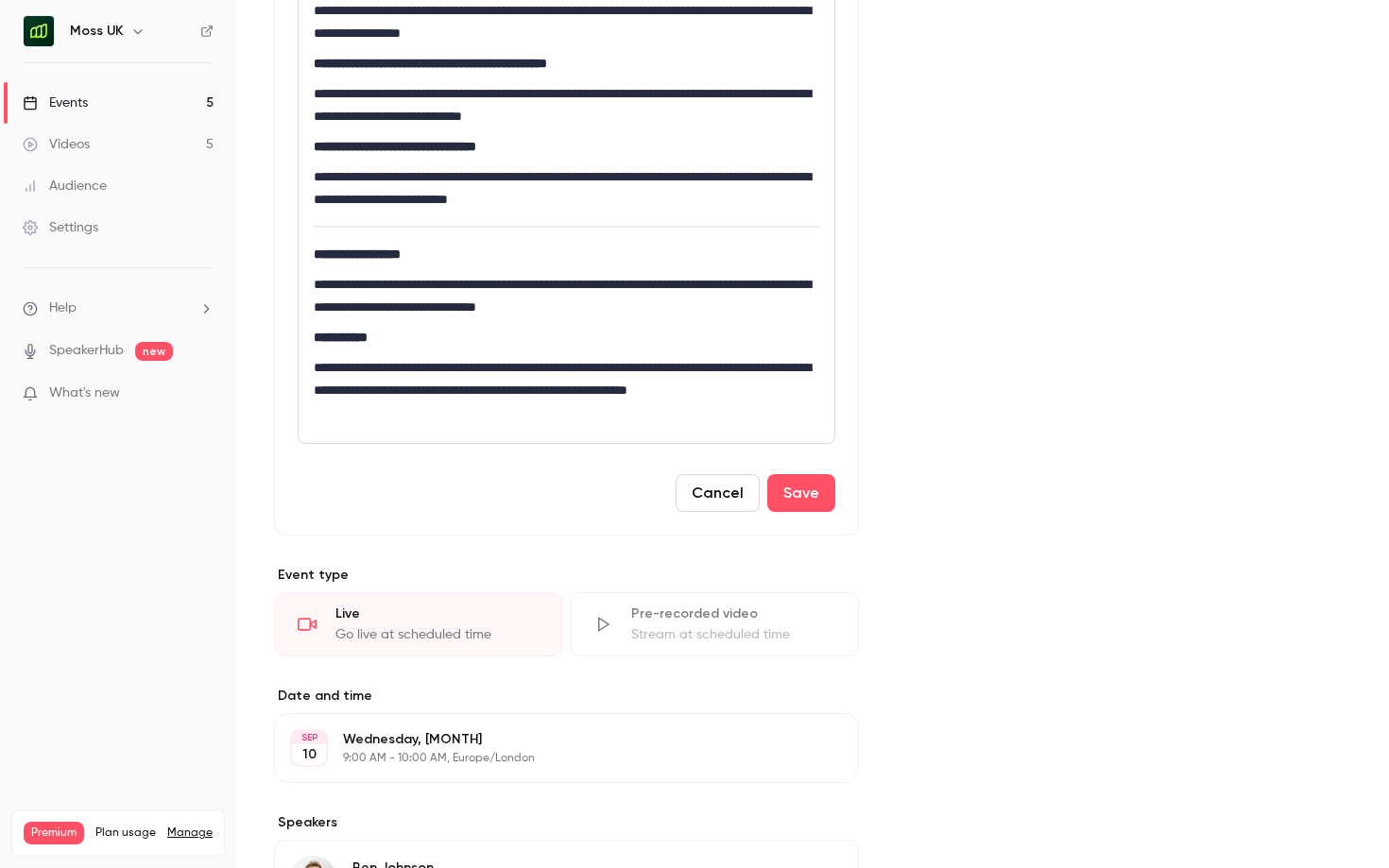 scroll, scrollTop: 772, scrollLeft: 0, axis: vertical 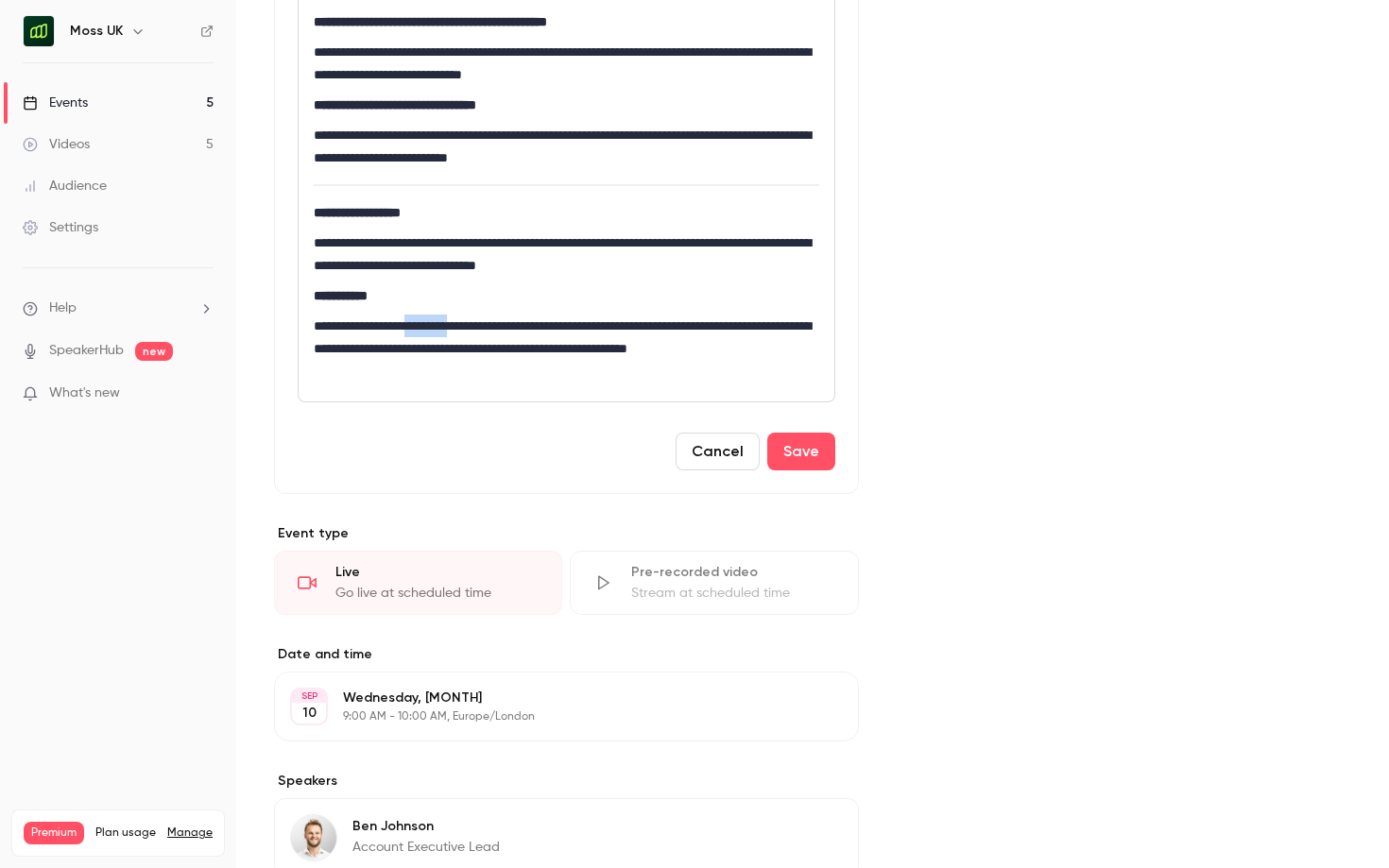 drag, startPoint x: 487, startPoint y: 326, endPoint x: 425, endPoint y: 327, distance: 62.00806 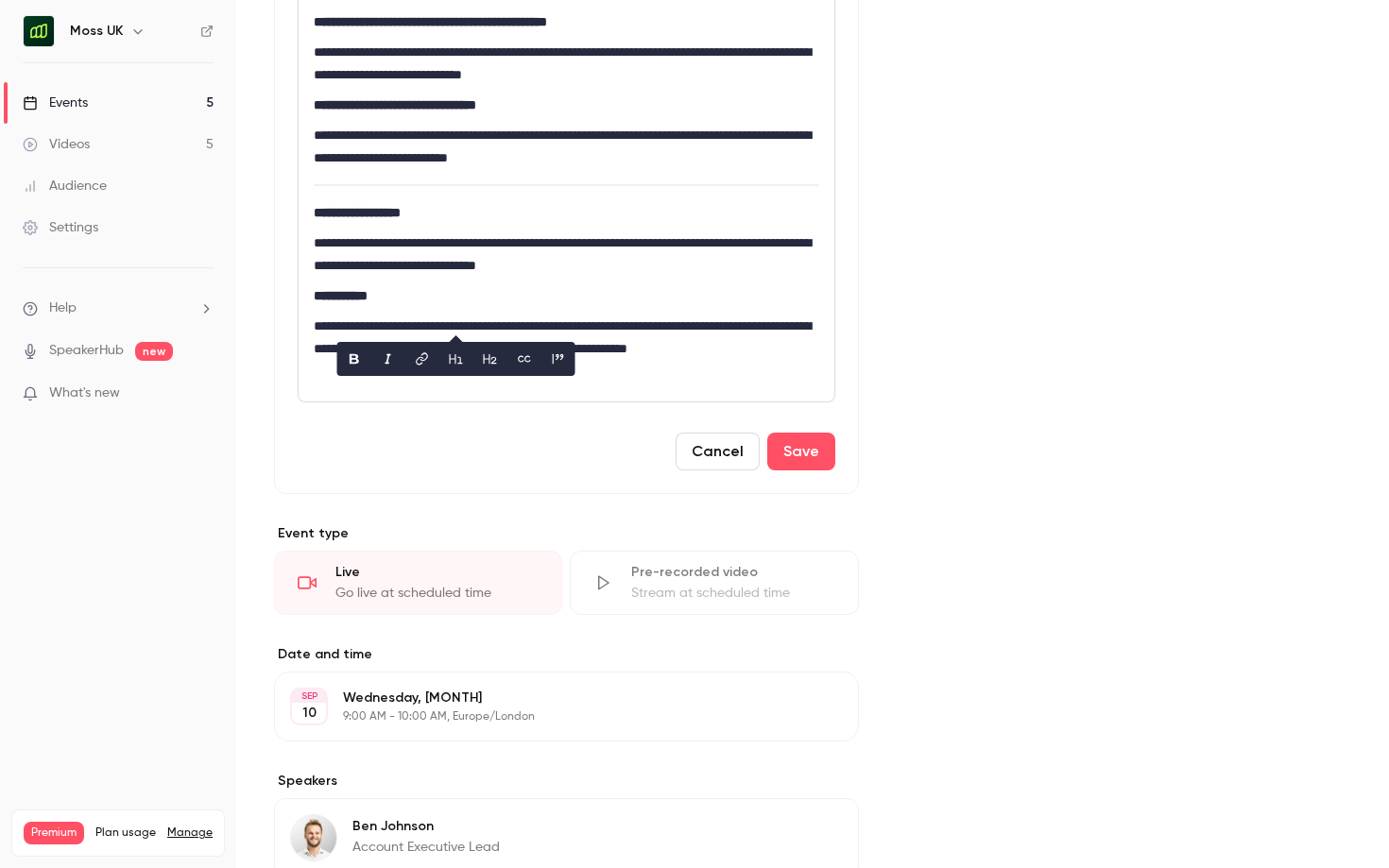 click on "**********" at bounding box center (566, 296) 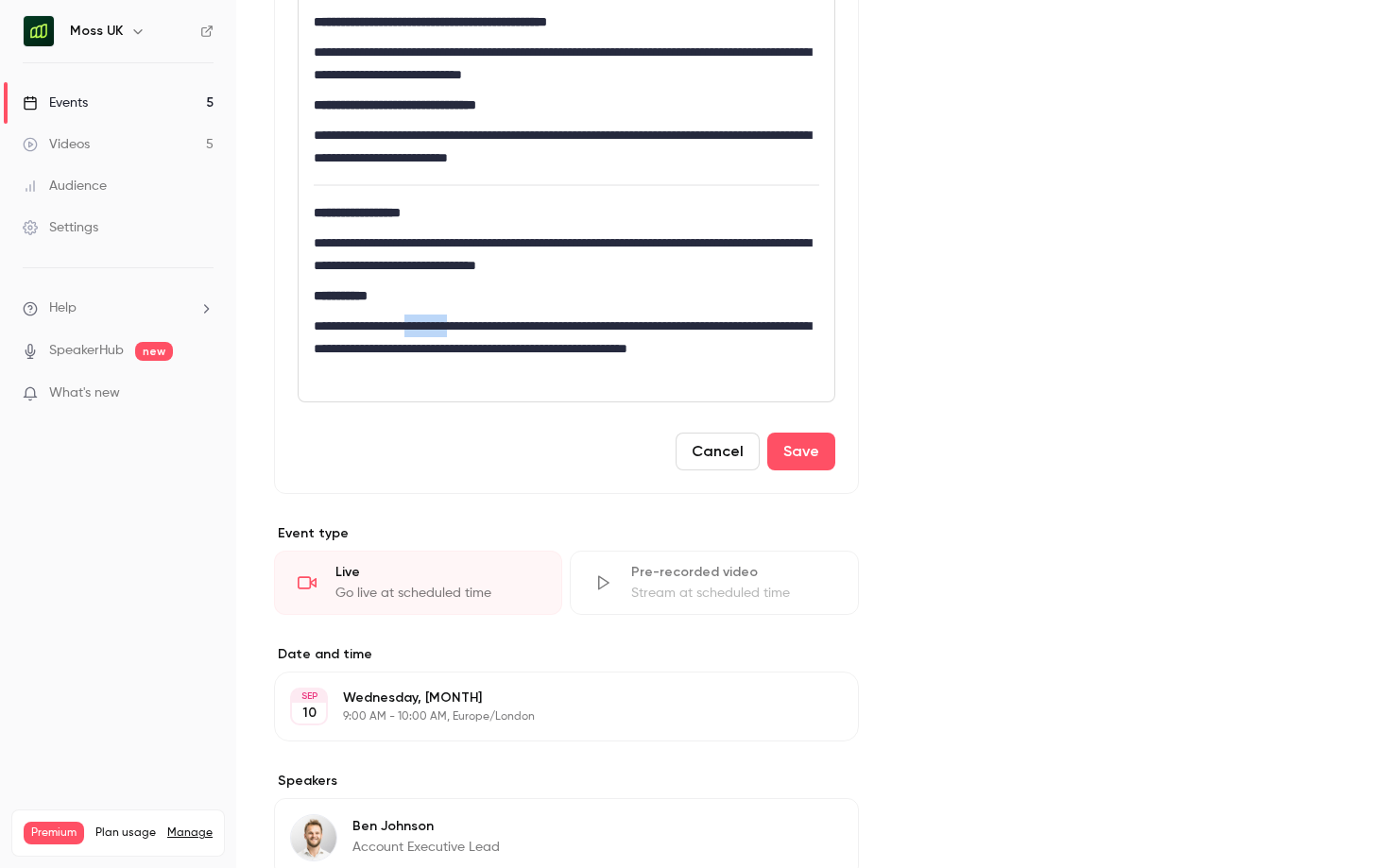 drag, startPoint x: 490, startPoint y: 329, endPoint x: 428, endPoint y: 329, distance: 62 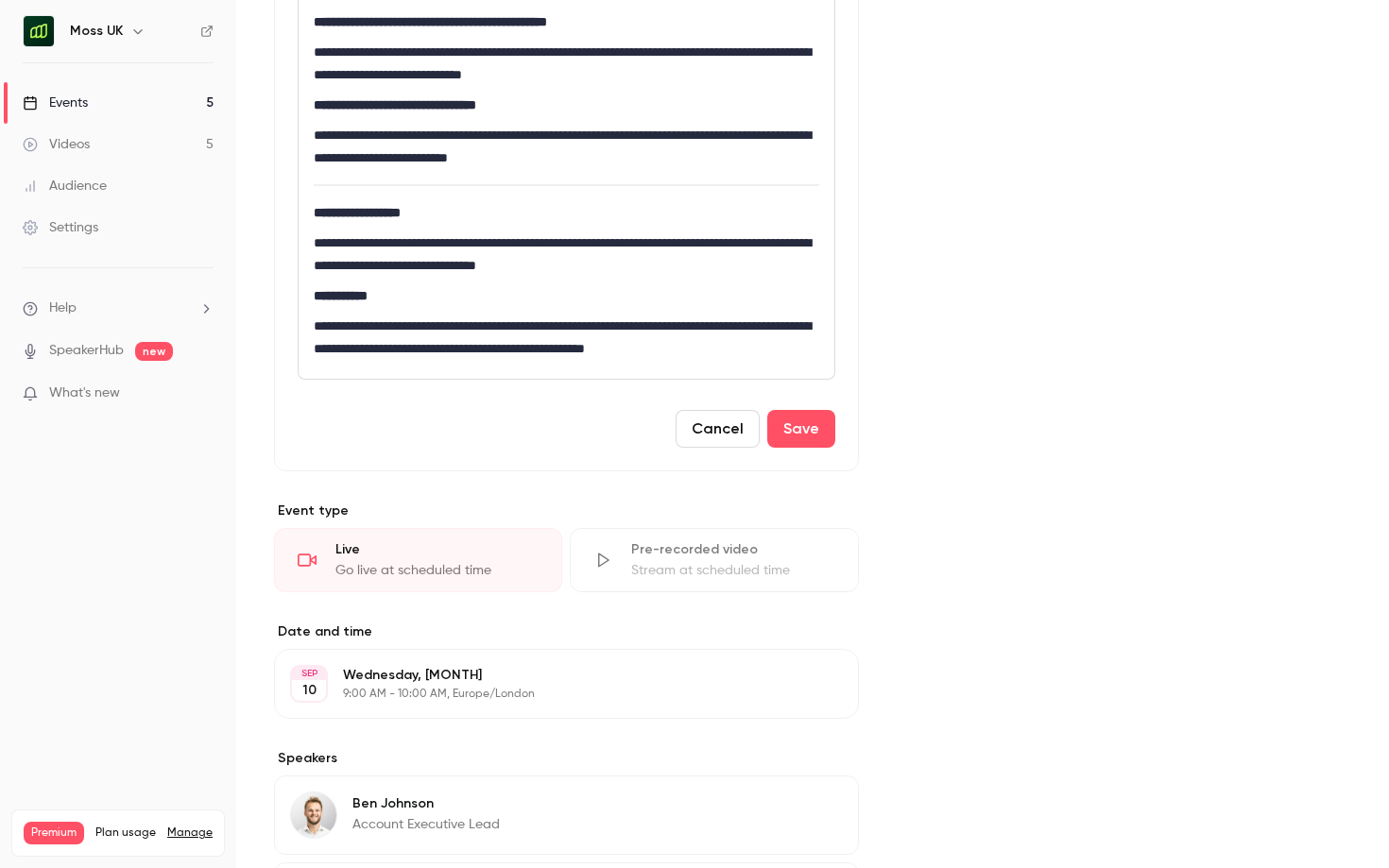 click on "**********" at bounding box center (566, 337) 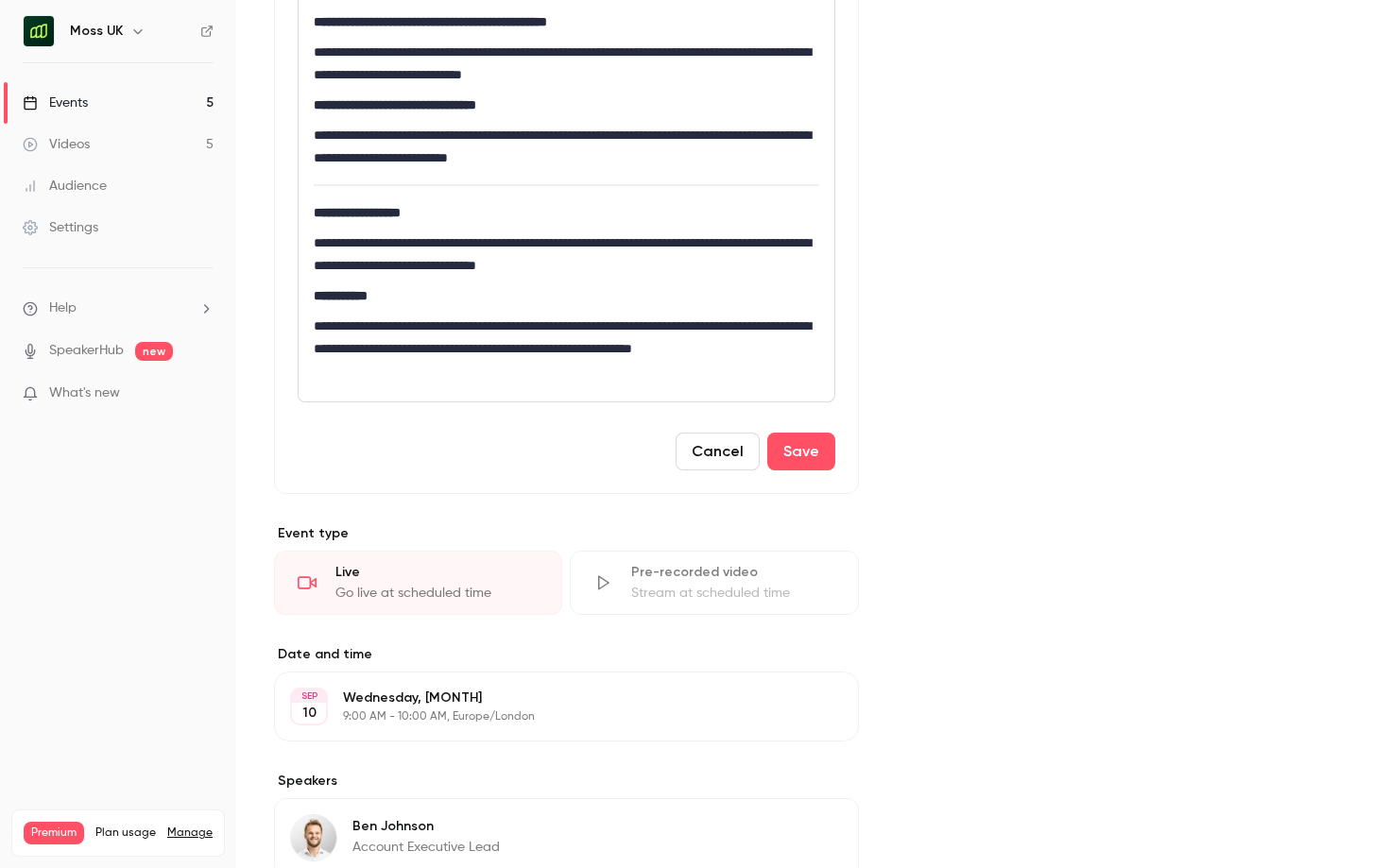 click on "**********" at bounding box center (566, 349) 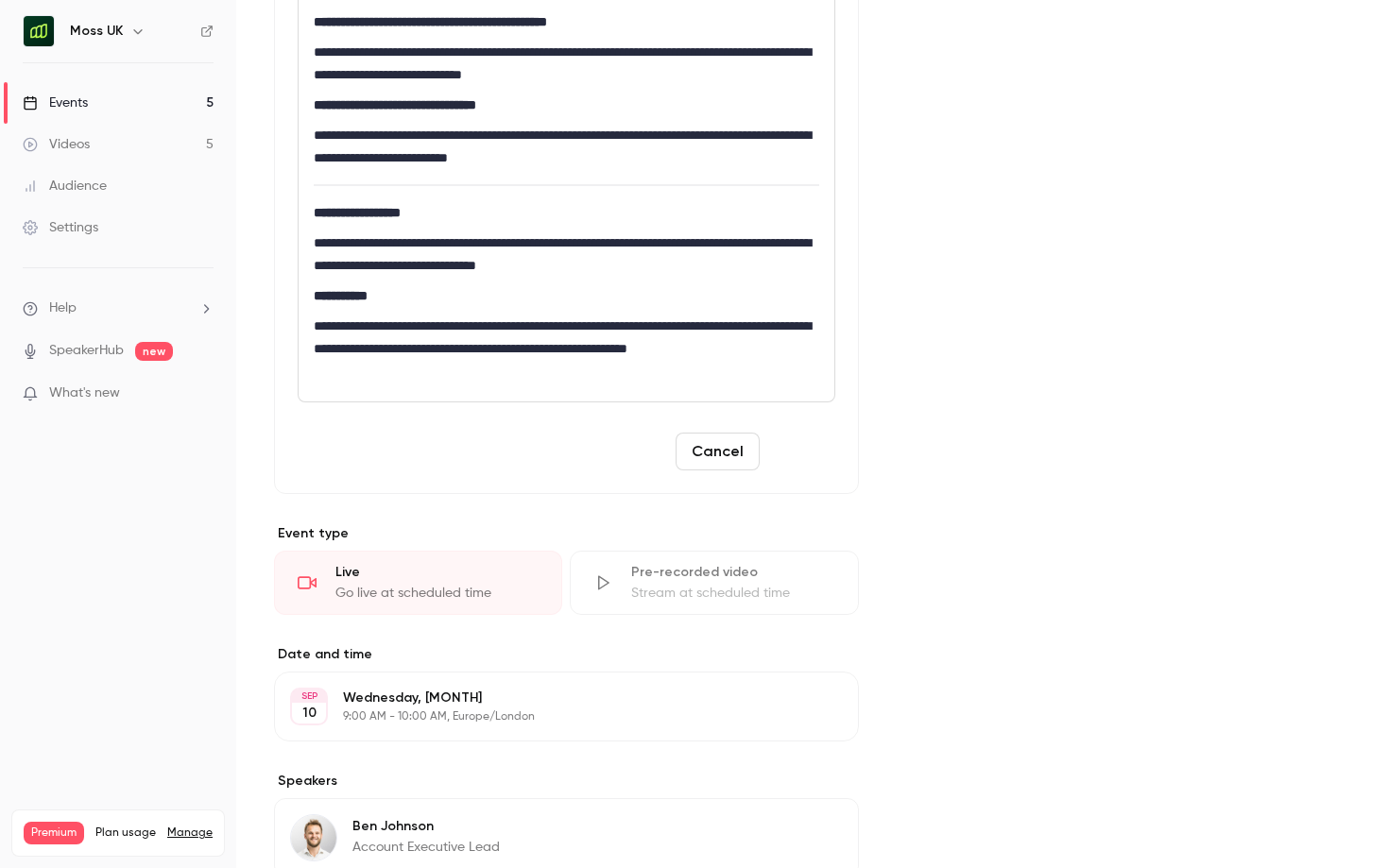 click on "Save" at bounding box center [801, 451] 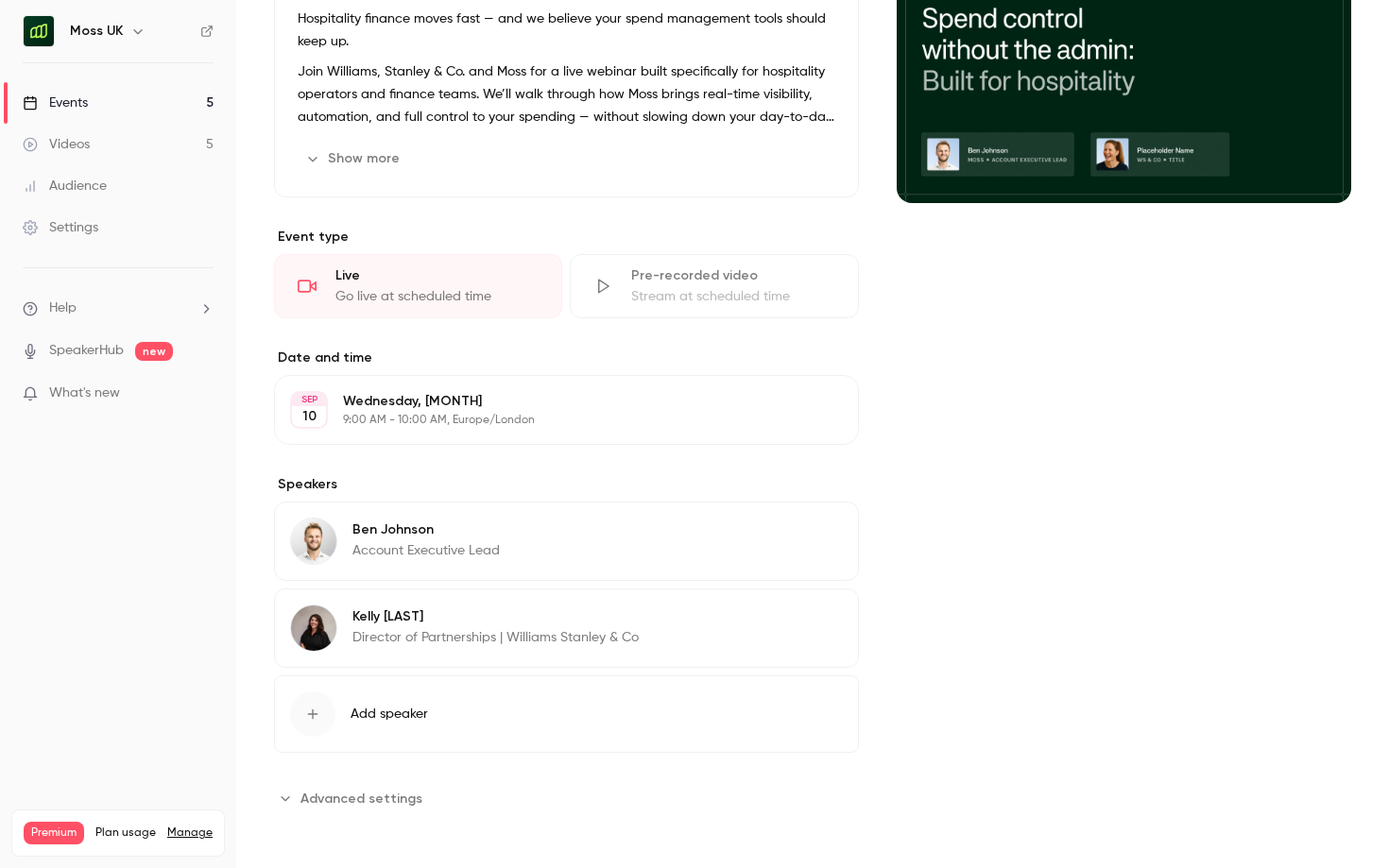 scroll, scrollTop: 0, scrollLeft: 0, axis: both 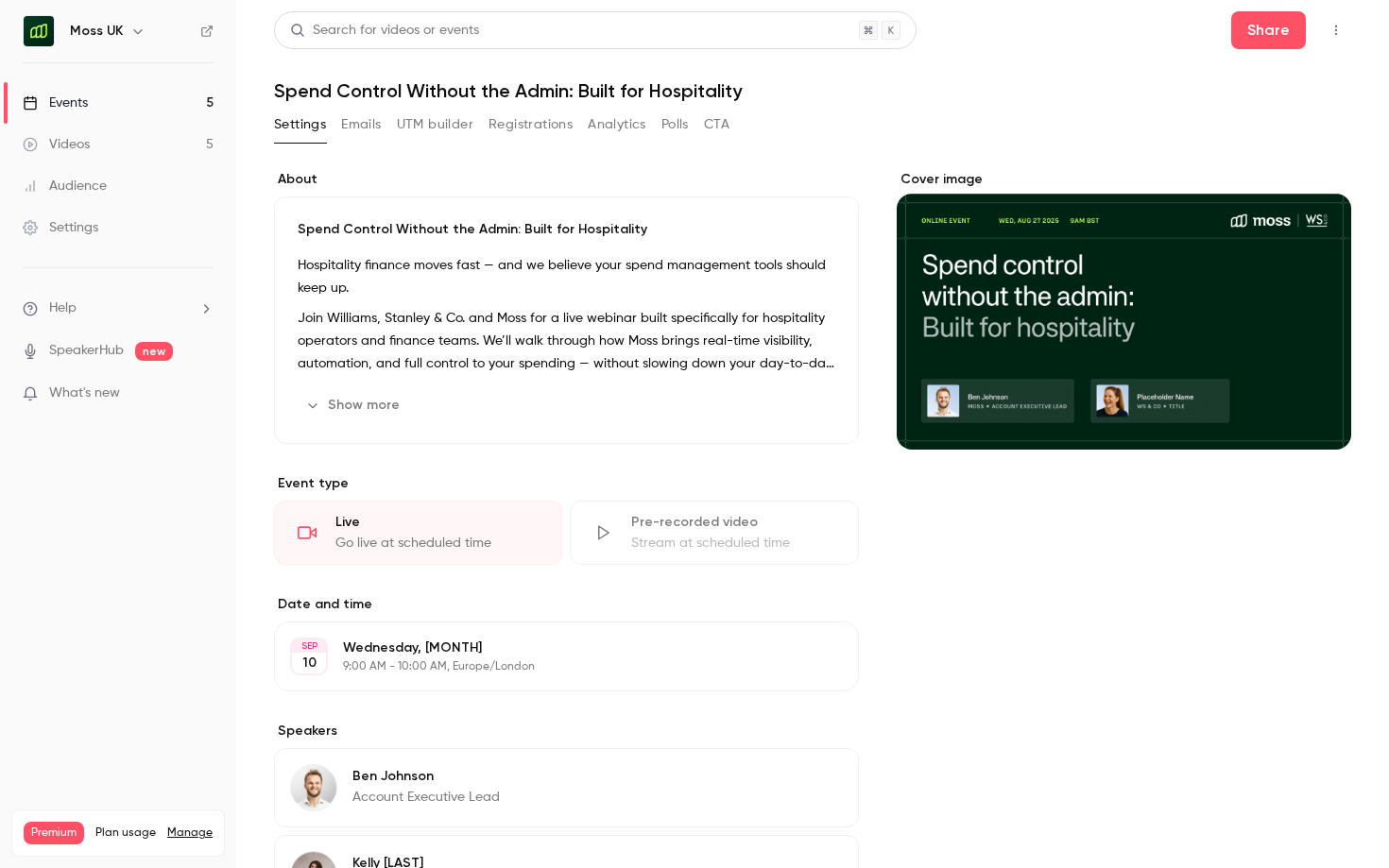 click 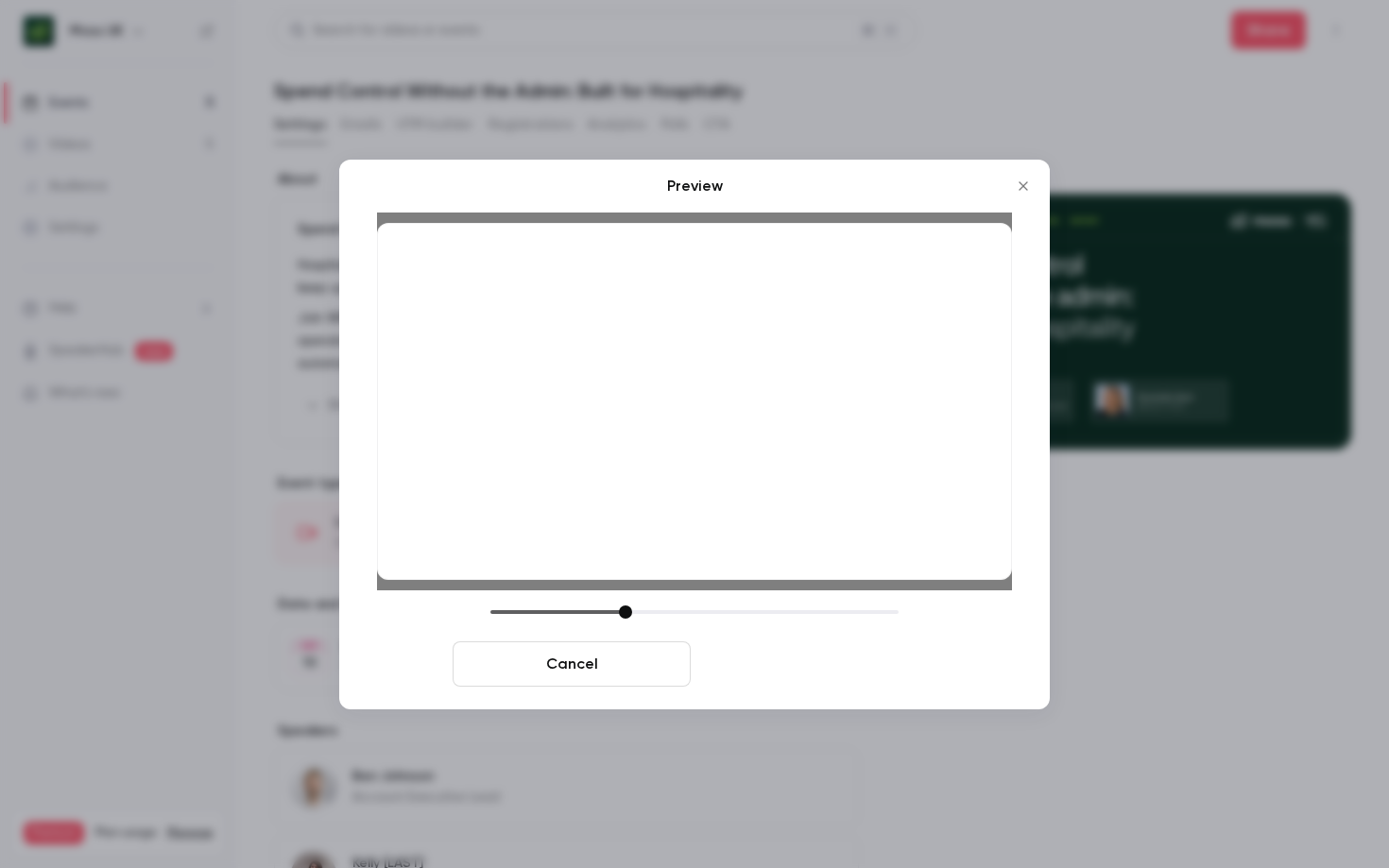 click on "Save cover" at bounding box center (817, 664) 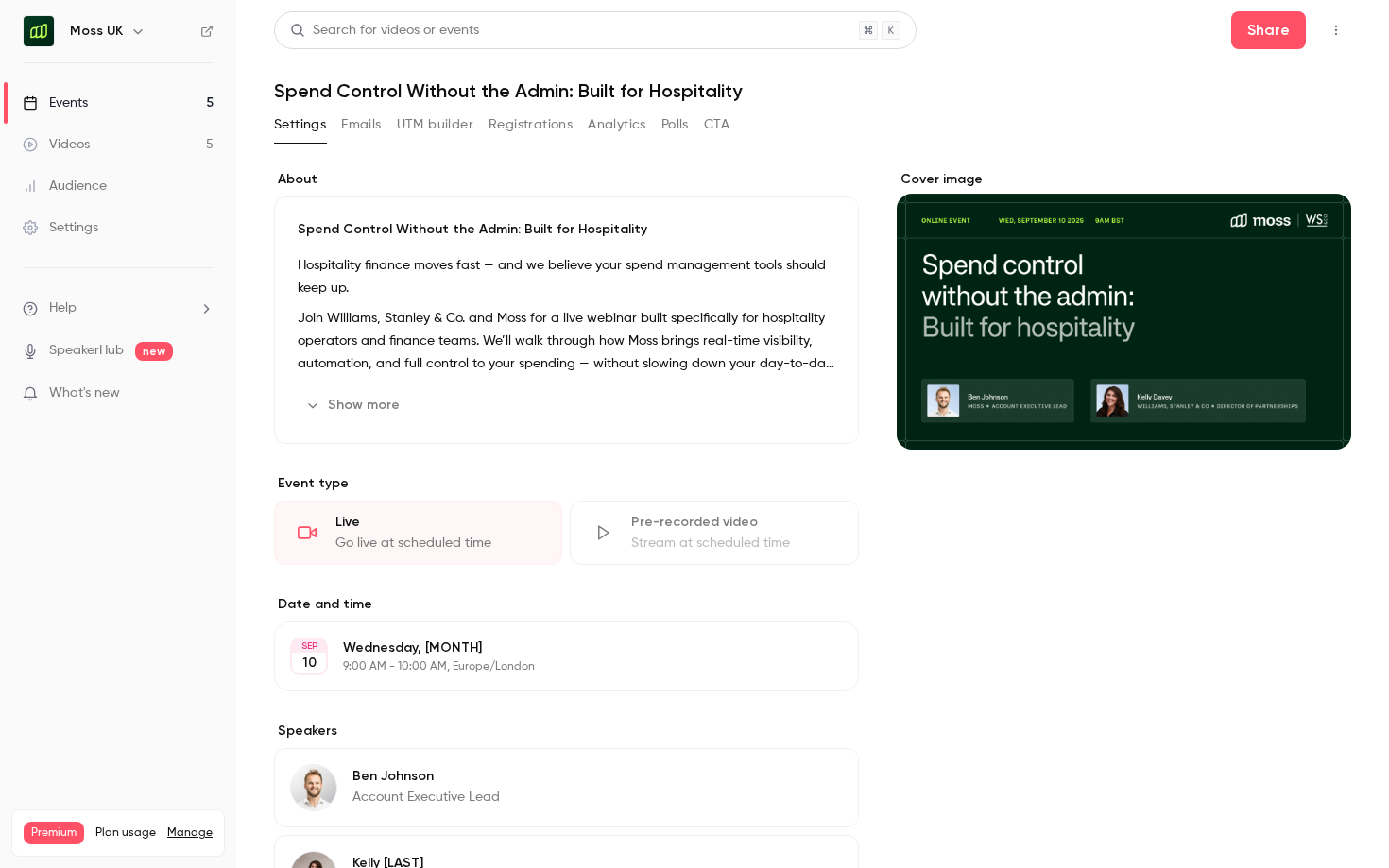 click 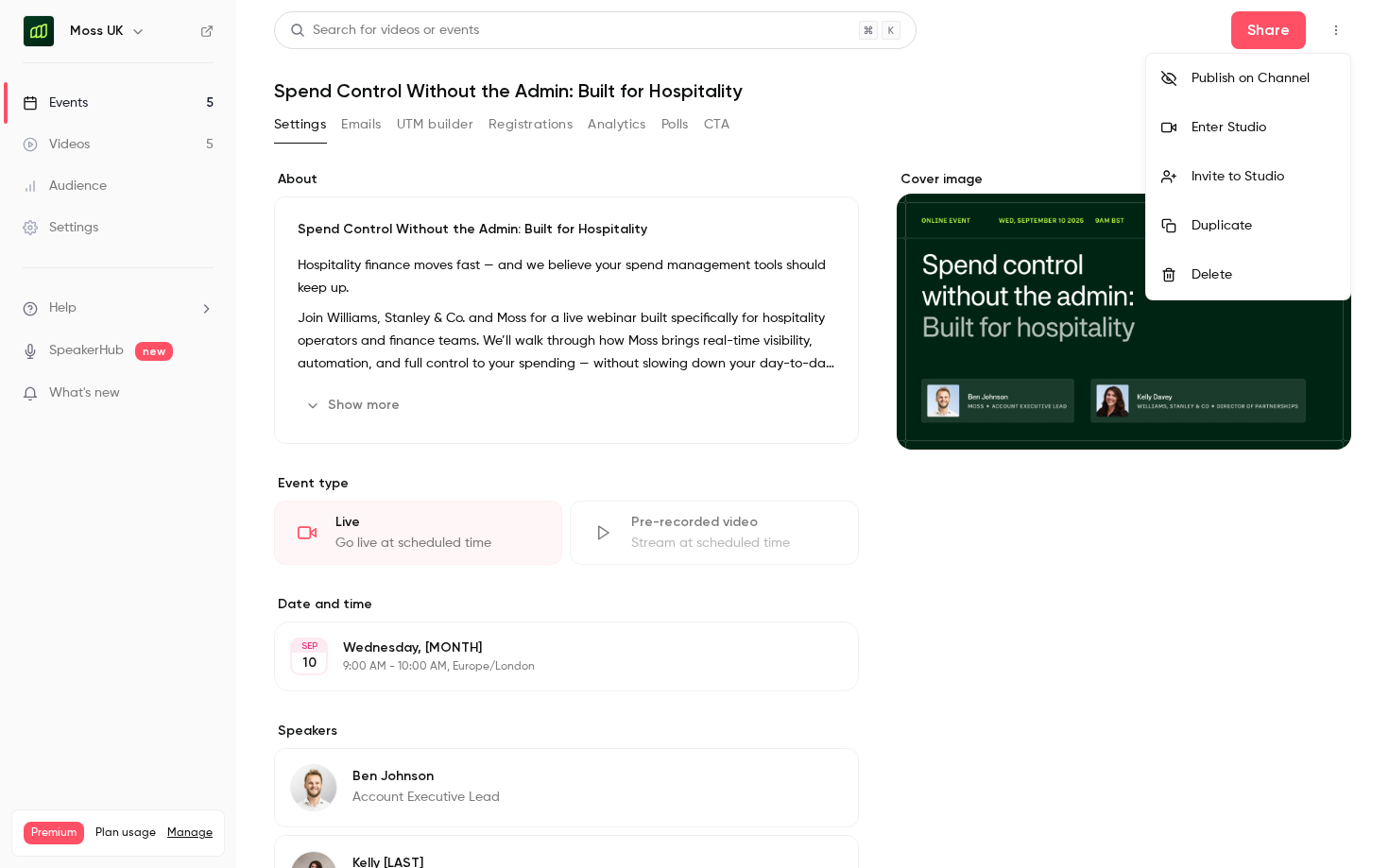 drag, startPoint x: 1245, startPoint y: 78, endPoint x: 970, endPoint y: 106, distance: 276.42178 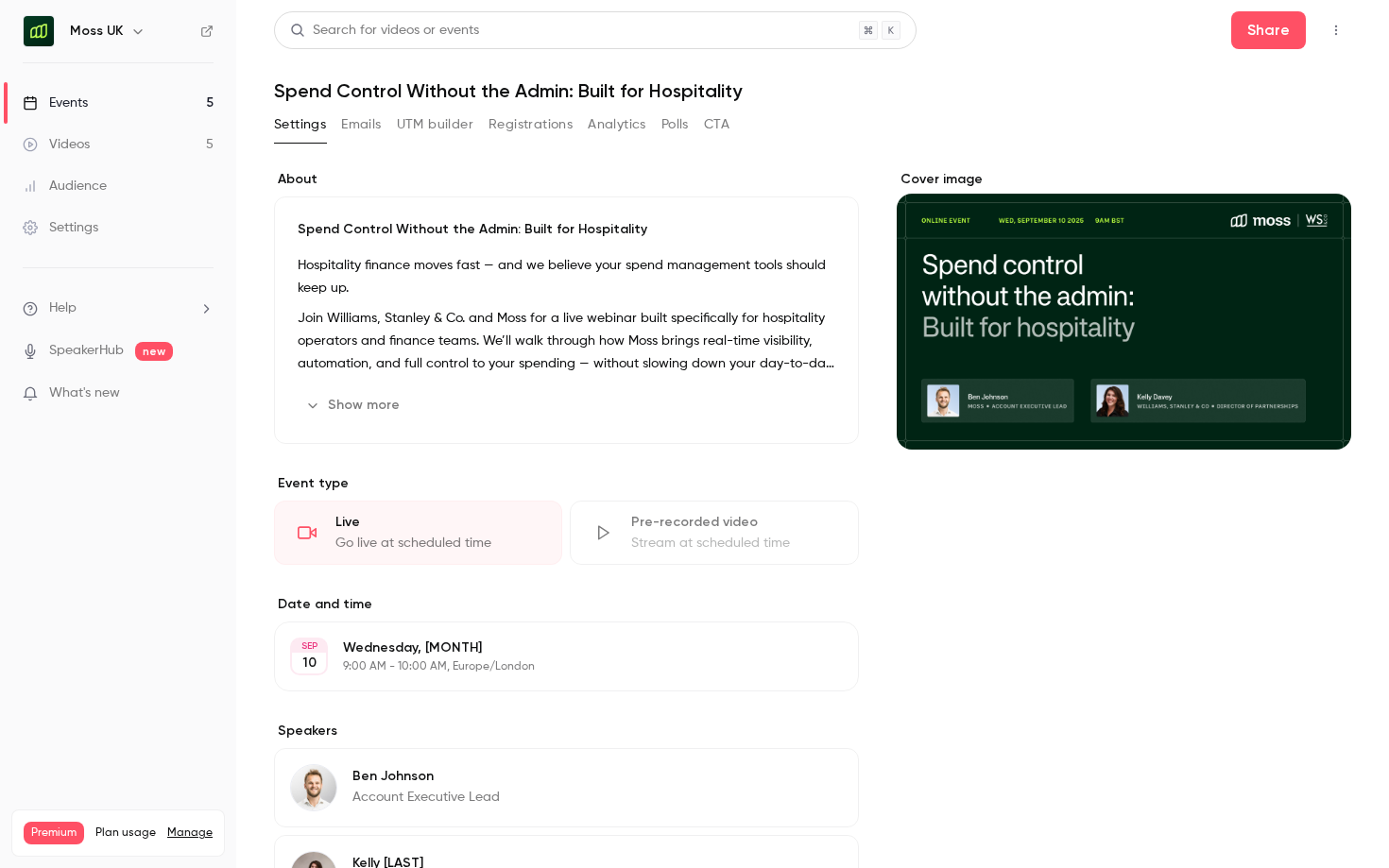 click on "UTM builder" at bounding box center (435, 125) 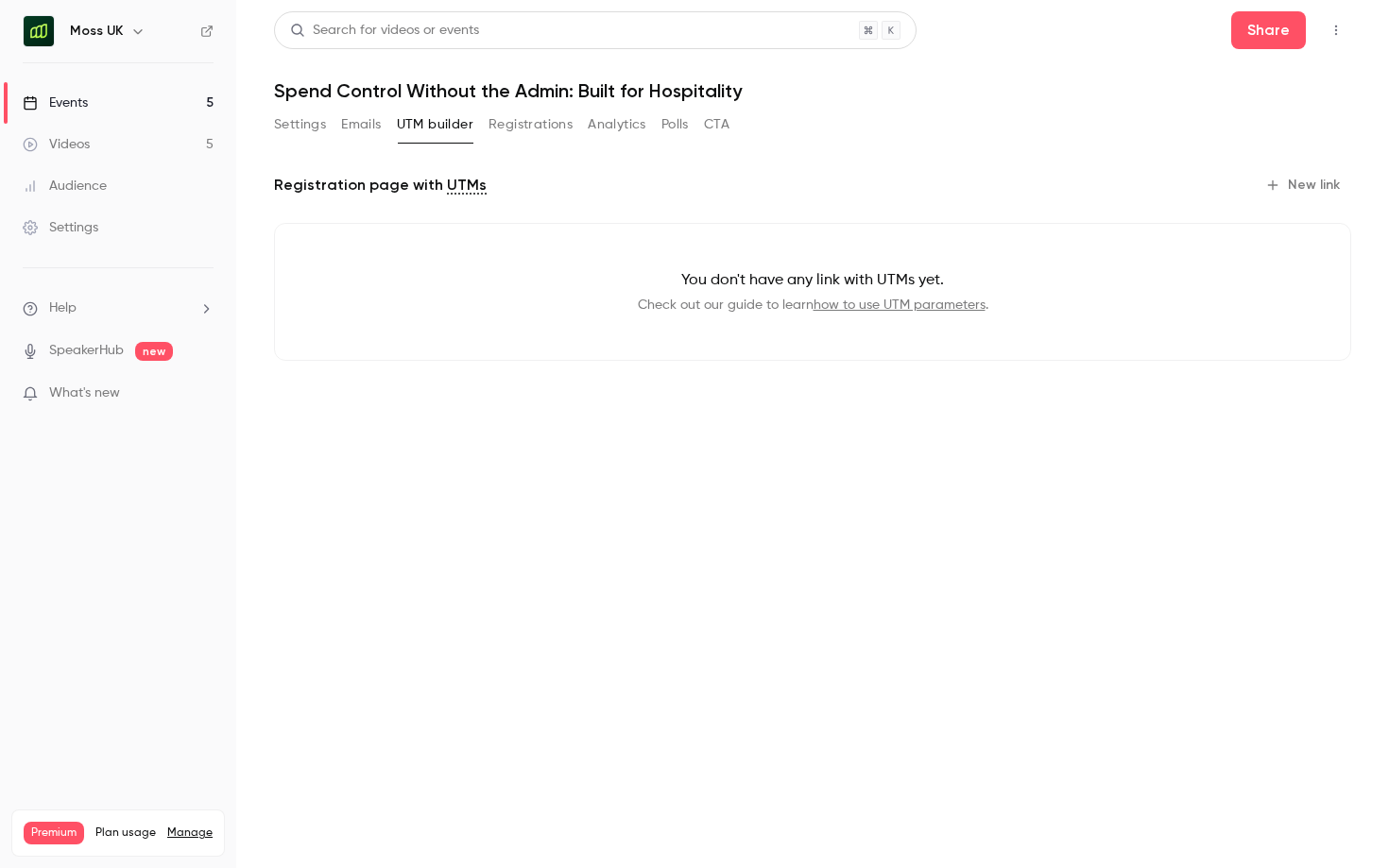 click on "New link" at bounding box center [1304, 185] 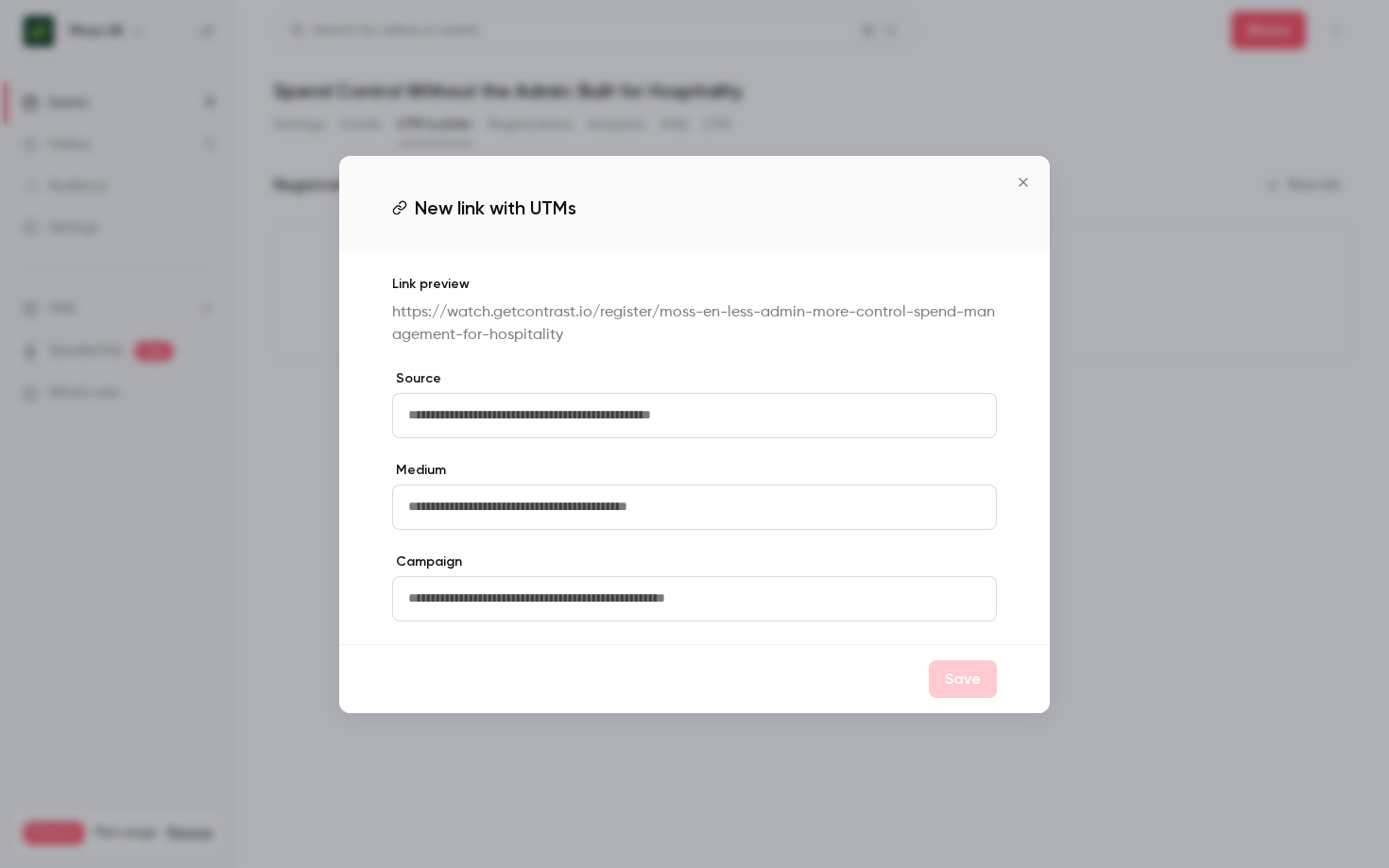 click at bounding box center (694, 416) 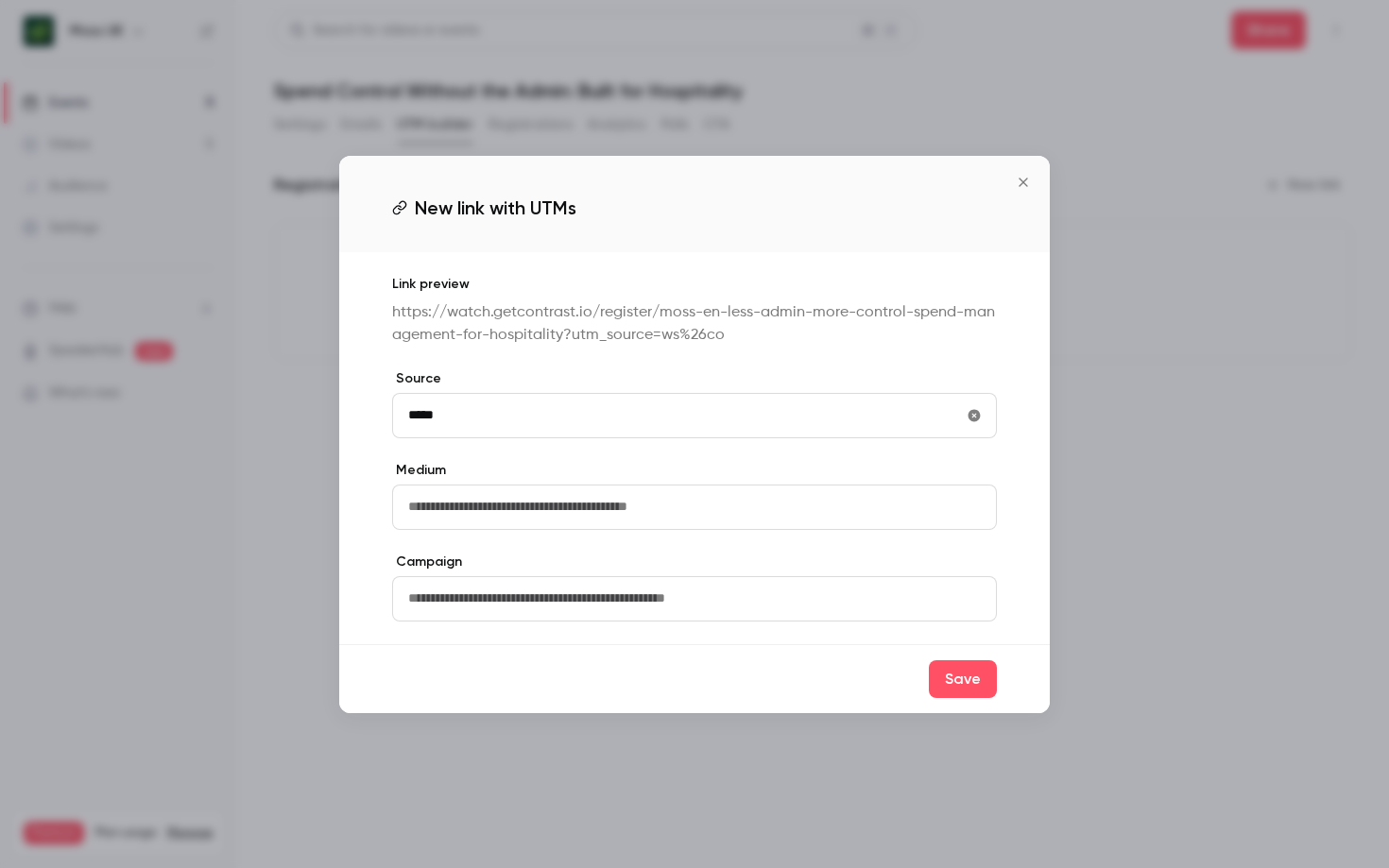 type on "*****" 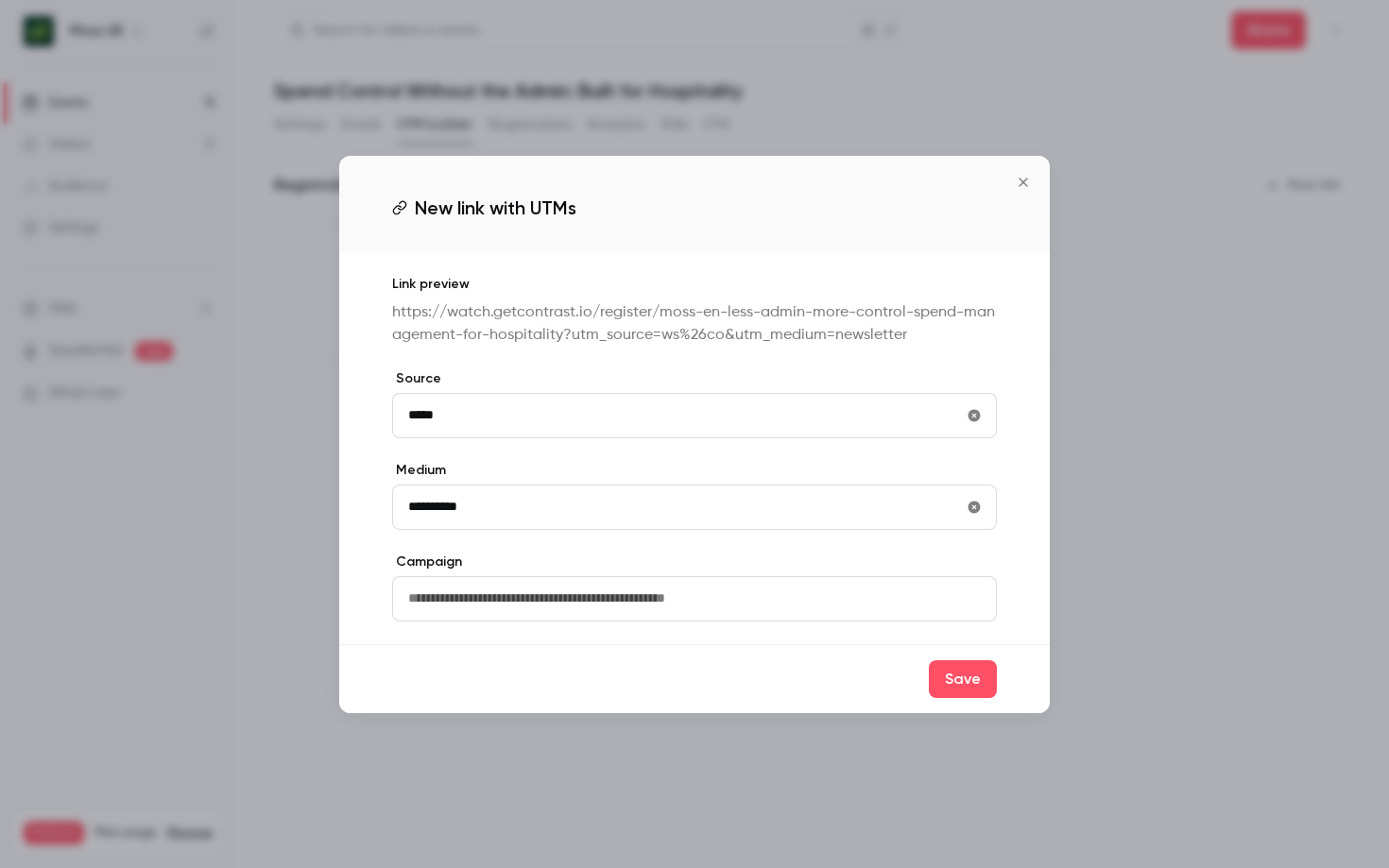 type on "**********" 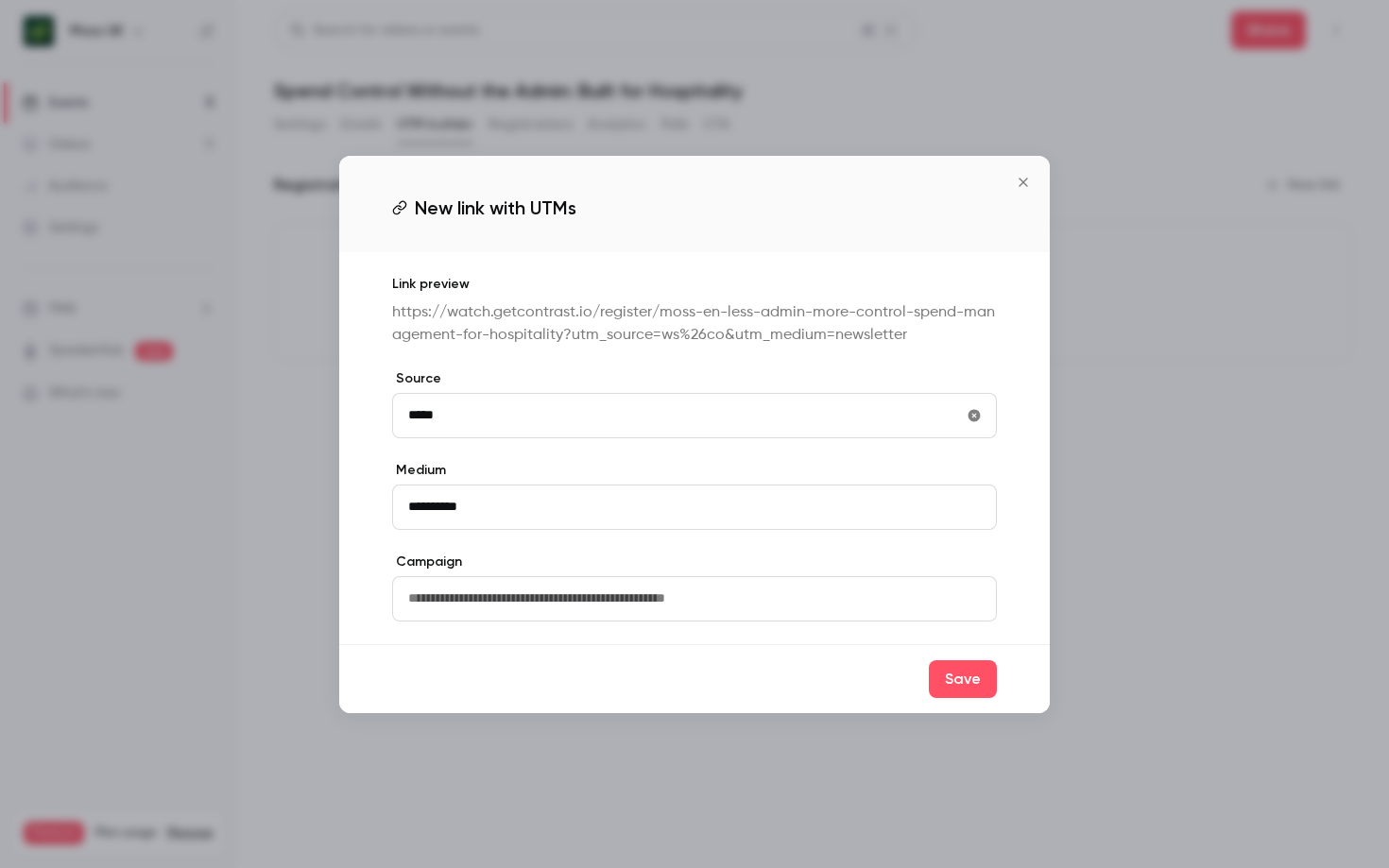 click on "*****" at bounding box center (694, 416) 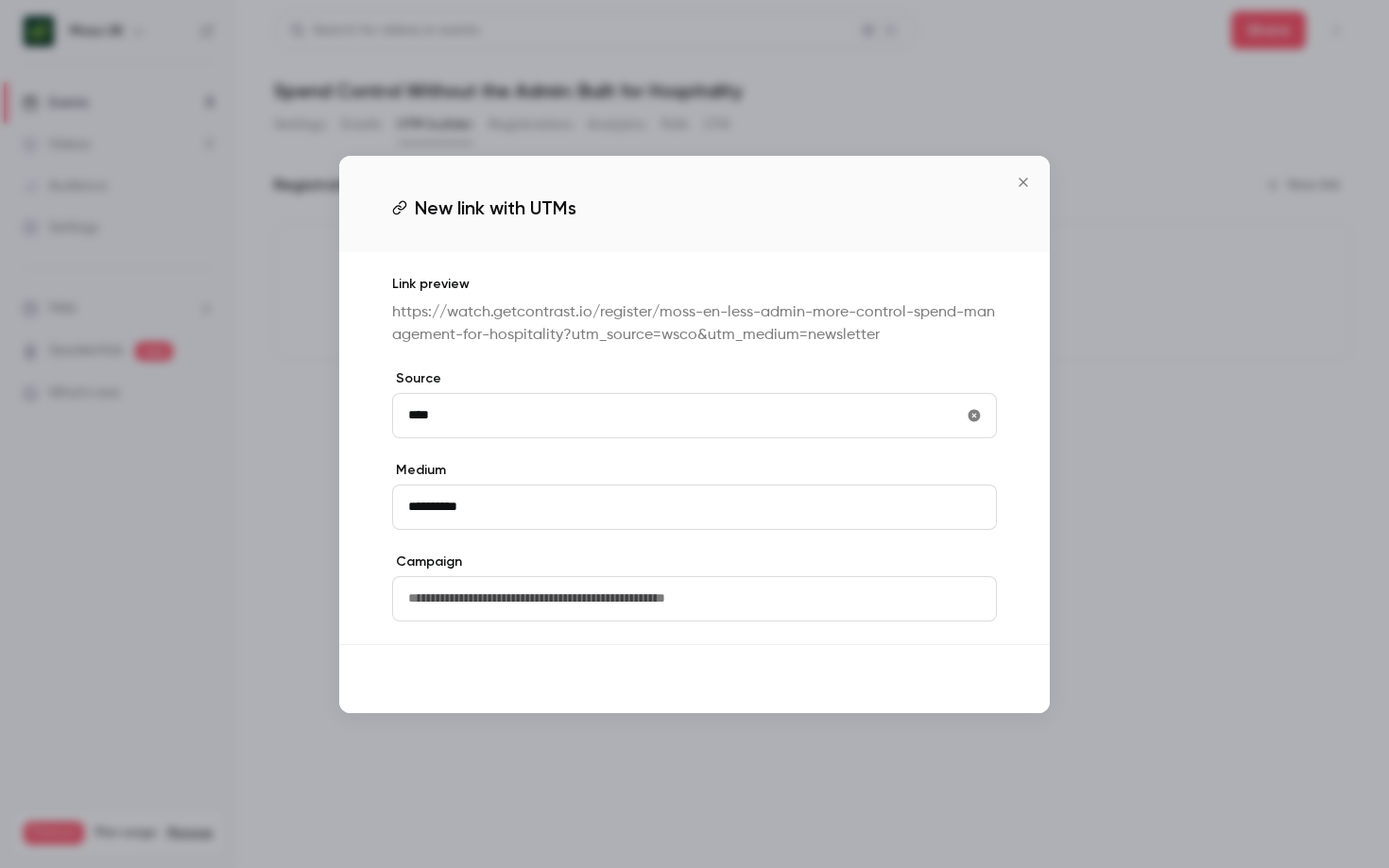 type on "****" 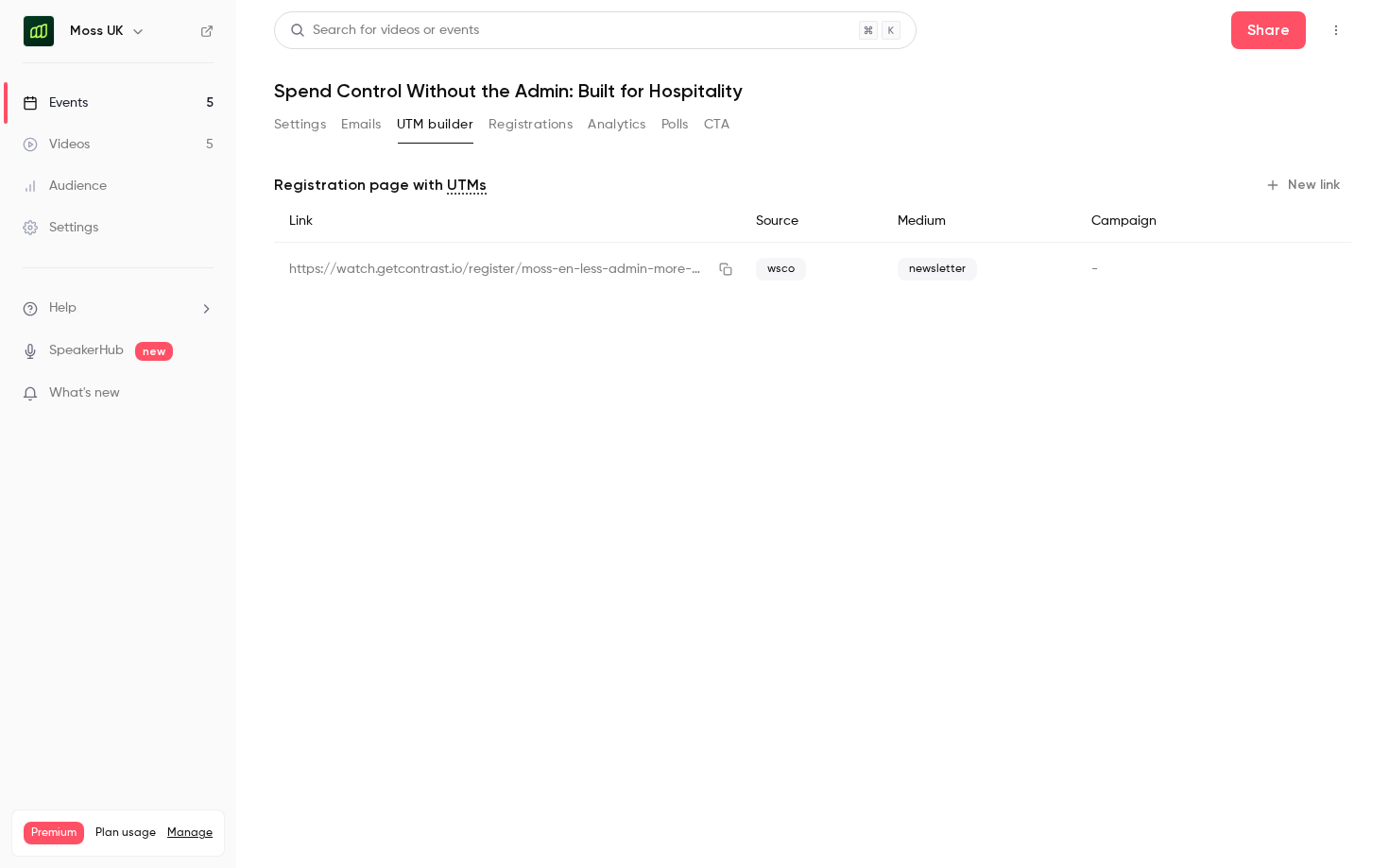 click on "New link" at bounding box center [1304, 185] 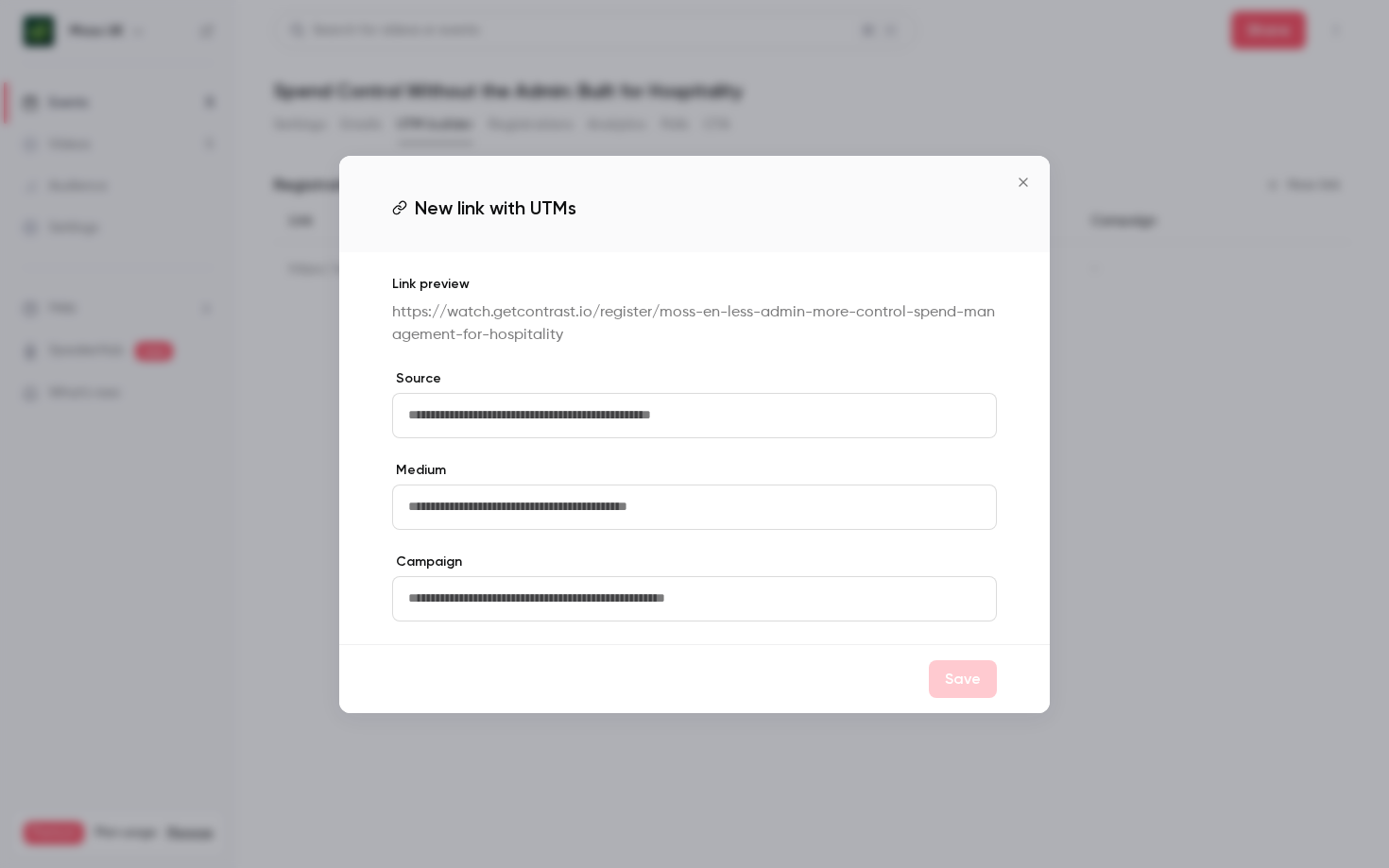 click at bounding box center (694, 416) 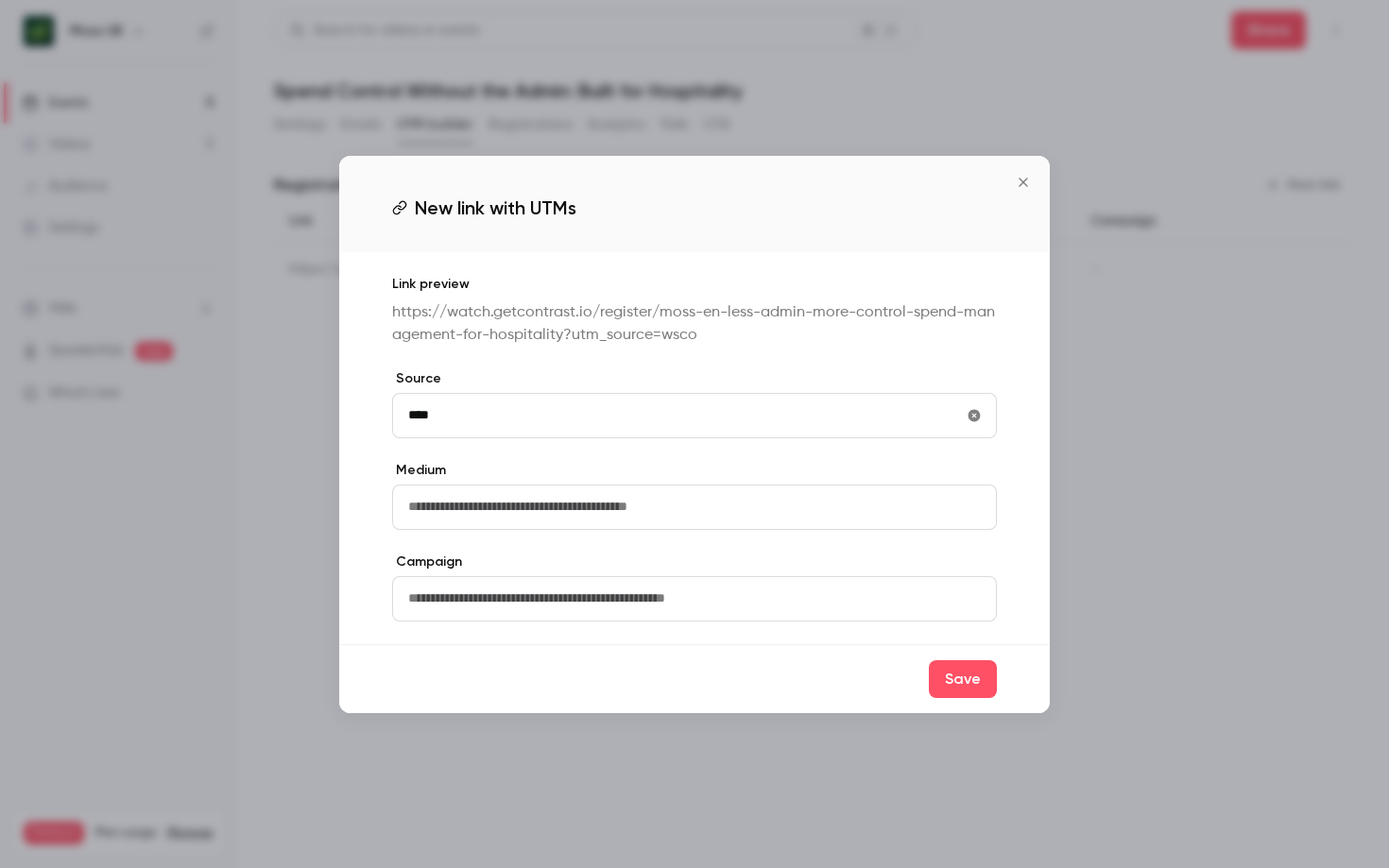 type on "****" 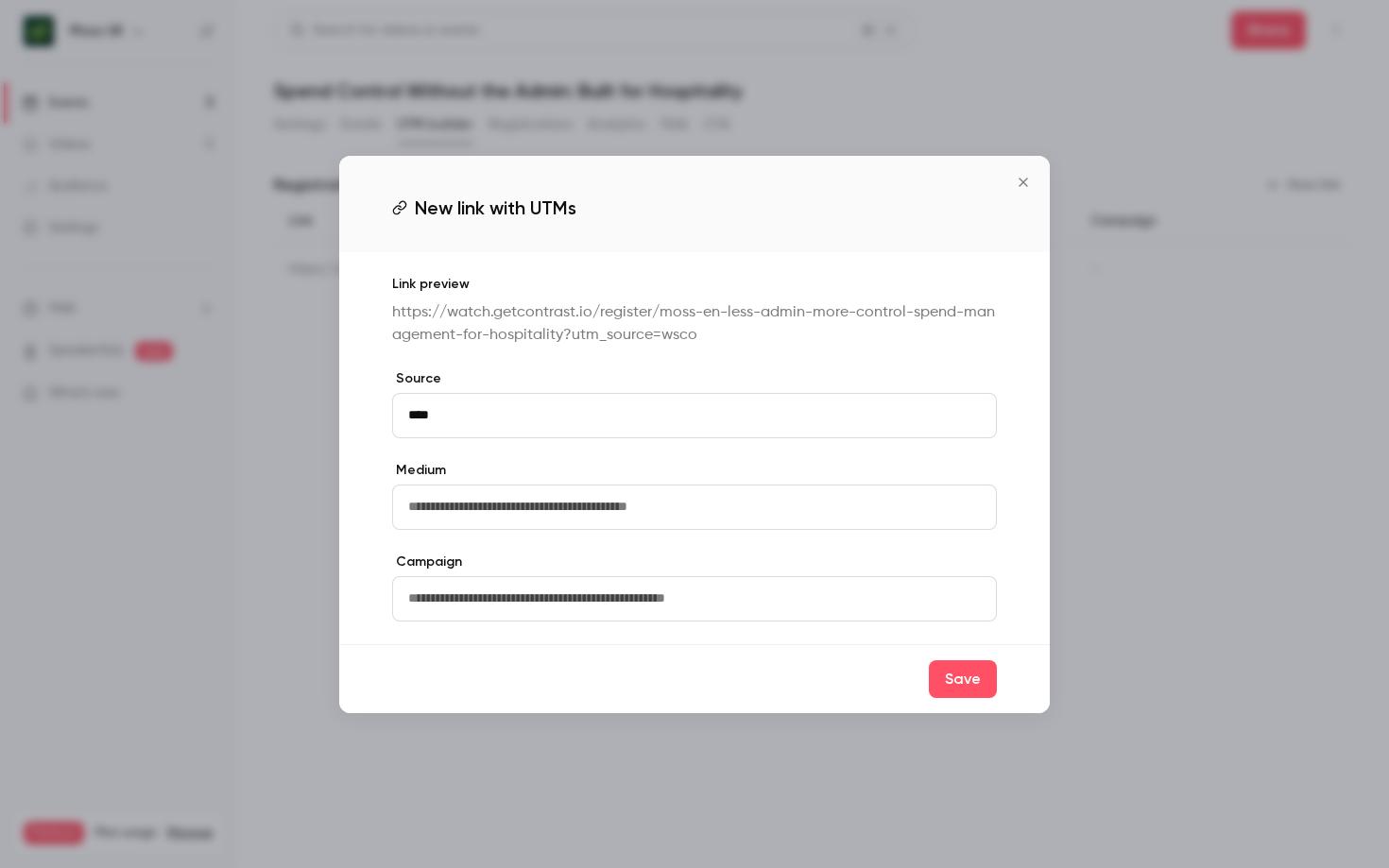 click at bounding box center [694, 507] 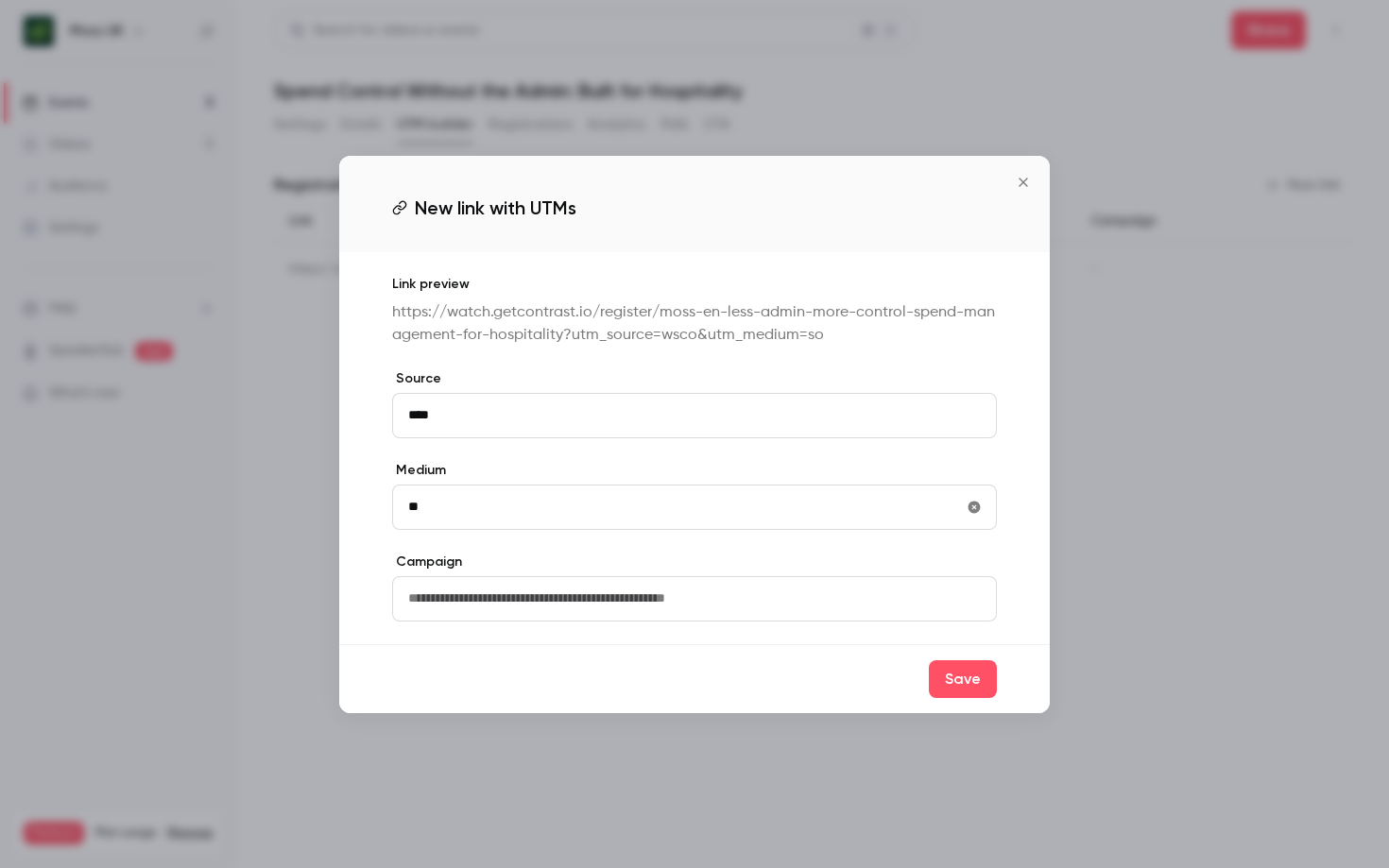 type on "*" 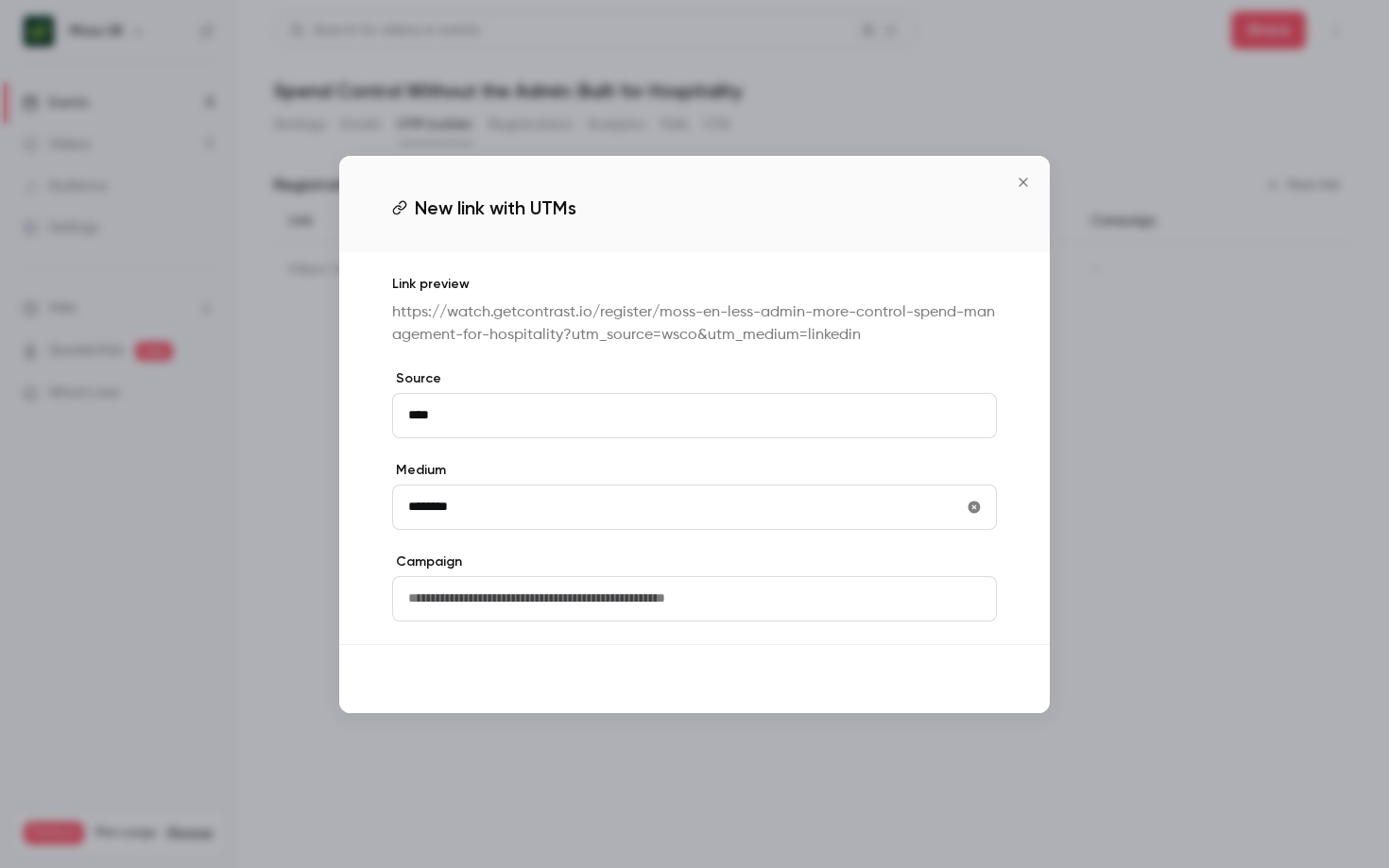 type on "********" 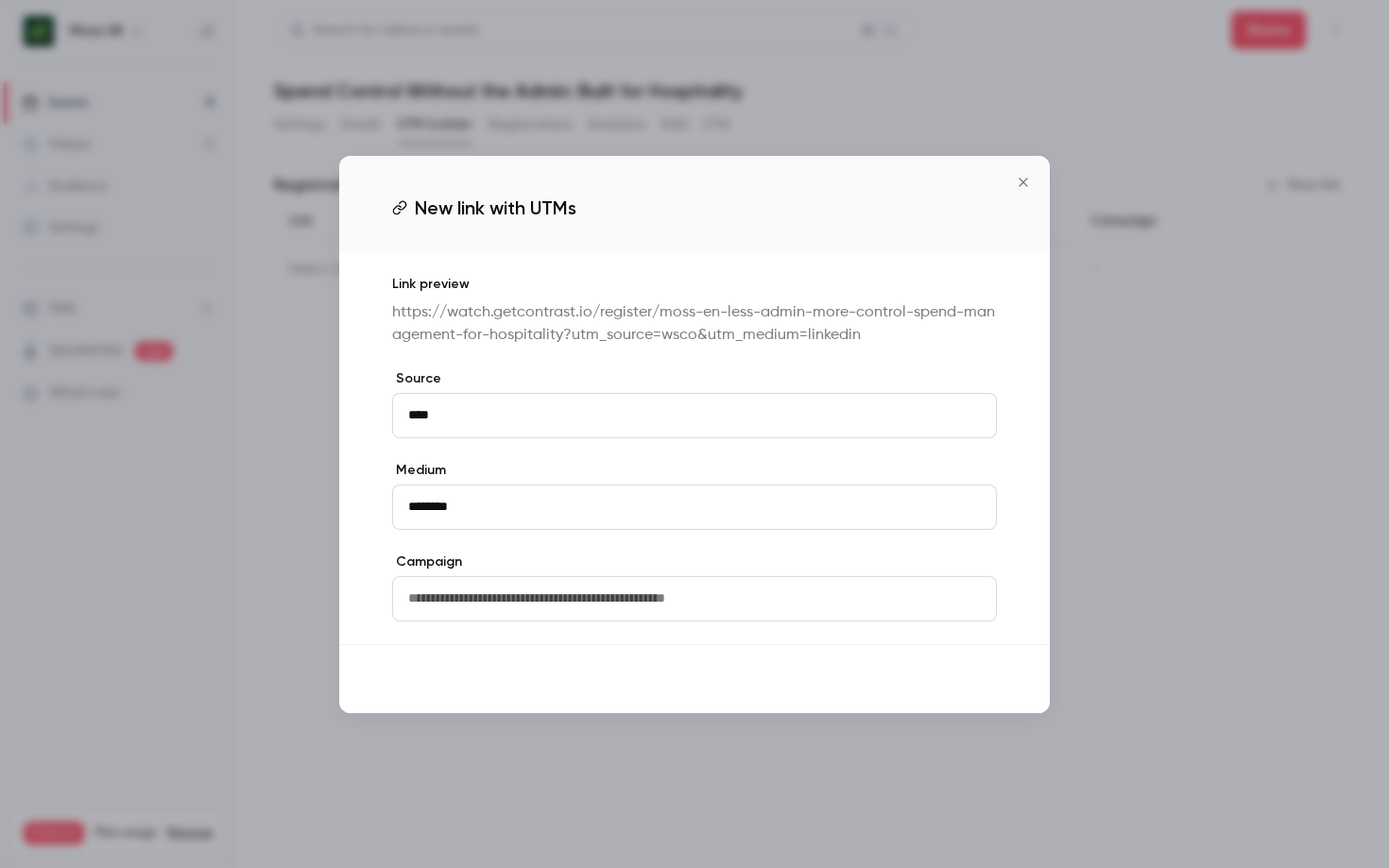 click on "Save" at bounding box center [963, 679] 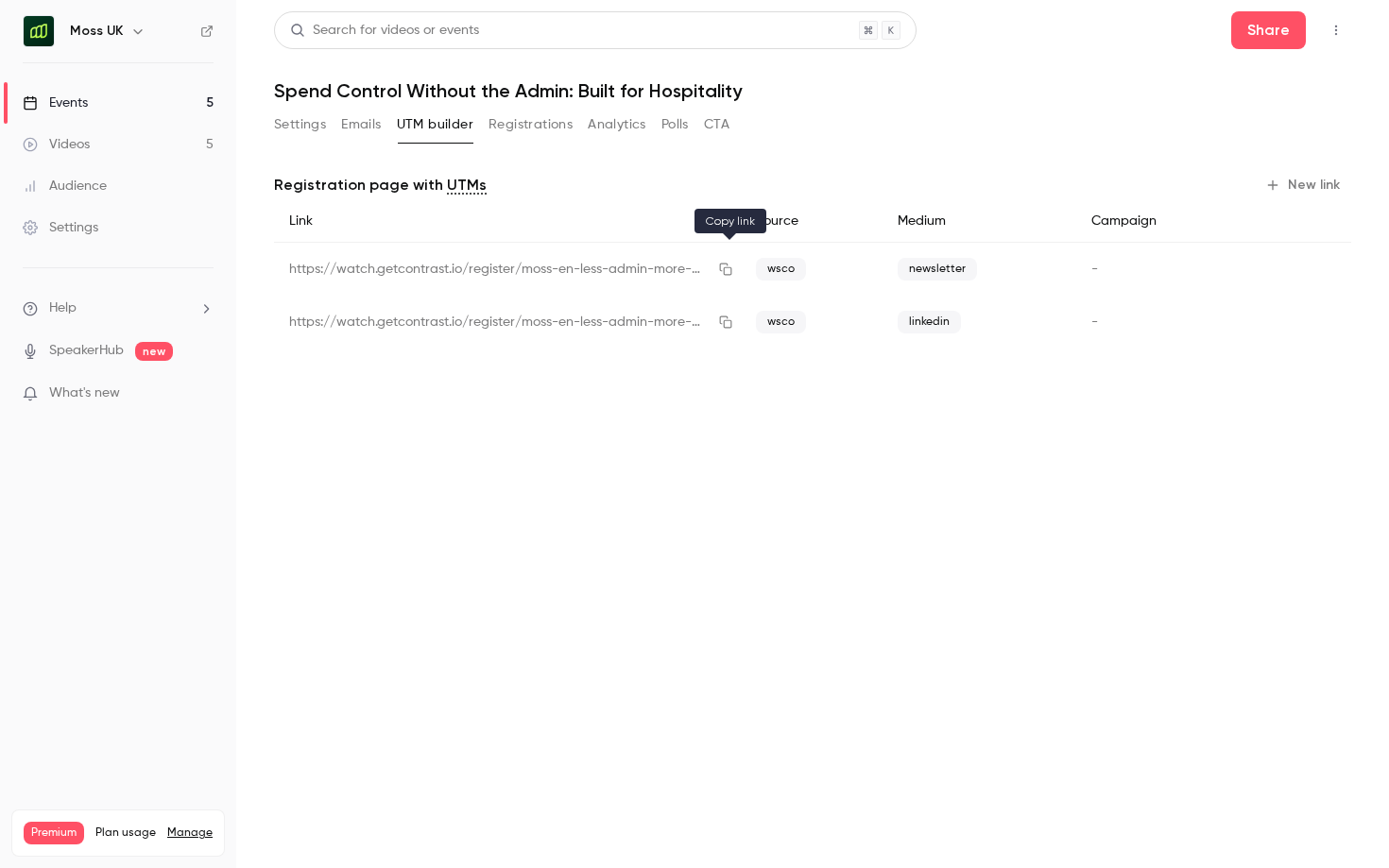 click 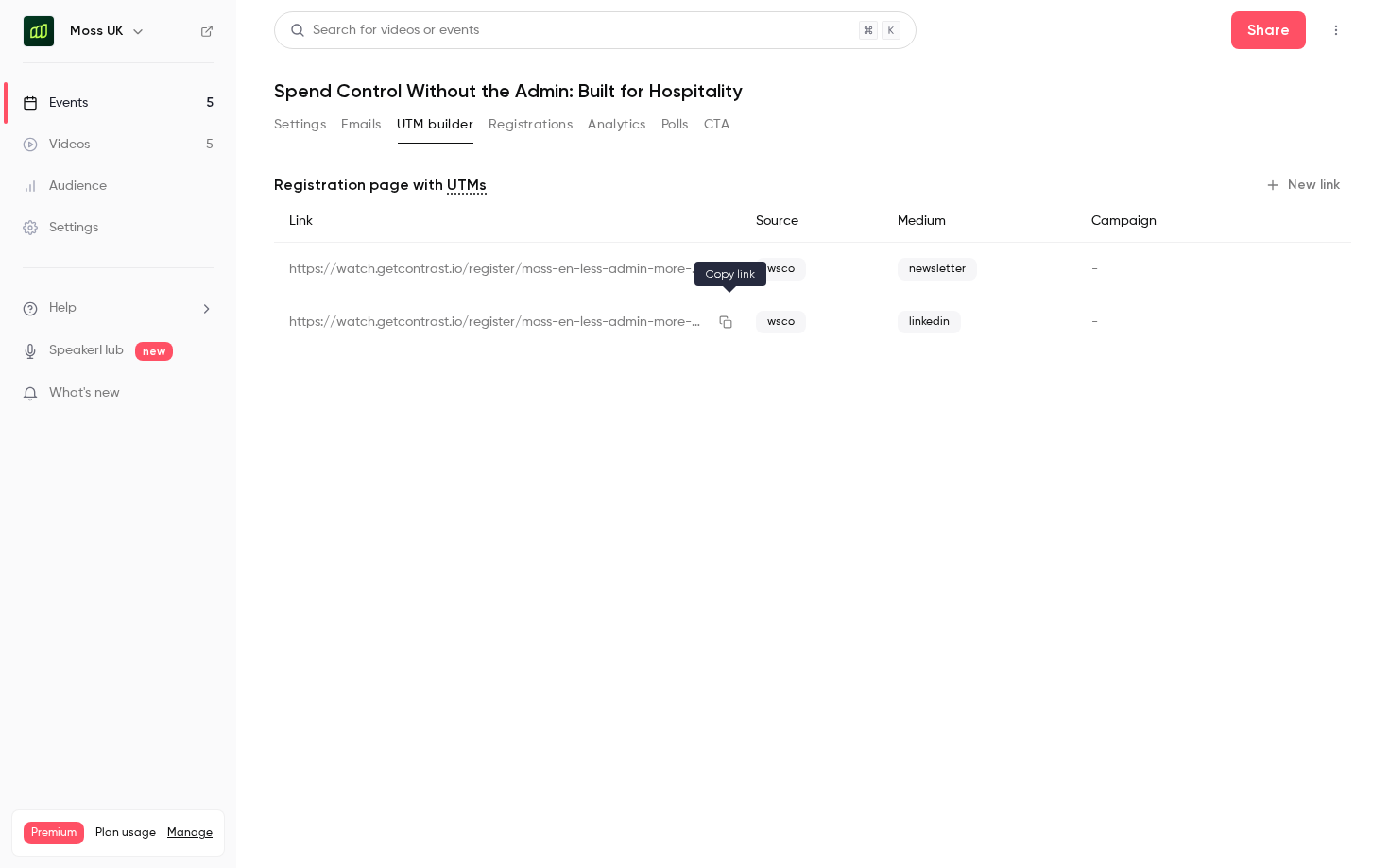 click at bounding box center (726, 322) 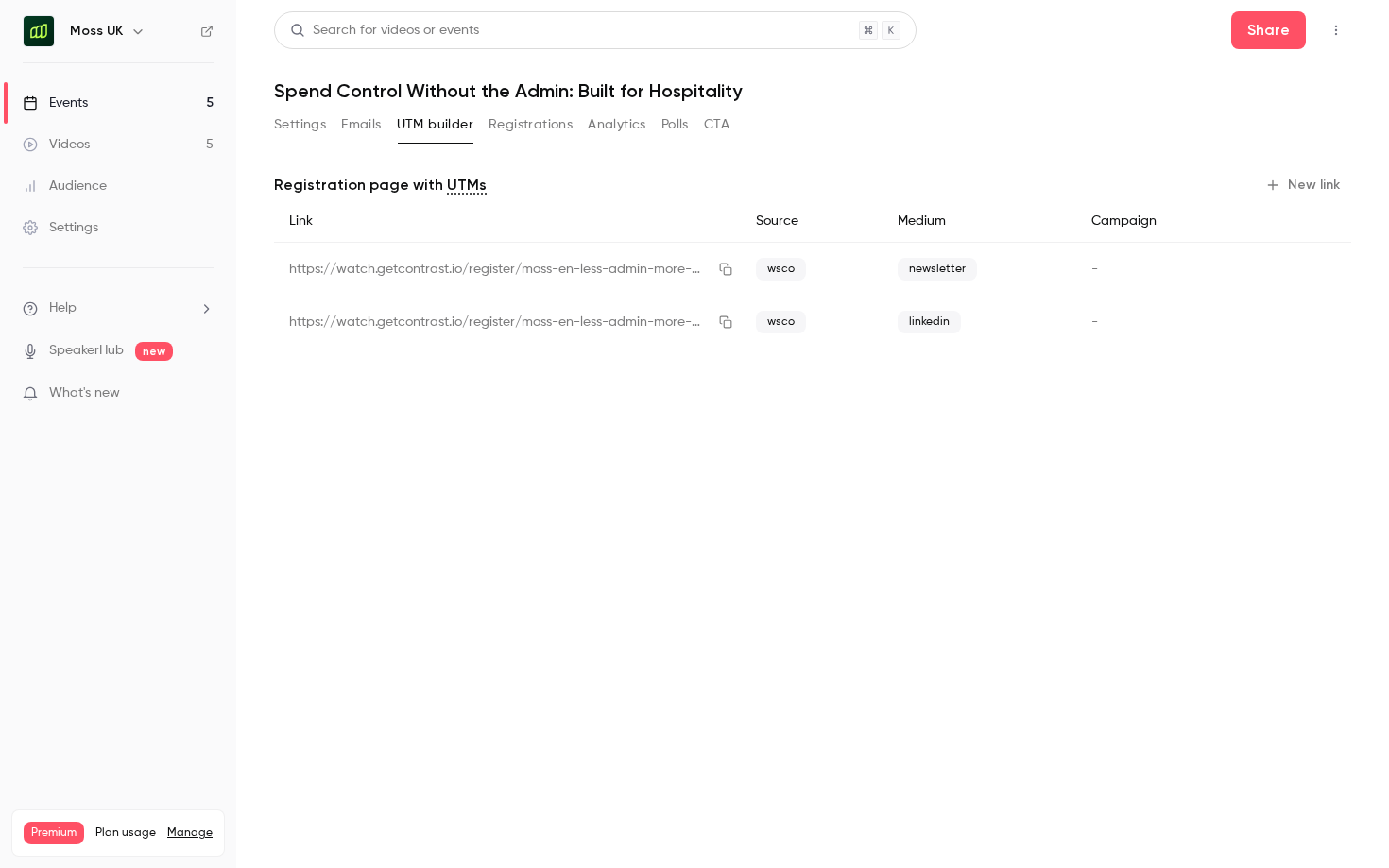 click on "Emails" at bounding box center [361, 125] 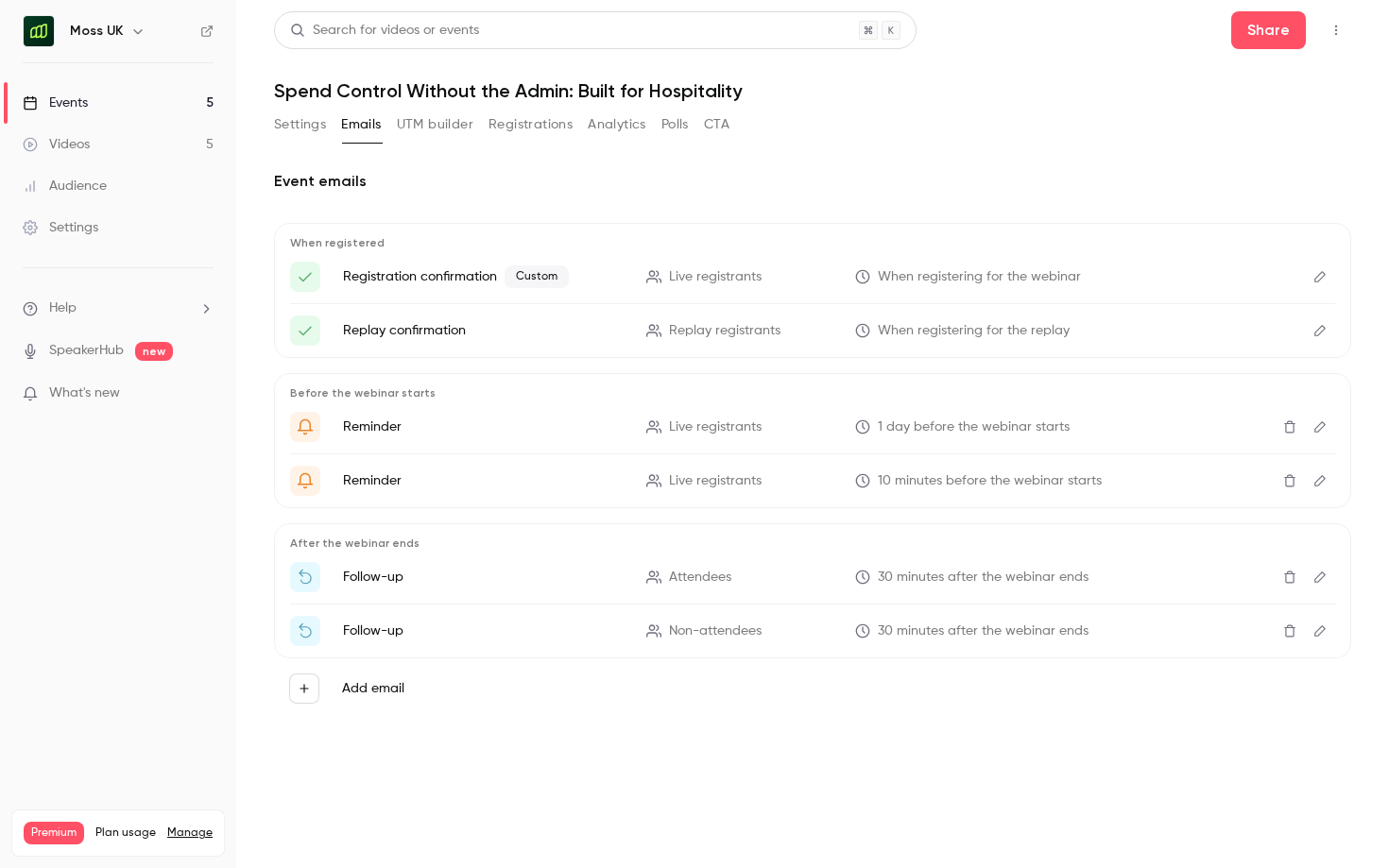 click on "Custom" at bounding box center [537, 277] 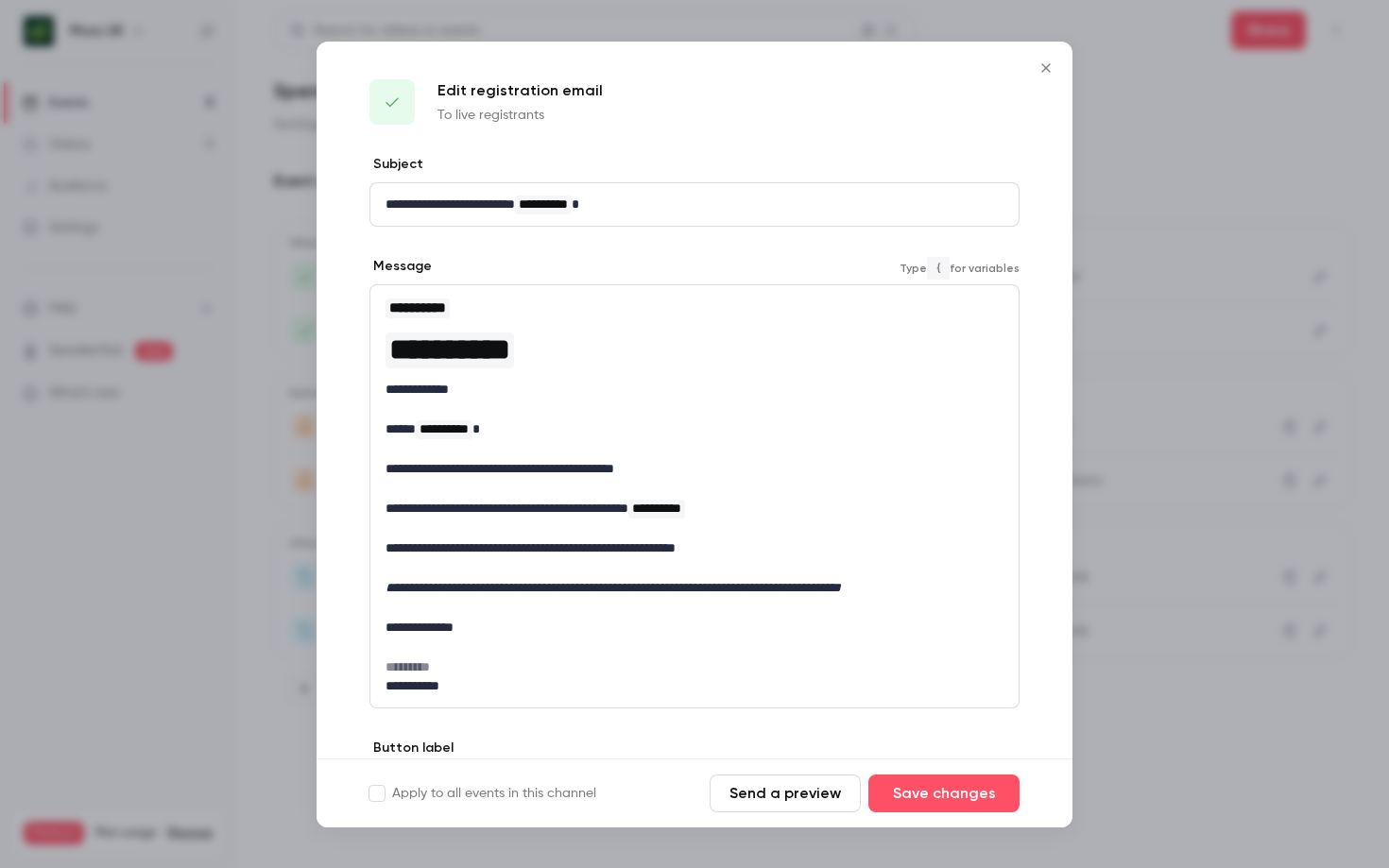click at bounding box center (694, 409) 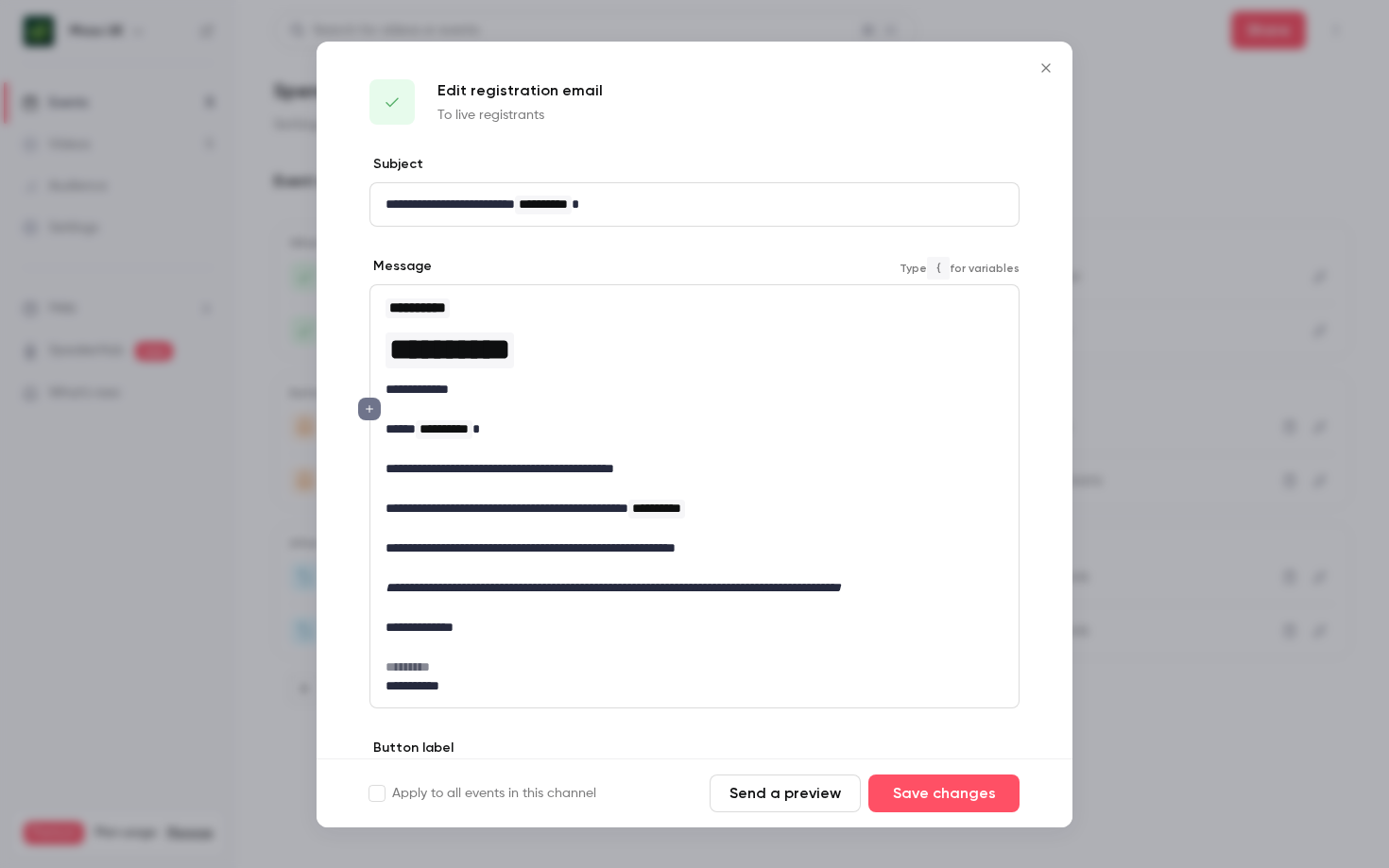 scroll, scrollTop: 31, scrollLeft: 0, axis: vertical 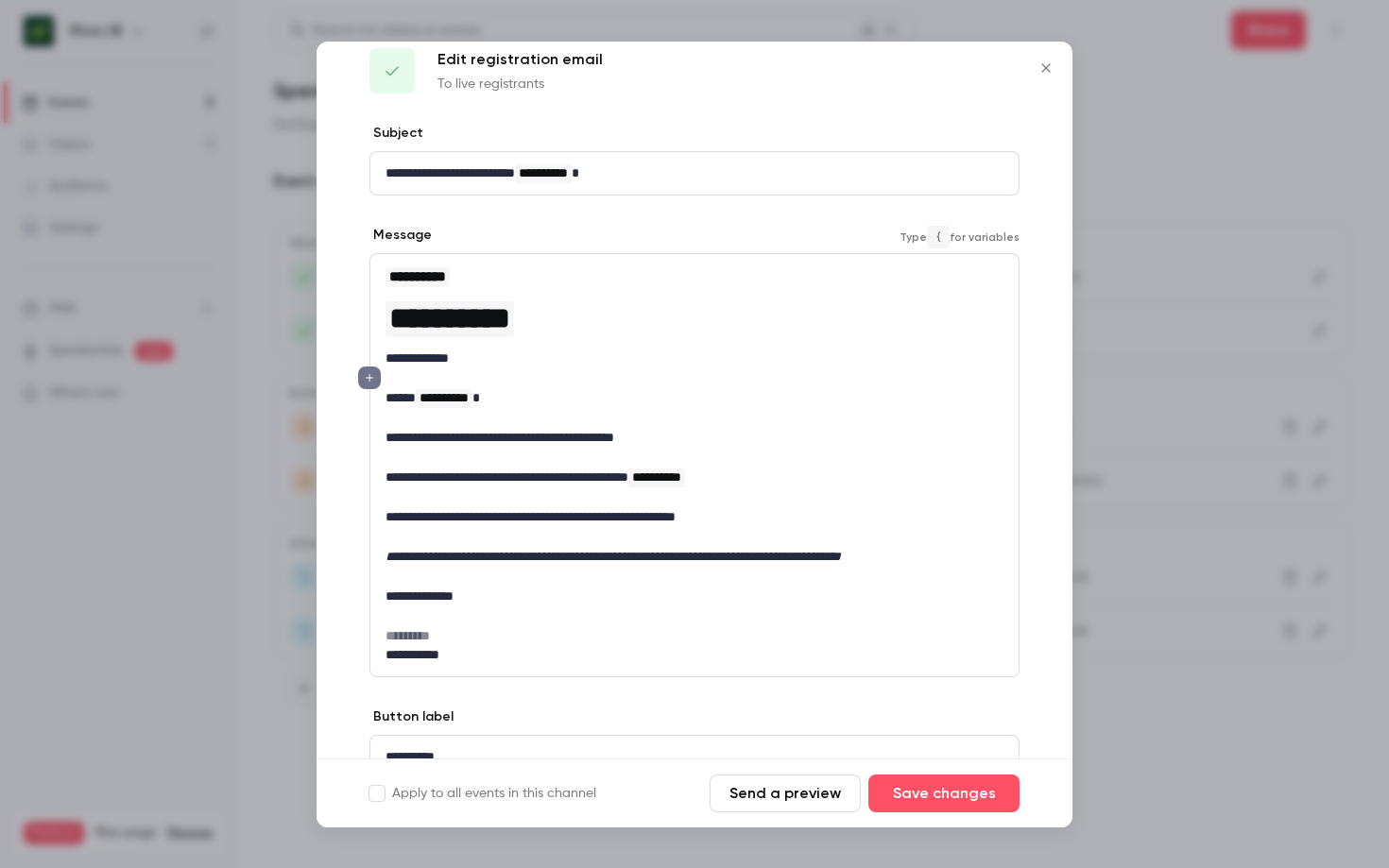 click on "**********" at bounding box center [694, 437] 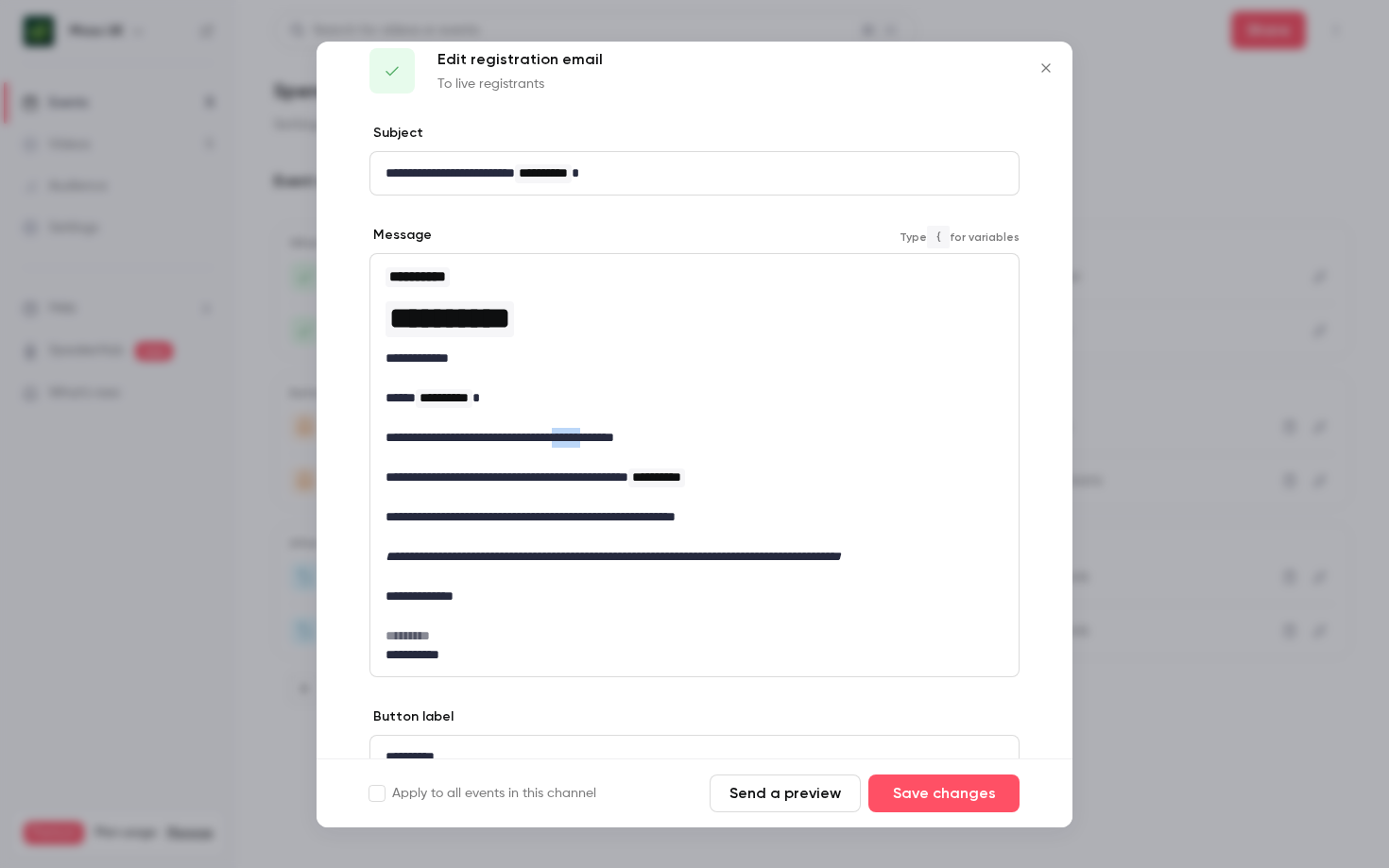 click on "**********" at bounding box center [694, 437] 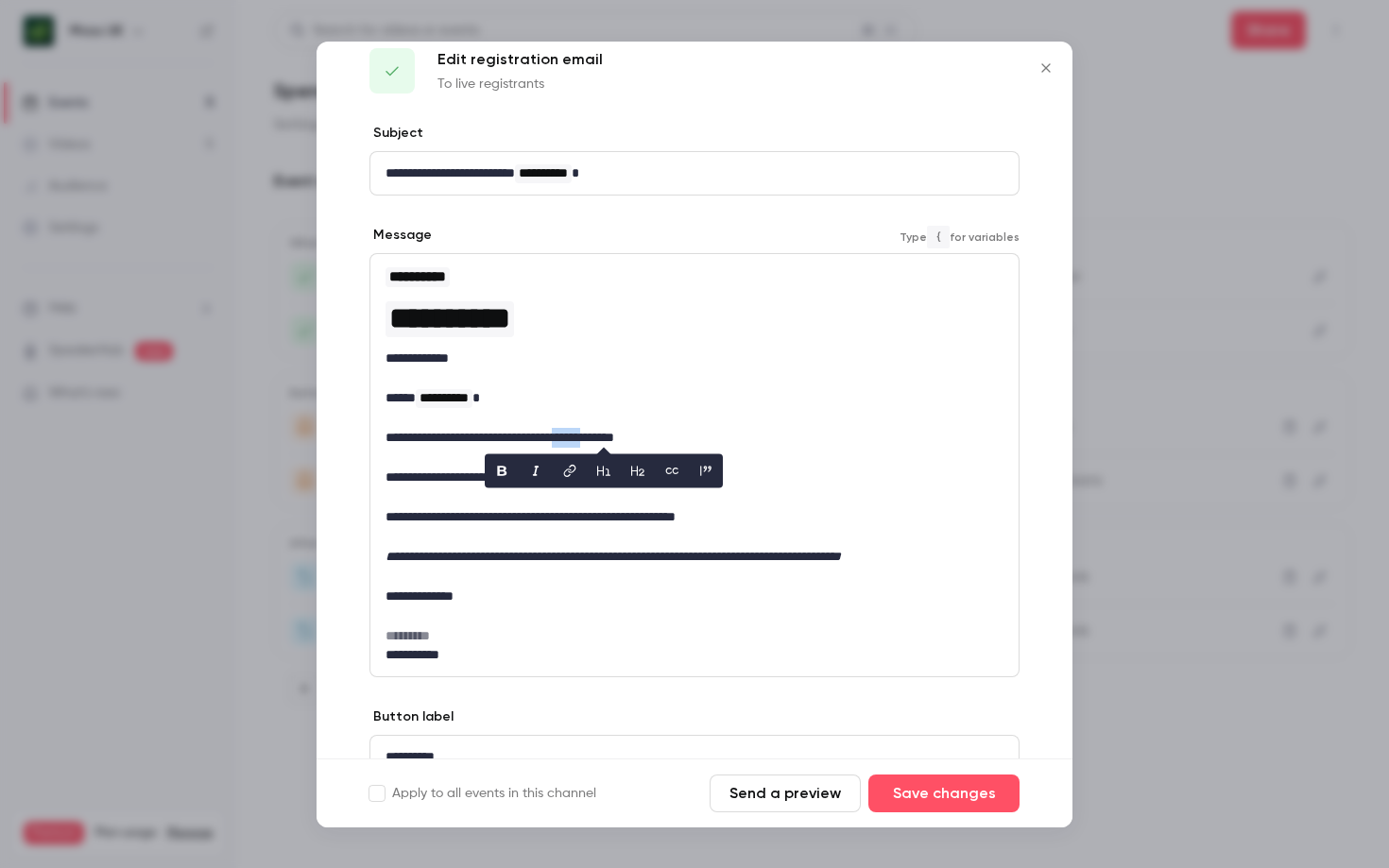 type 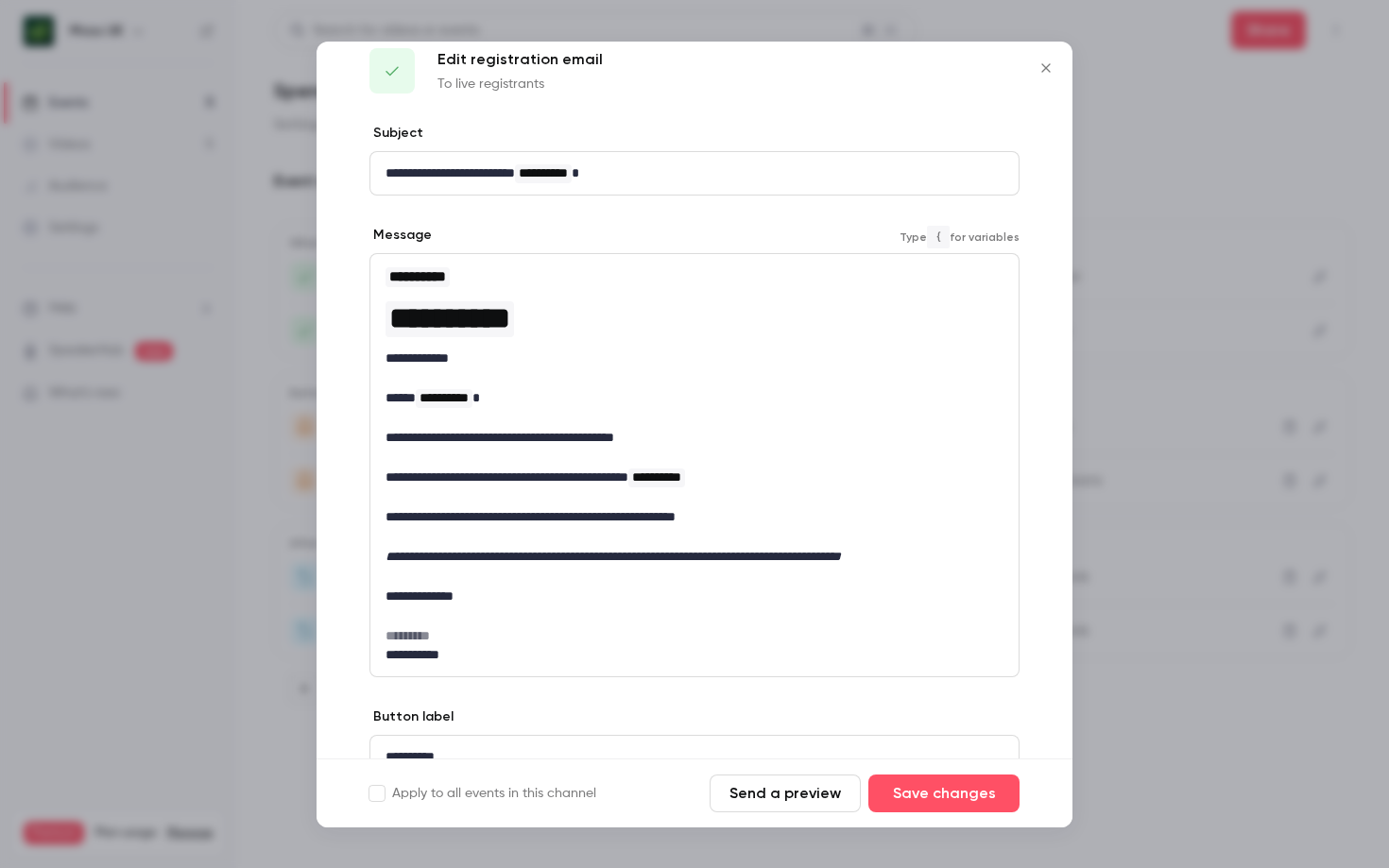 click on "**********" at bounding box center (694, 437) 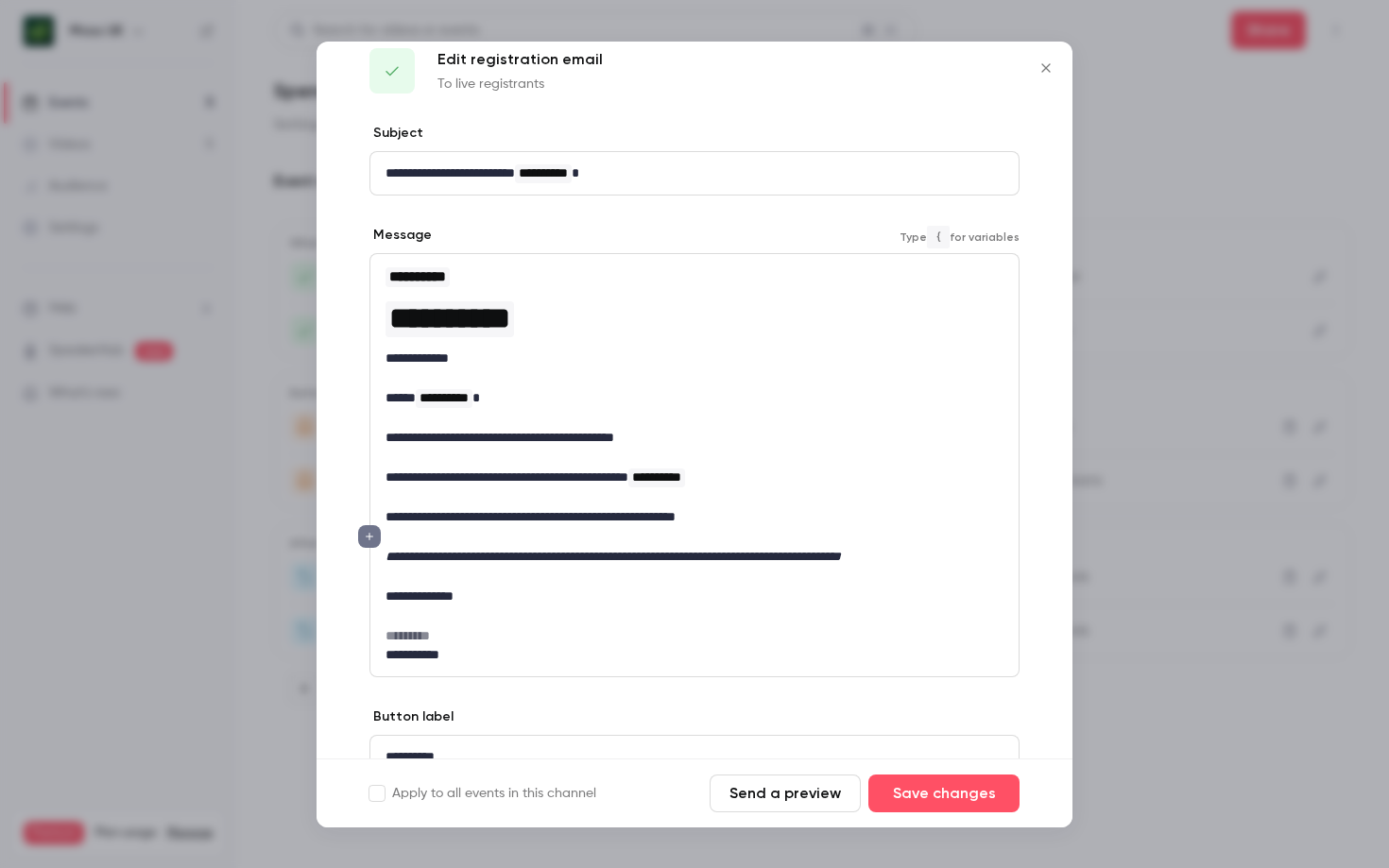click on "**********" at bounding box center [694, 517] 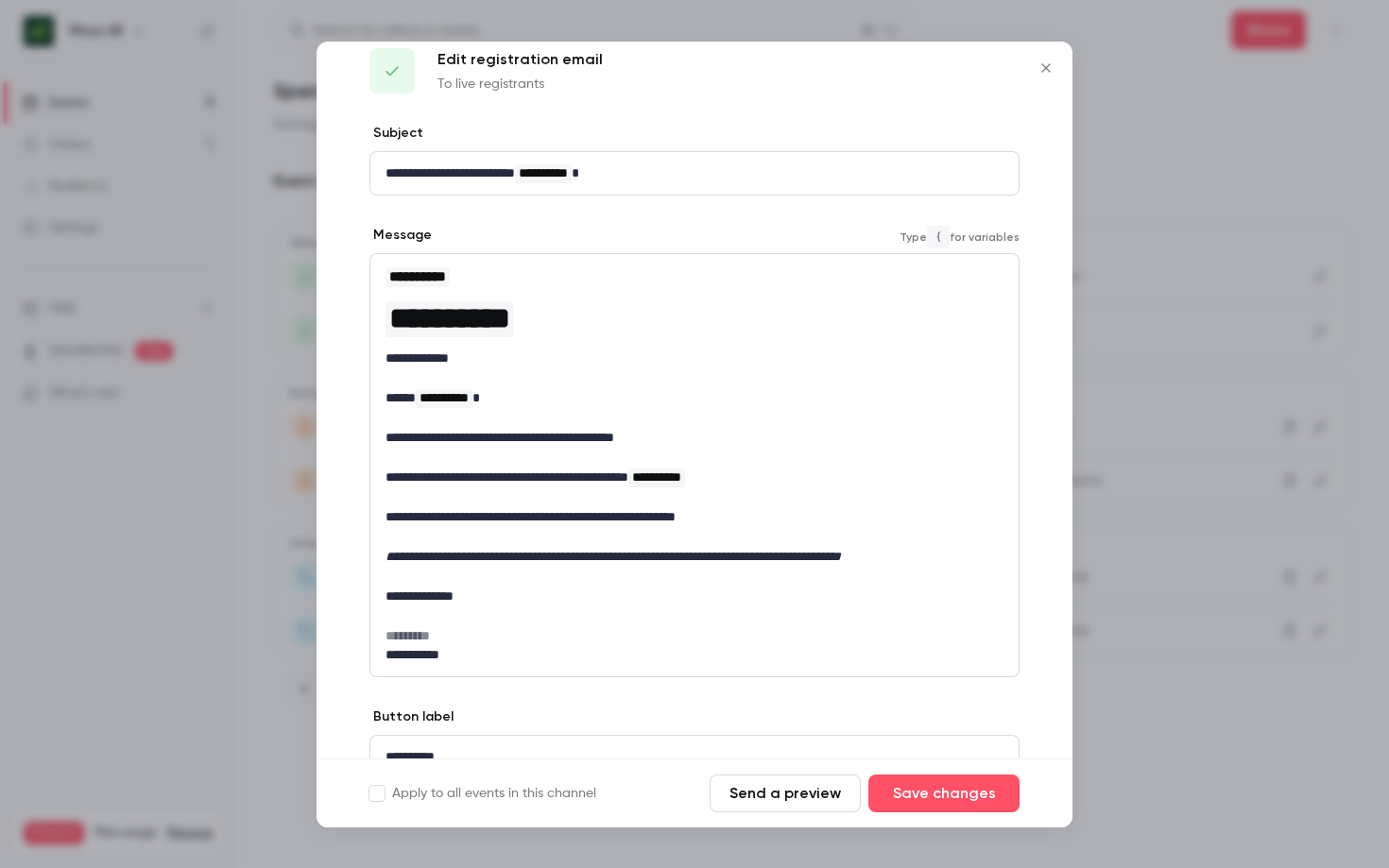 click on "**********" at bounding box center [694, 596] 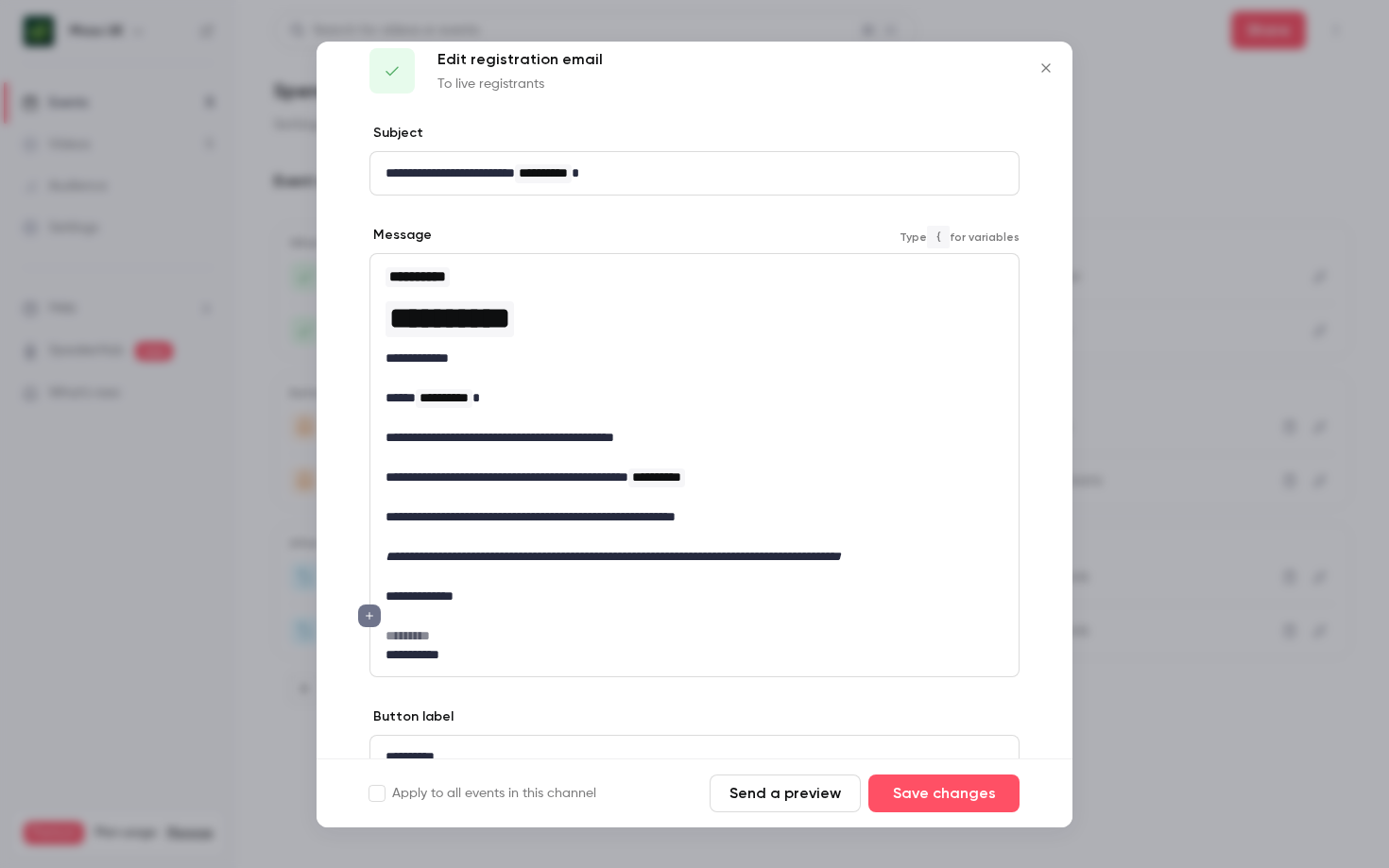 click on "**********" at bounding box center (450, 318) 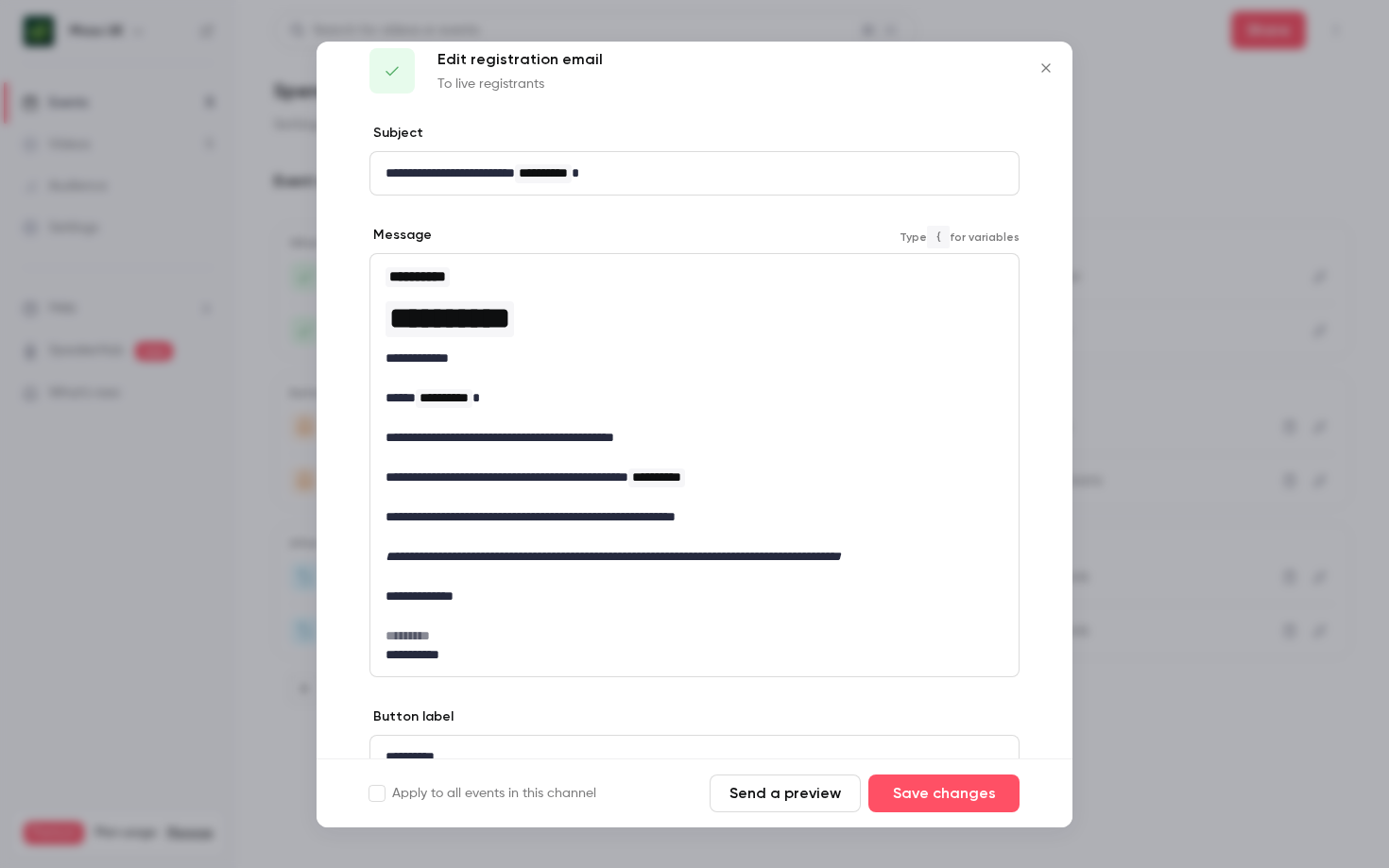 click on "**********" at bounding box center (450, 318) 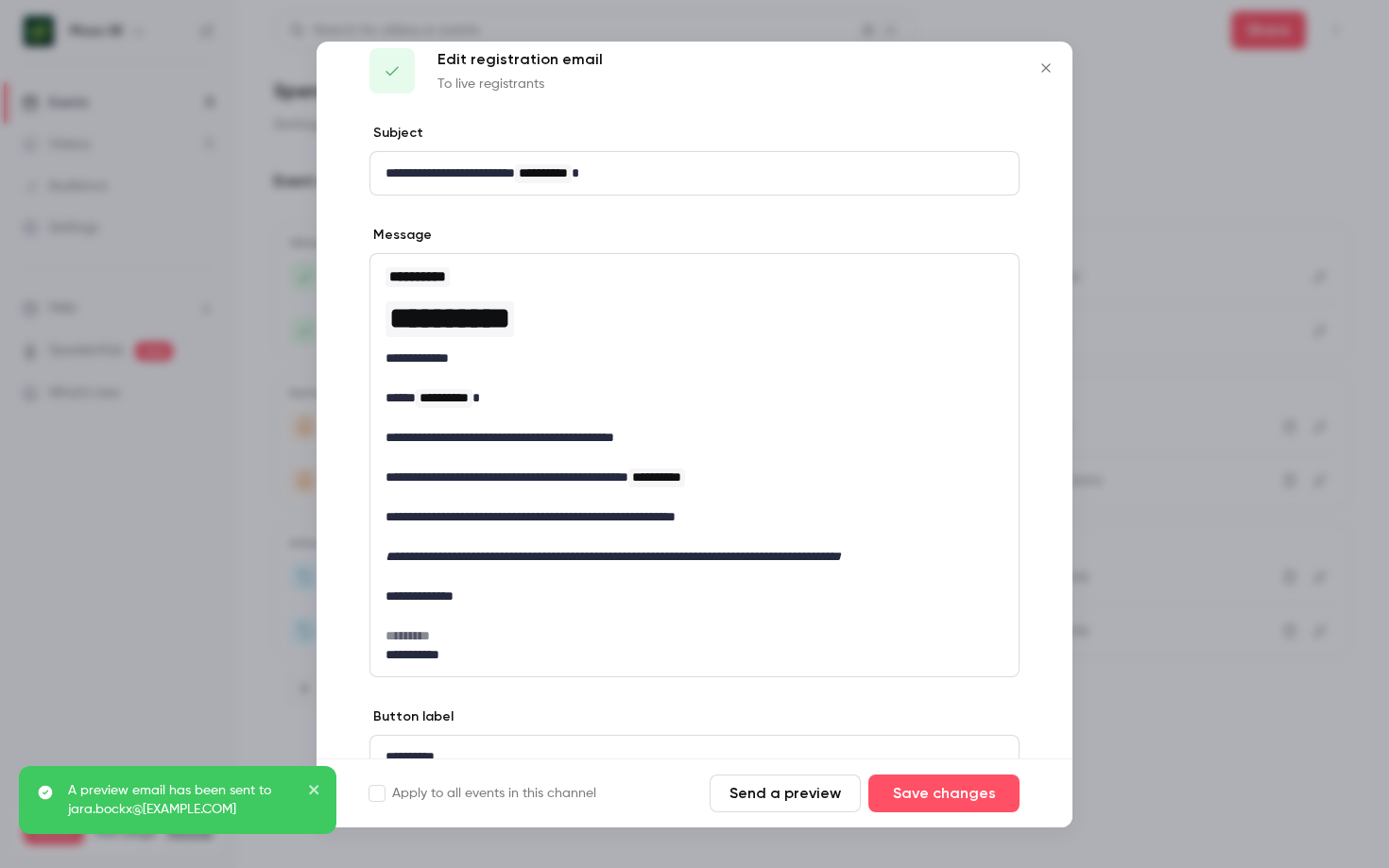 click on "**********" at bounding box center [694, 358] 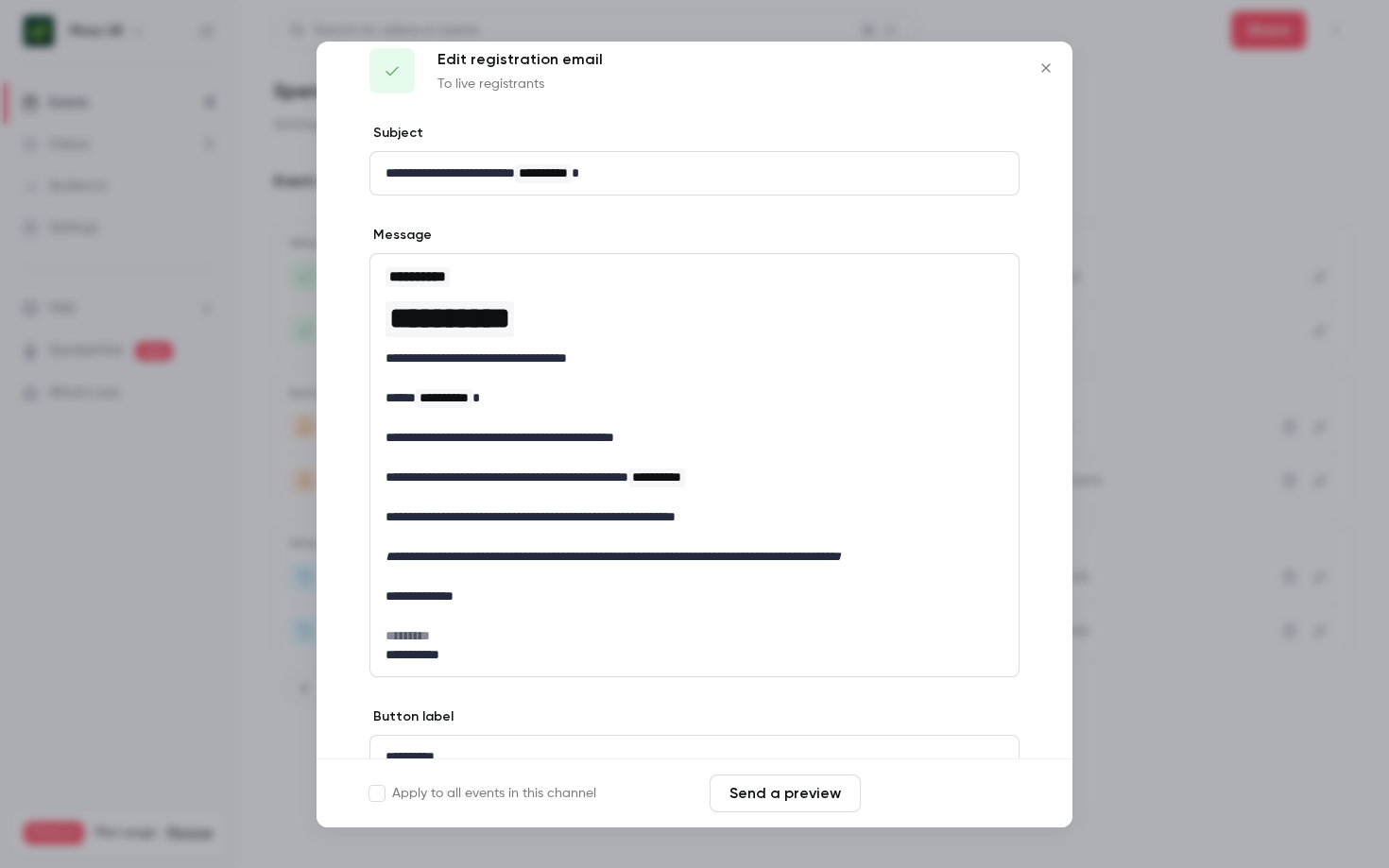 click on "Save changes" at bounding box center [944, 793] 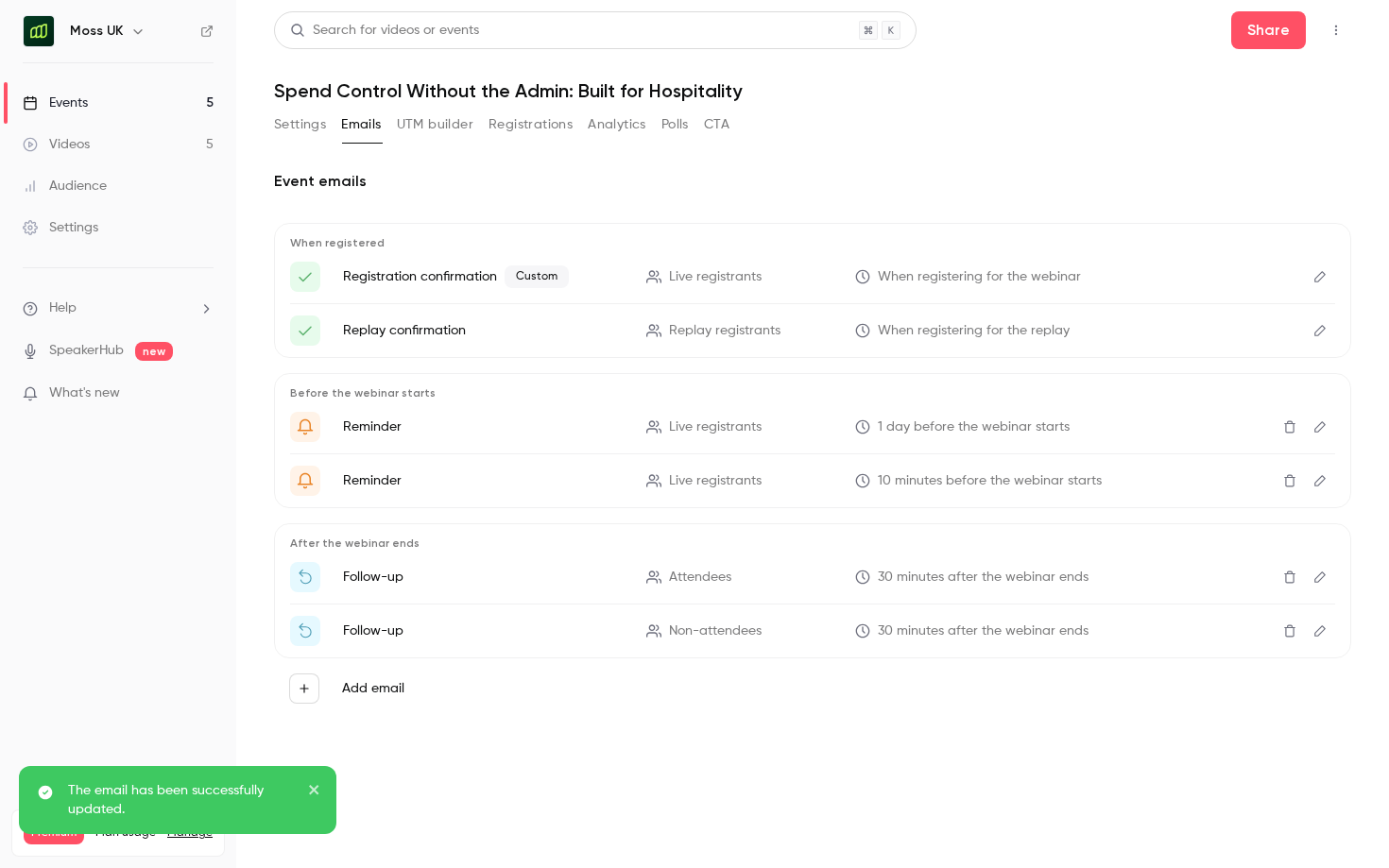 click at bounding box center (1320, 277) 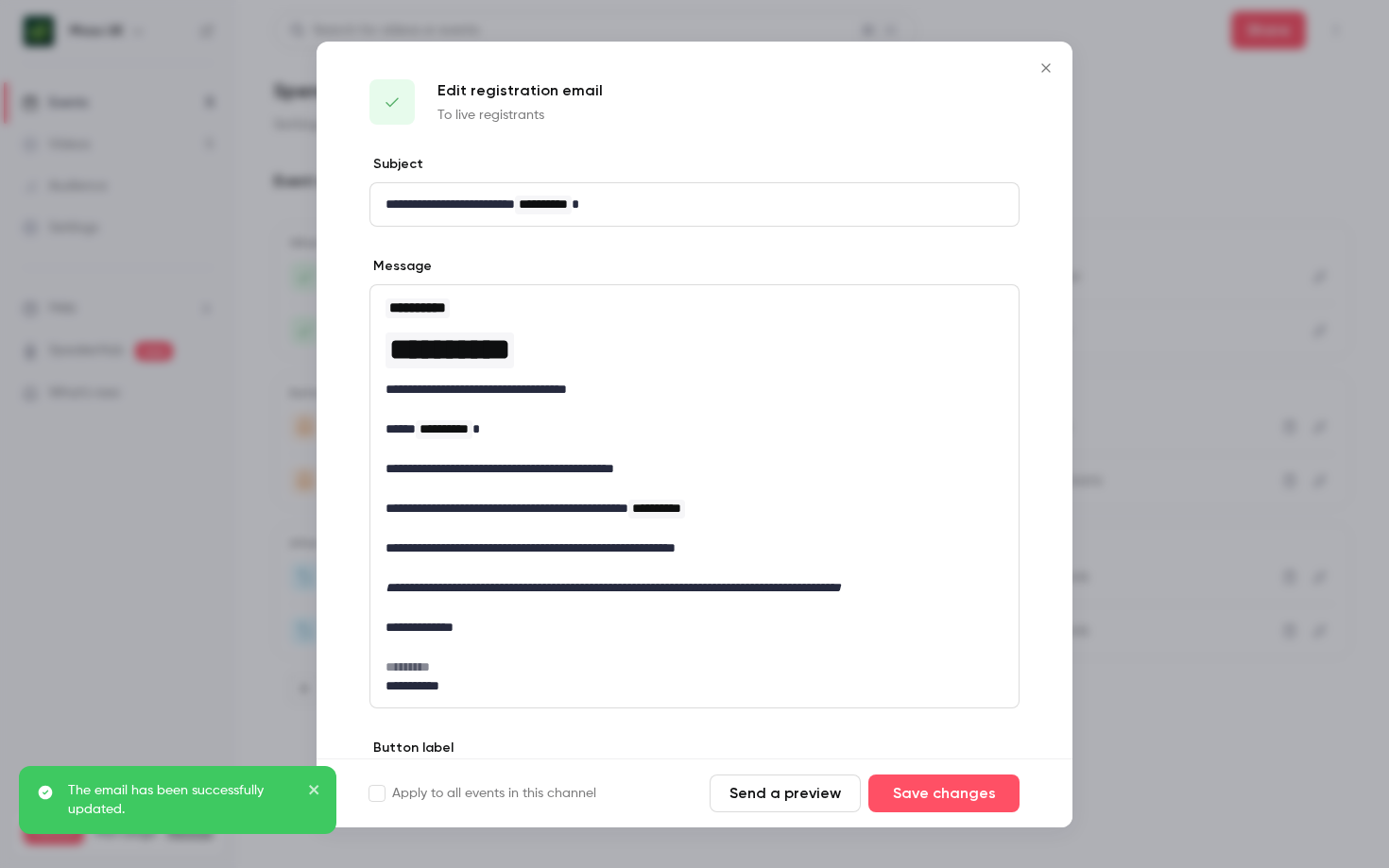 click on "**********" at bounding box center [694, 389] 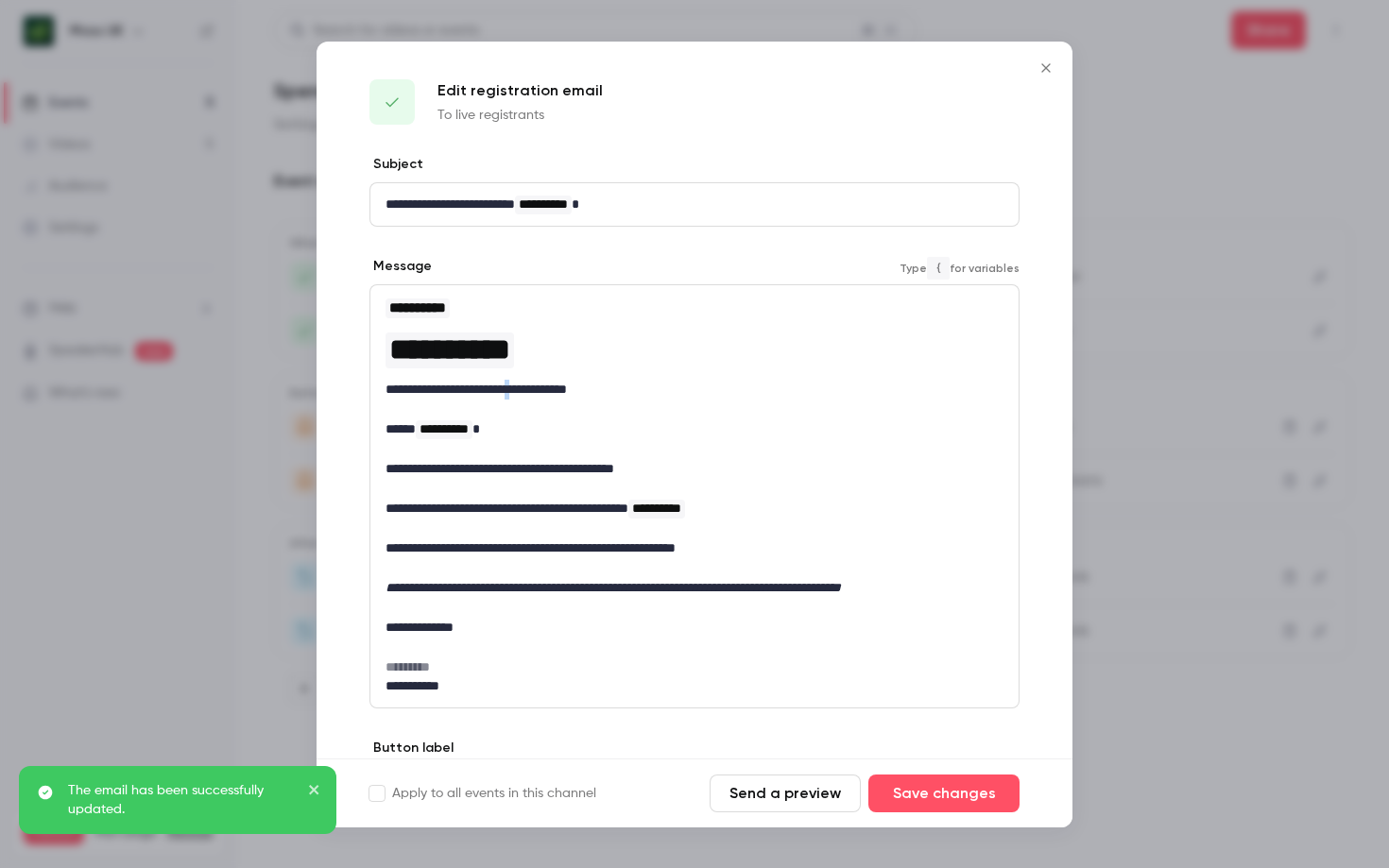 click on "**********" at bounding box center [694, 389] 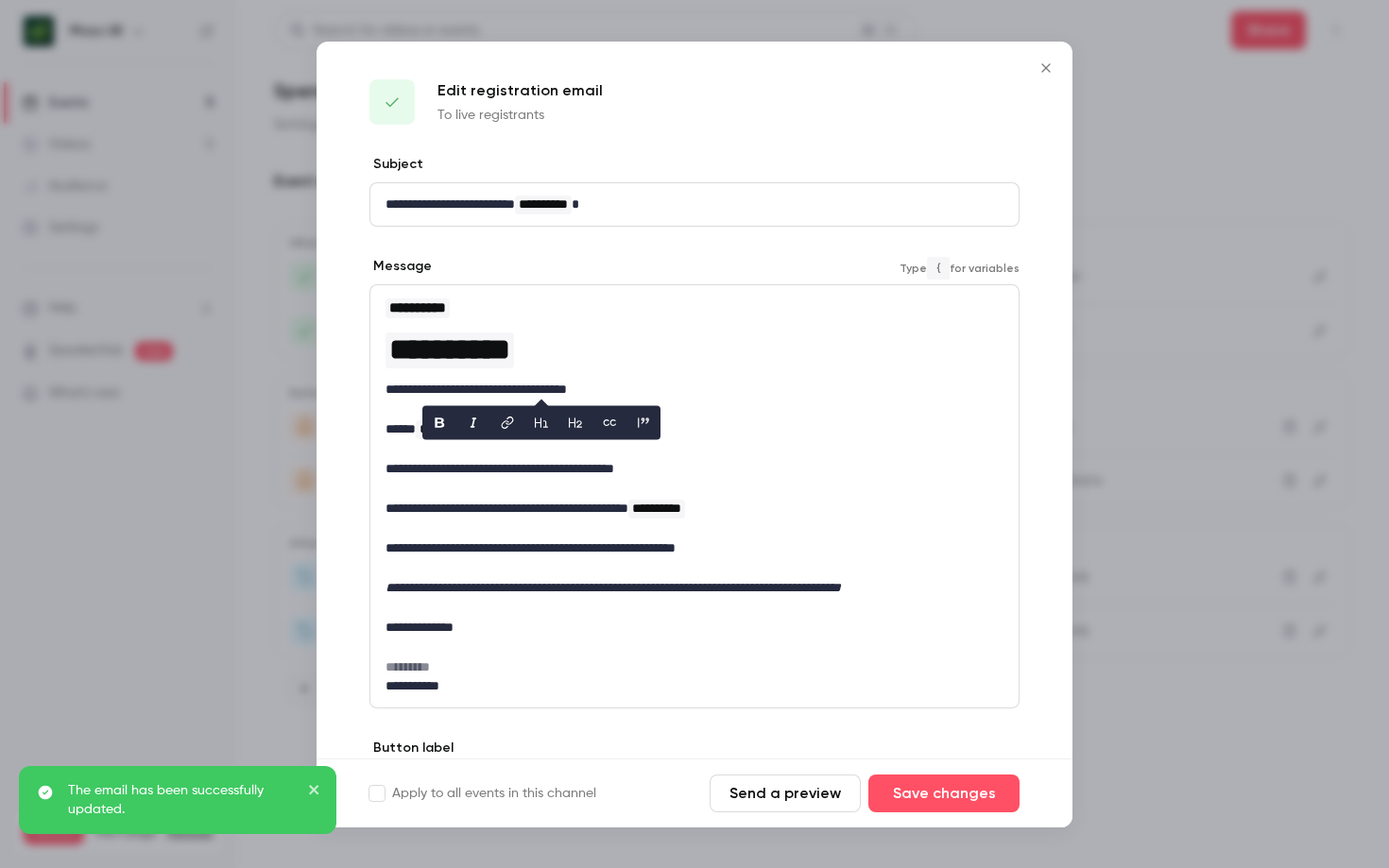 click on "**********" at bounding box center (694, 389) 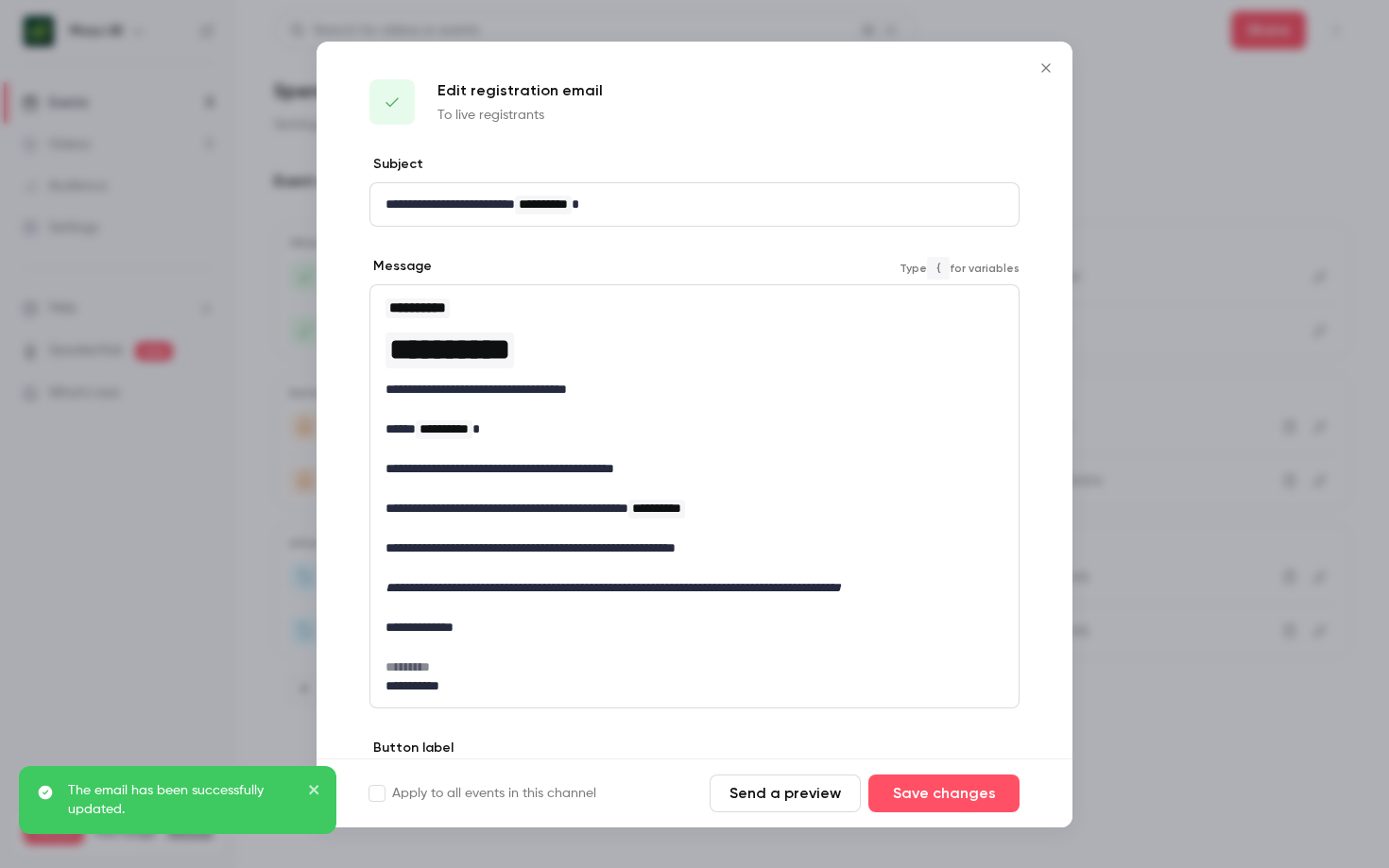 click on "**********" at bounding box center [694, 389] 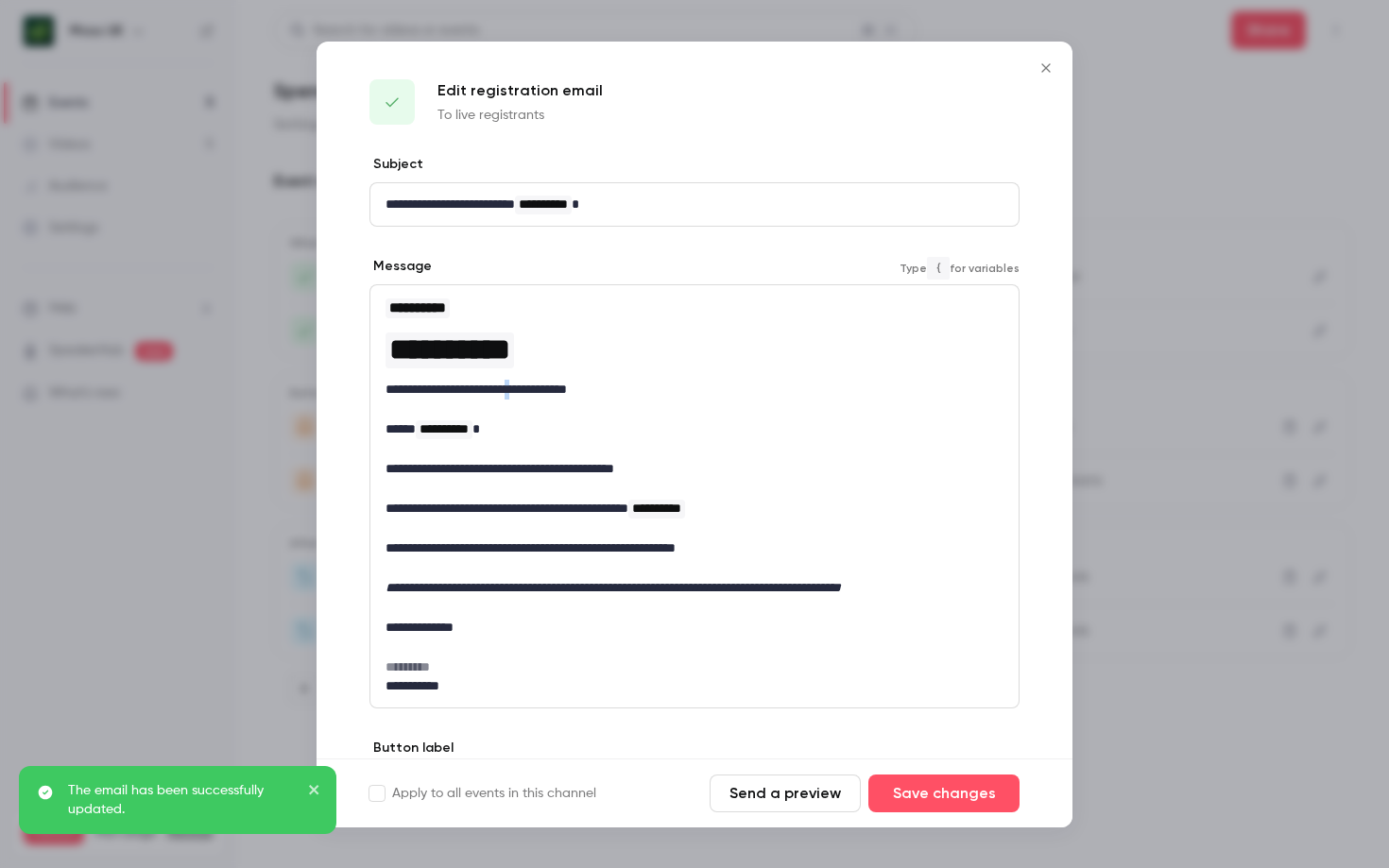 click on "**********" at bounding box center (694, 389) 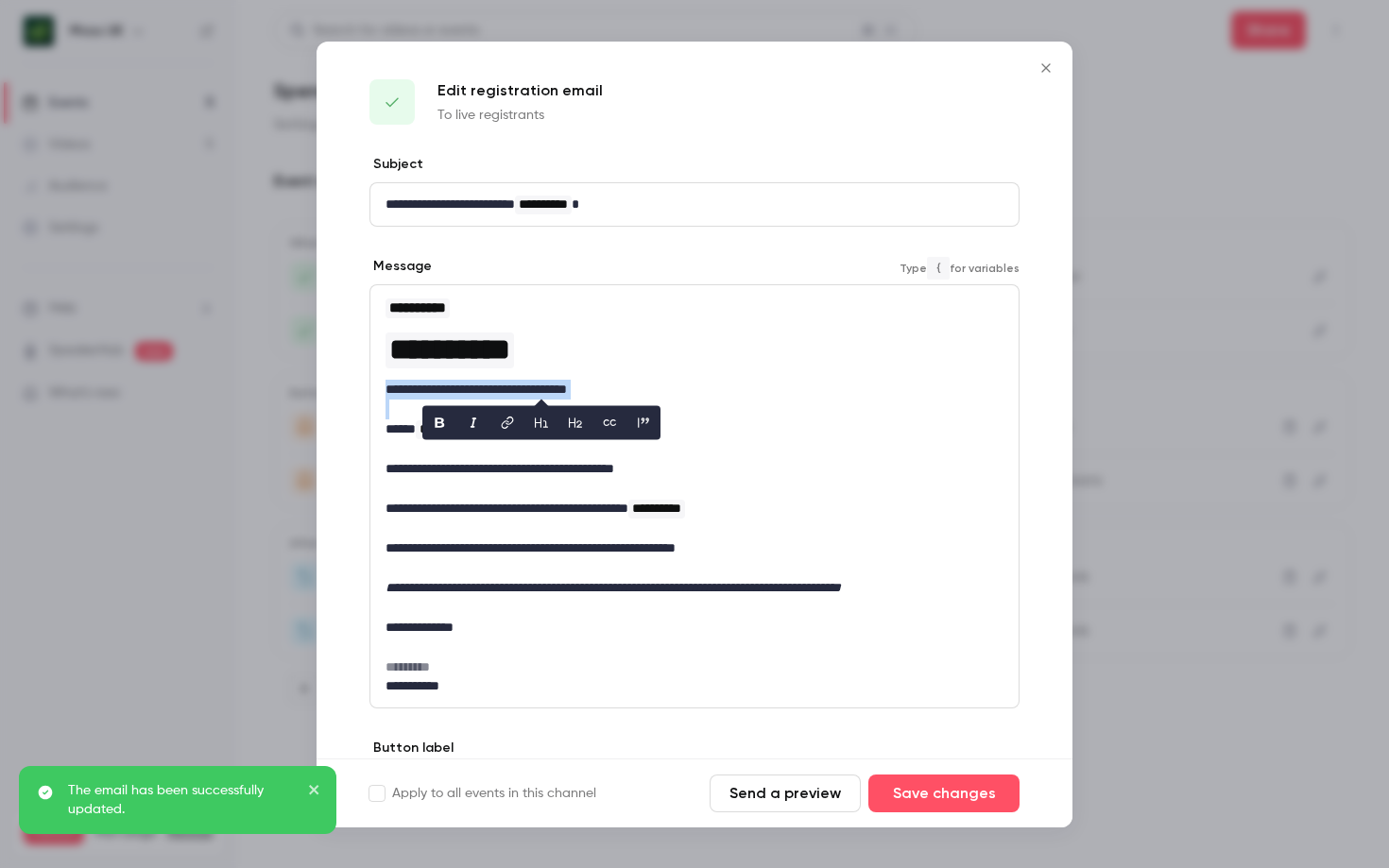 click on "**********" at bounding box center (694, 389) 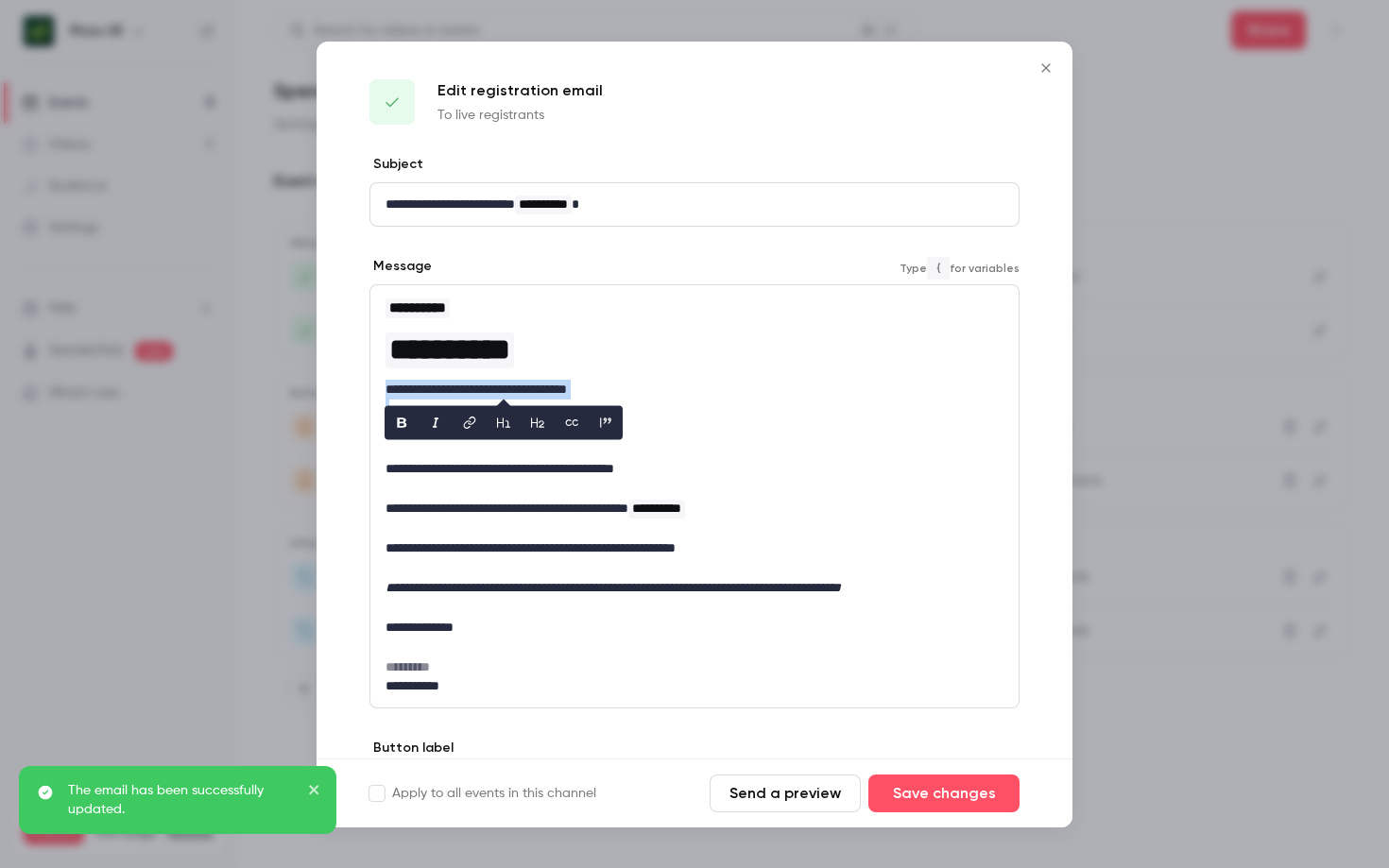 copy on "**********" 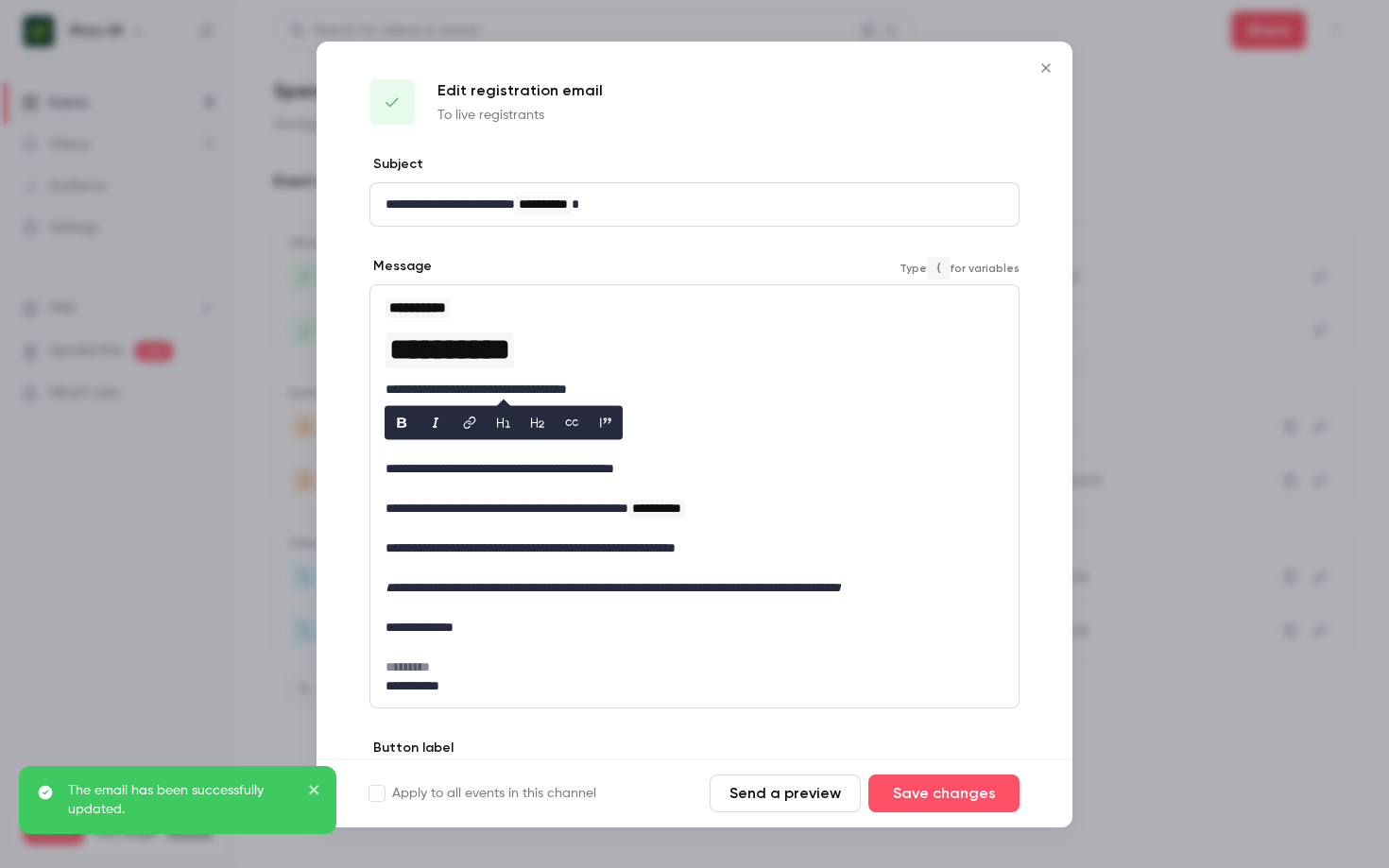 click at bounding box center [694, 434] 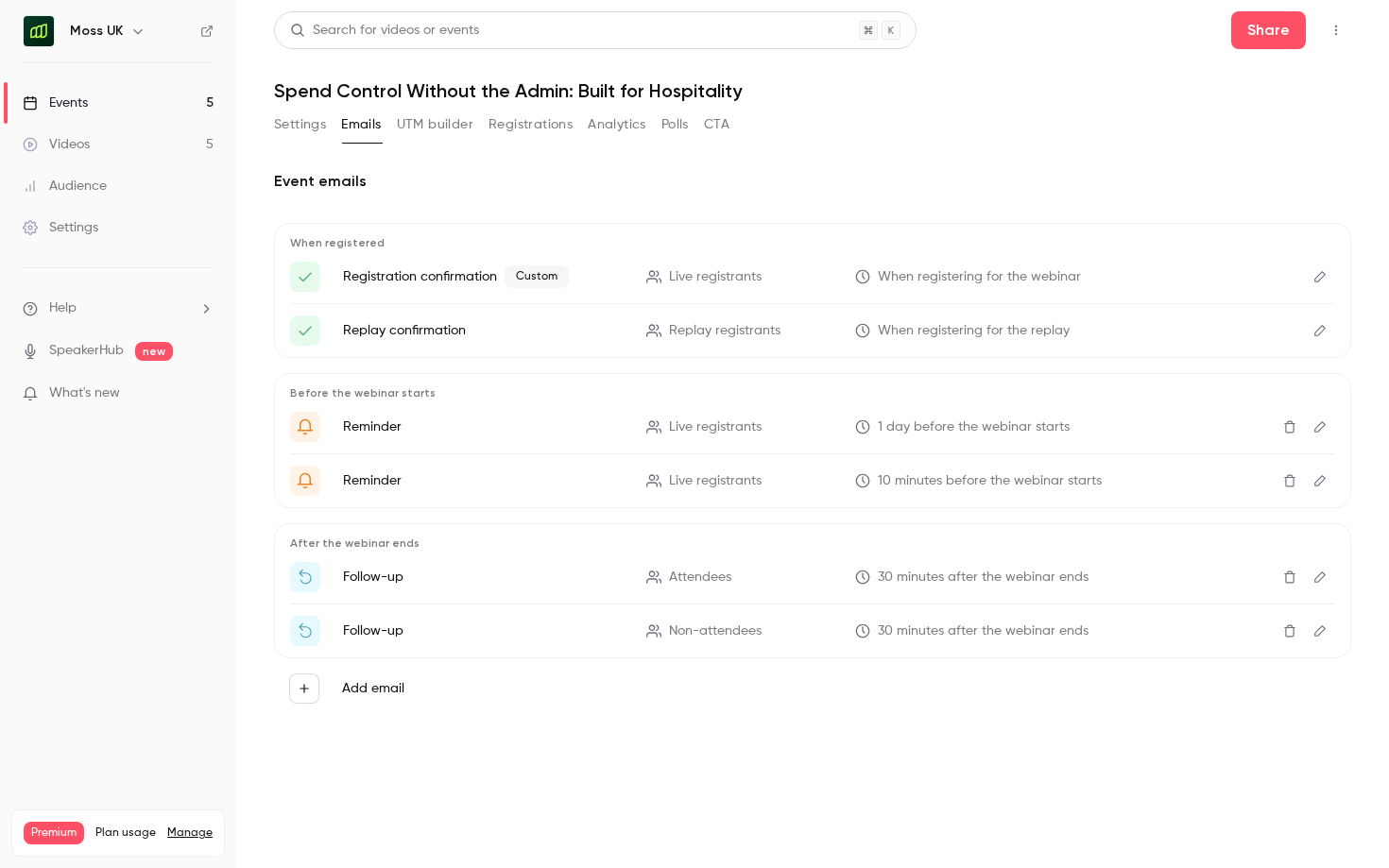 click 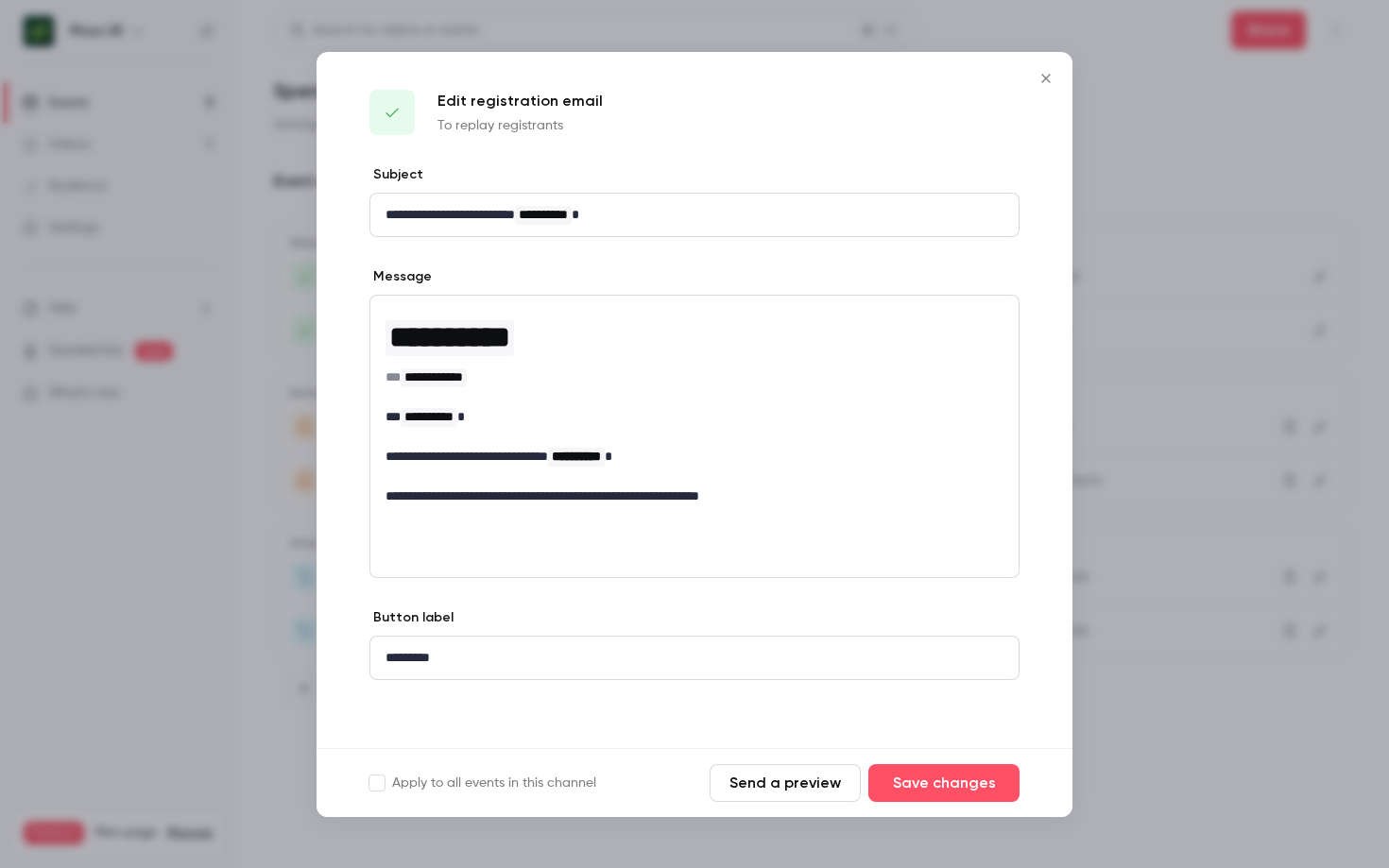 click on "**********" at bounding box center [694, 377] 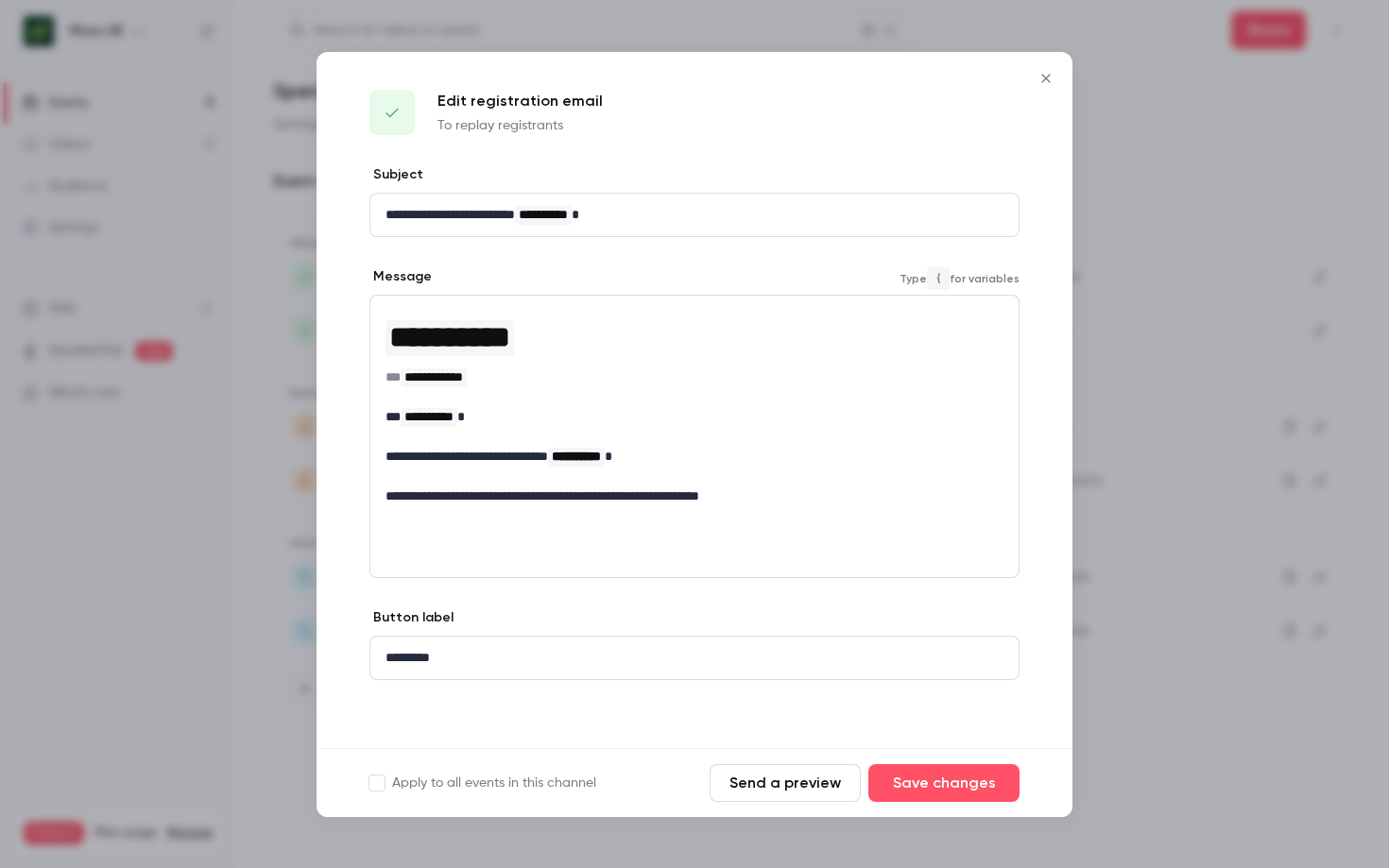 click on "**********" at bounding box center [434, 377] 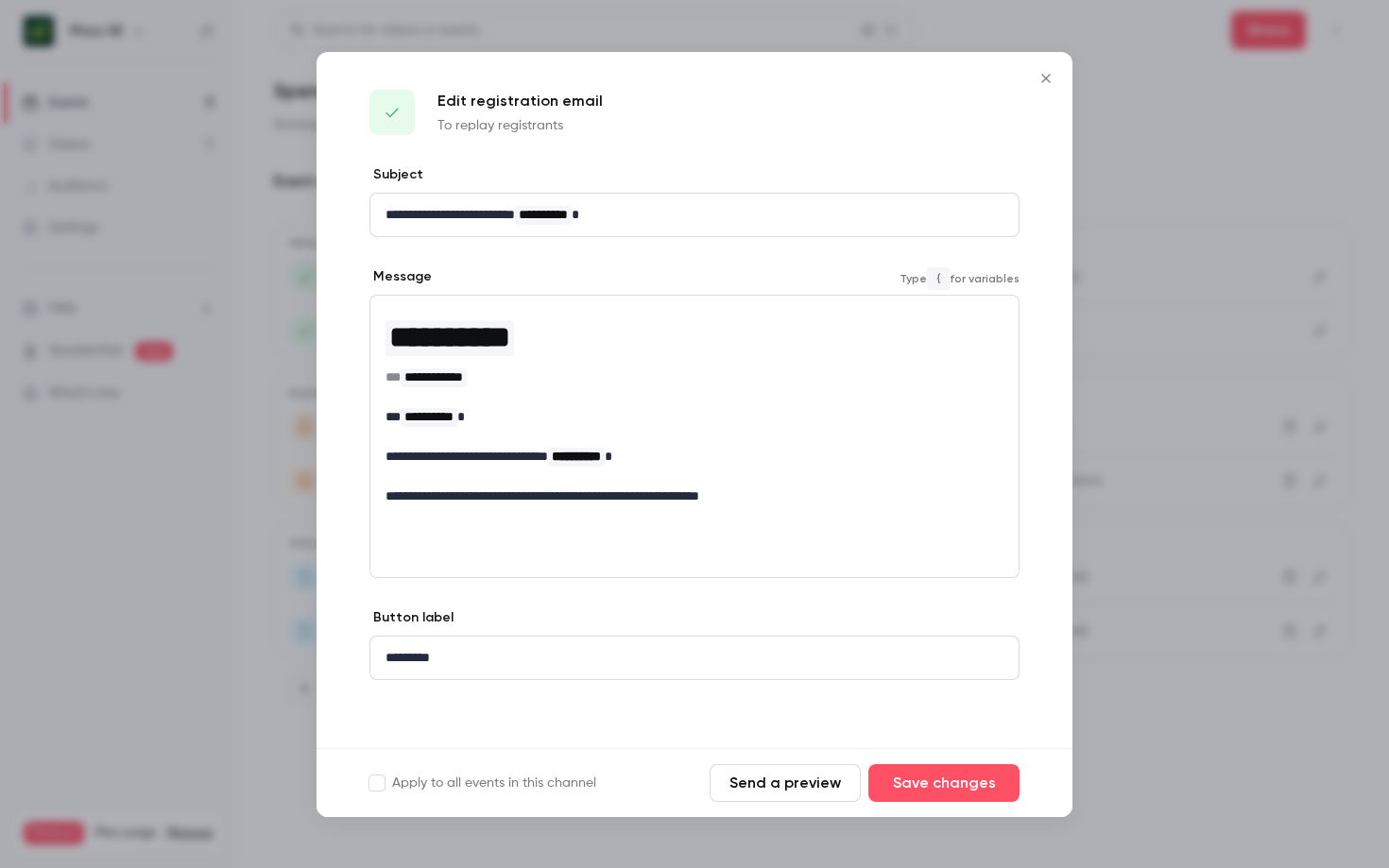 click on "**********" at bounding box center [694, 406] 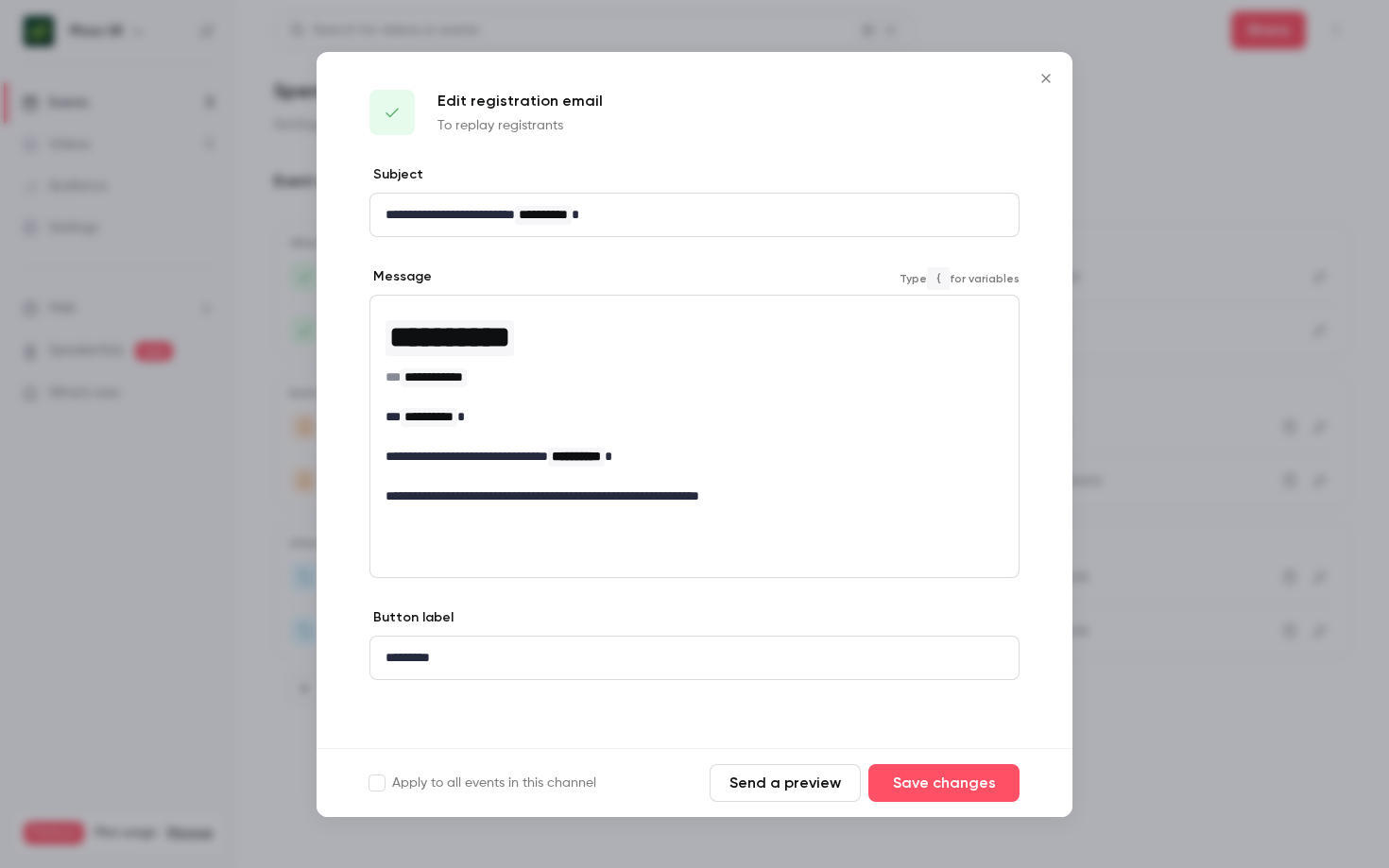 click 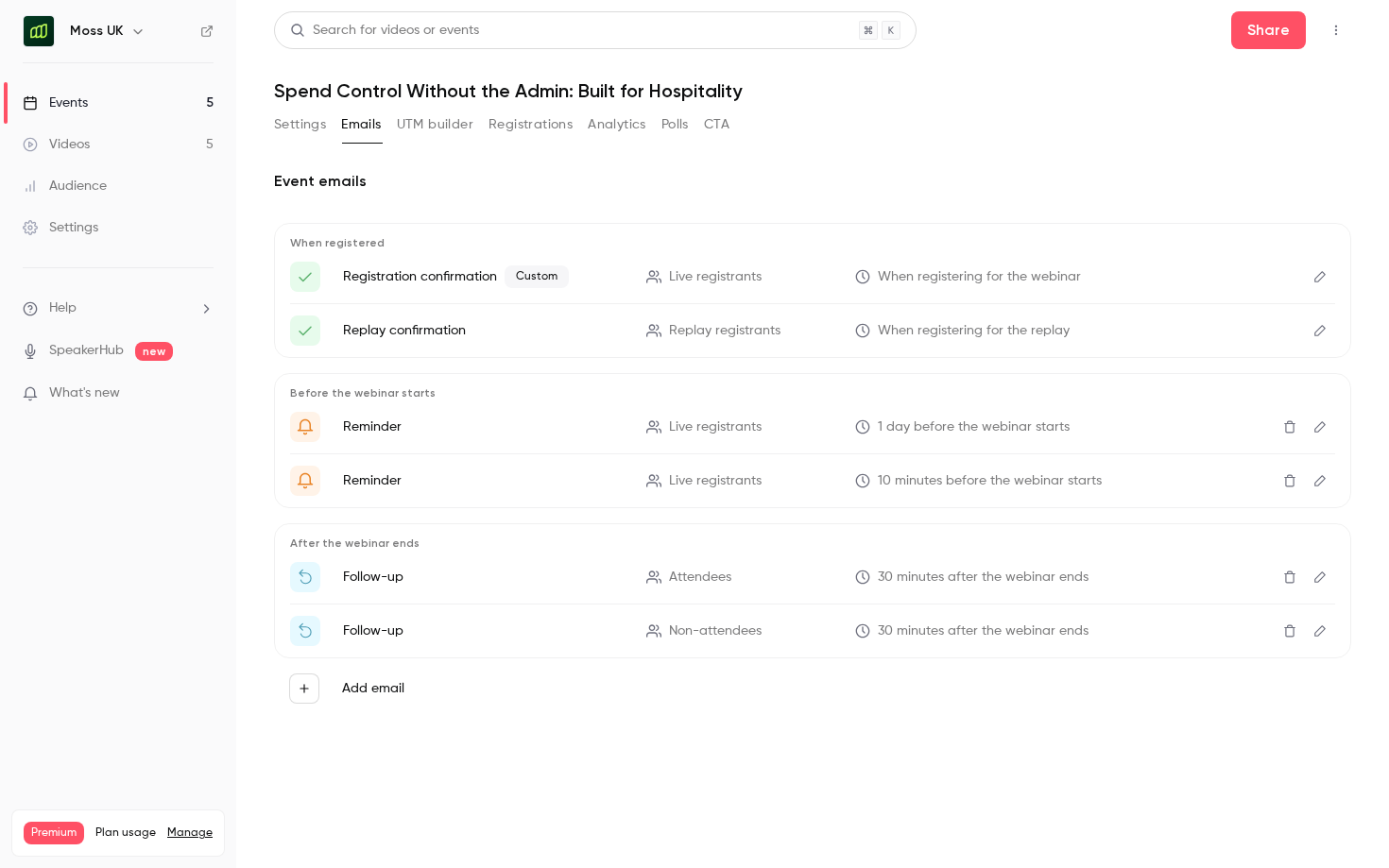 click on "Reminder" at bounding box center [483, 427] 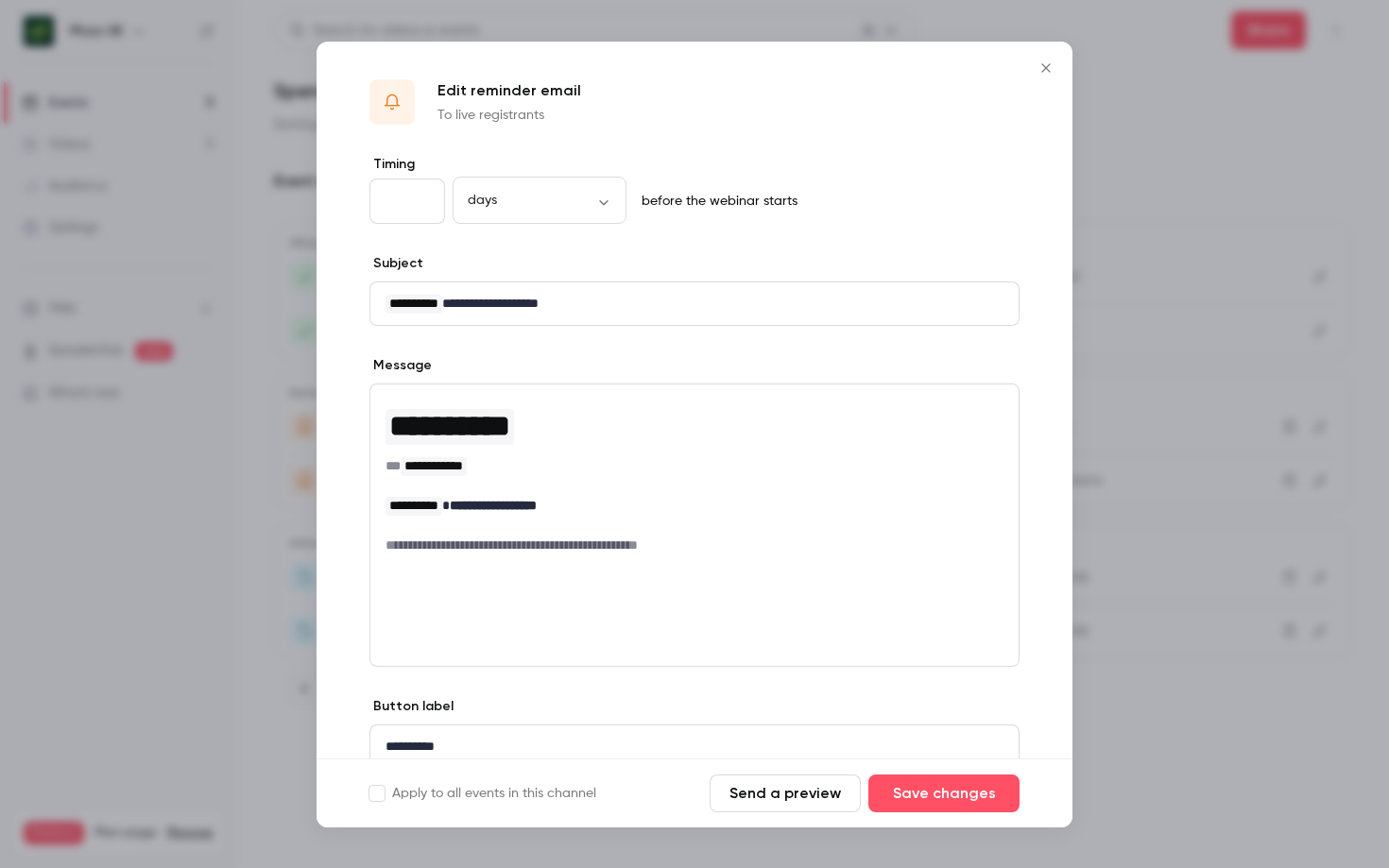 click 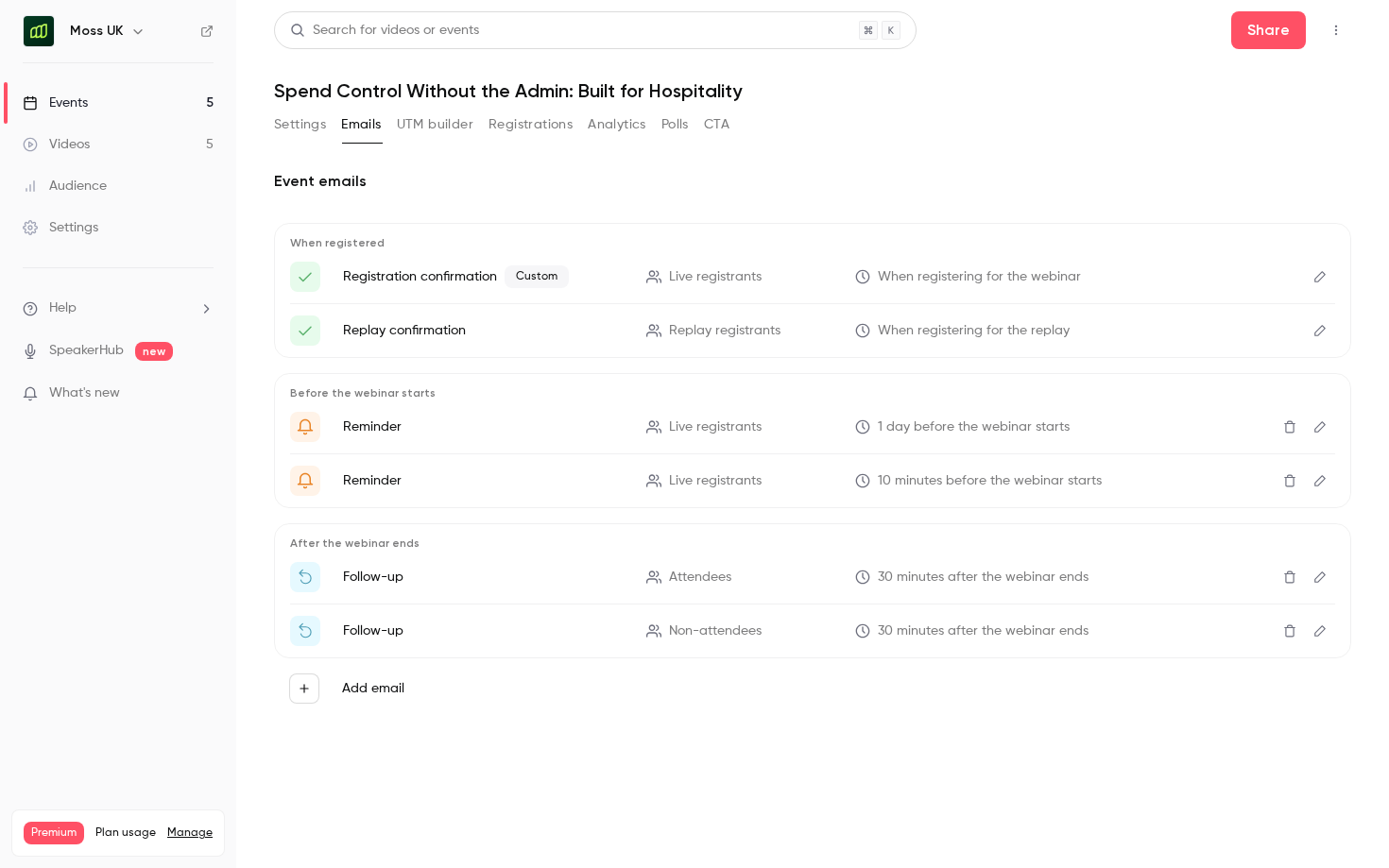 click 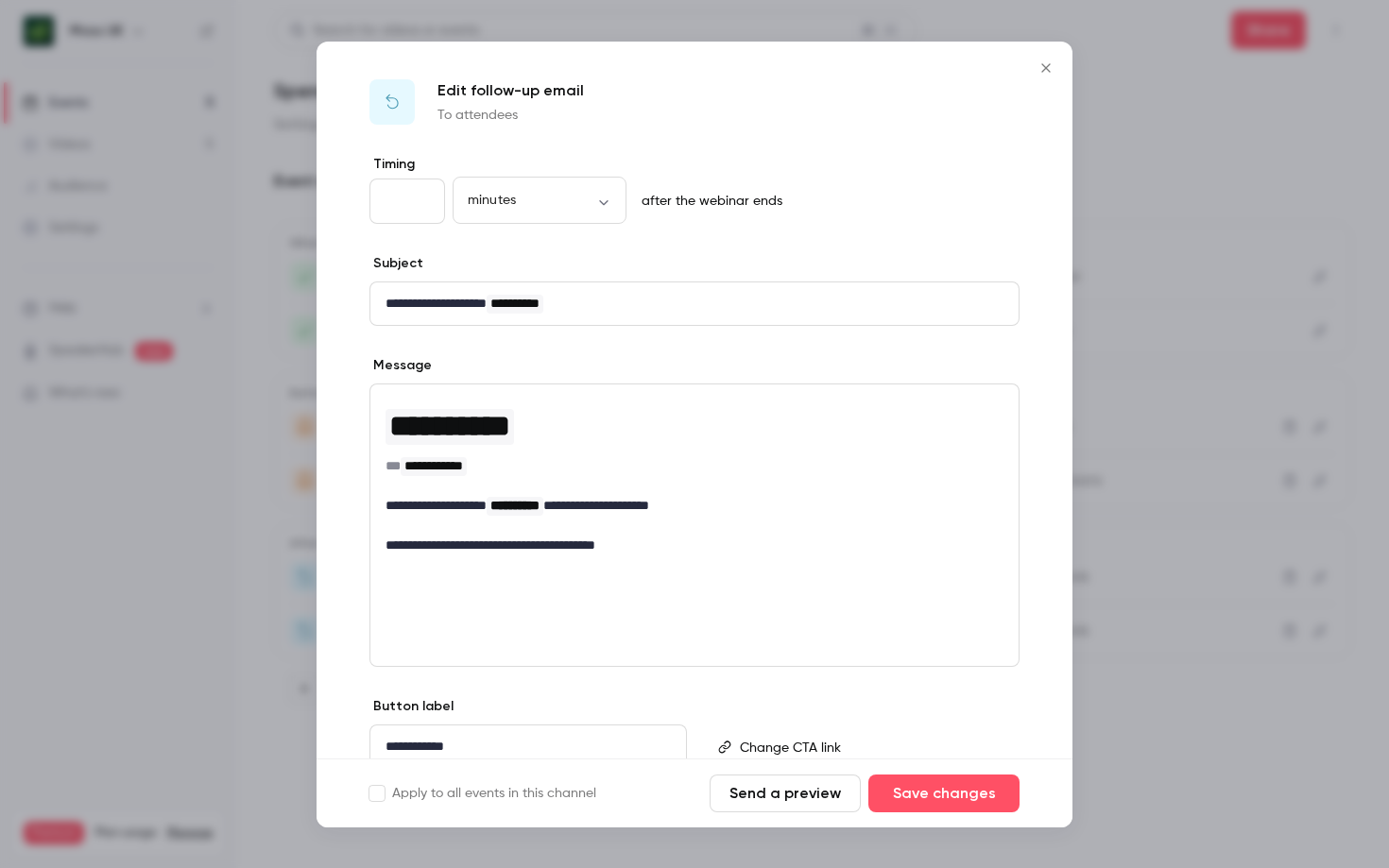 click on "**********" at bounding box center [694, 545] 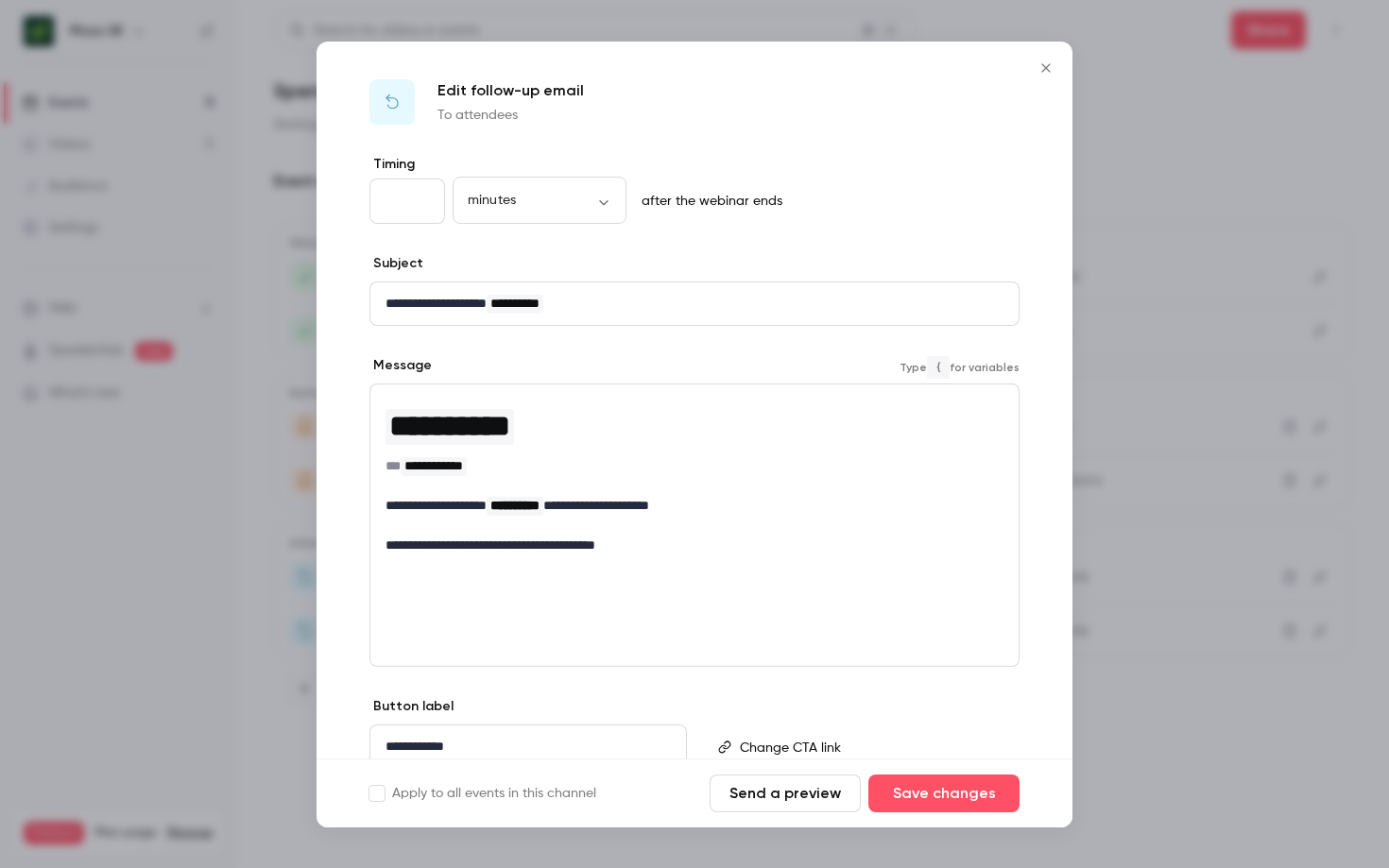 click on "**********" at bounding box center [694, 505] 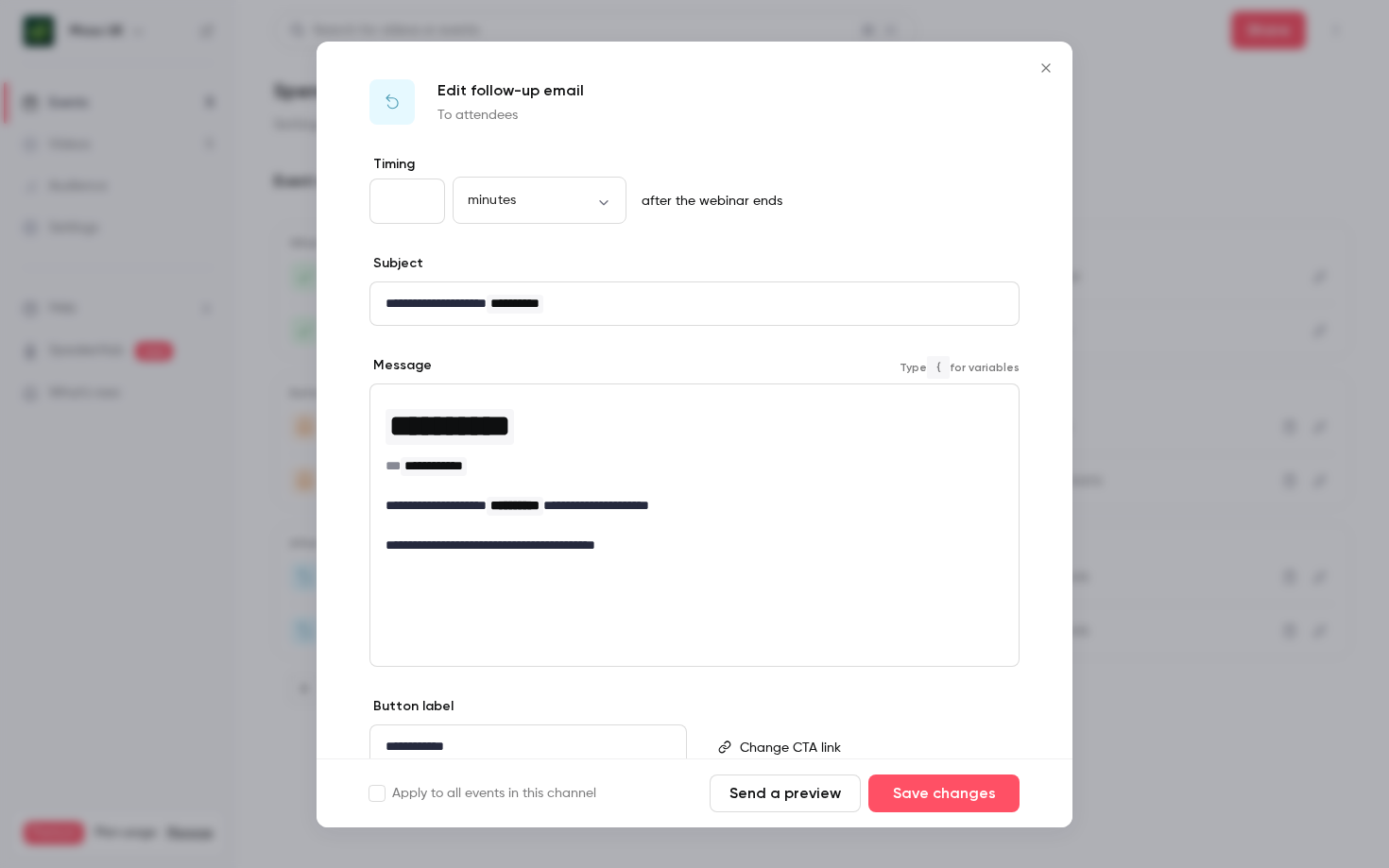 type 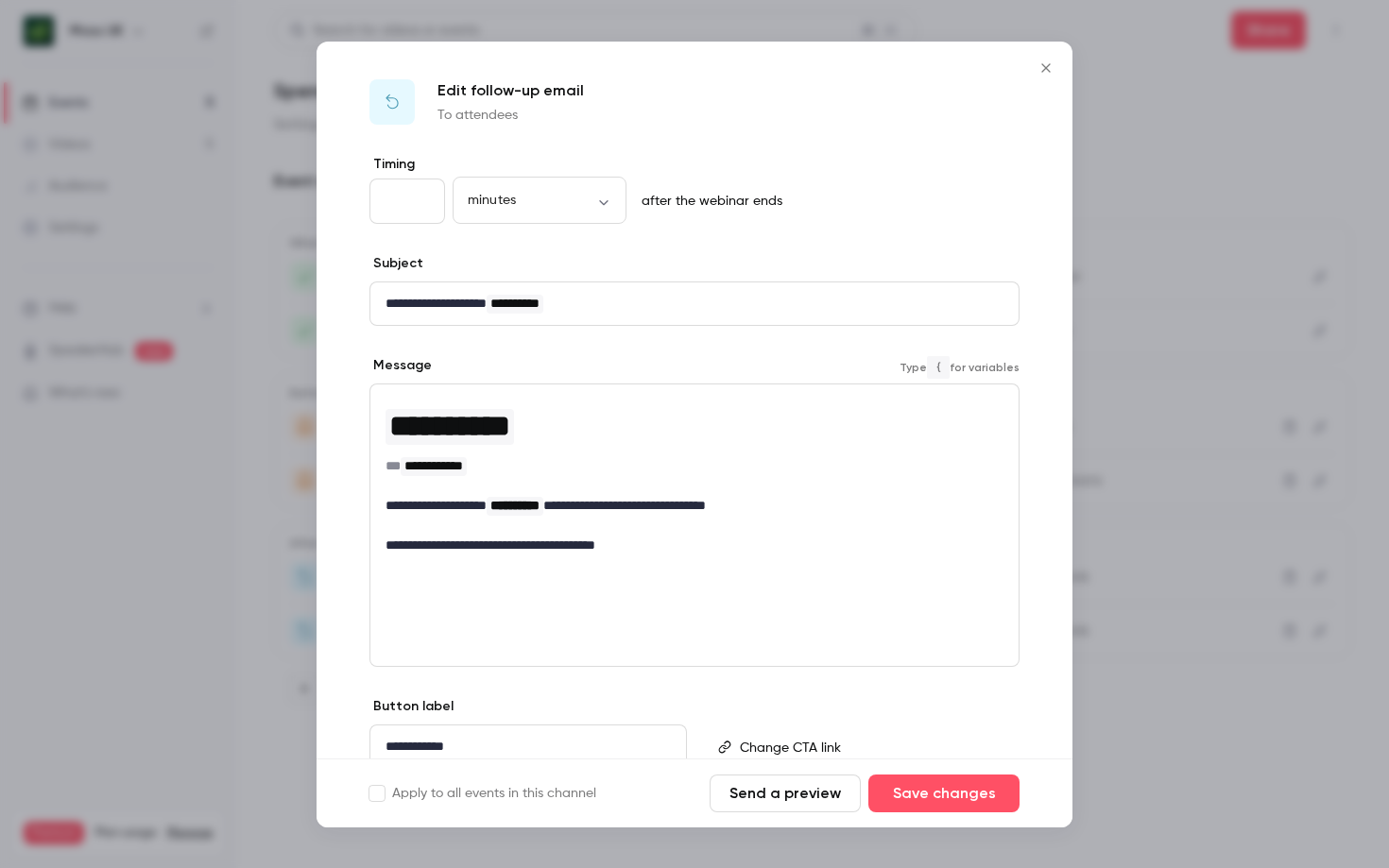 click on "**********" at bounding box center [694, 545] 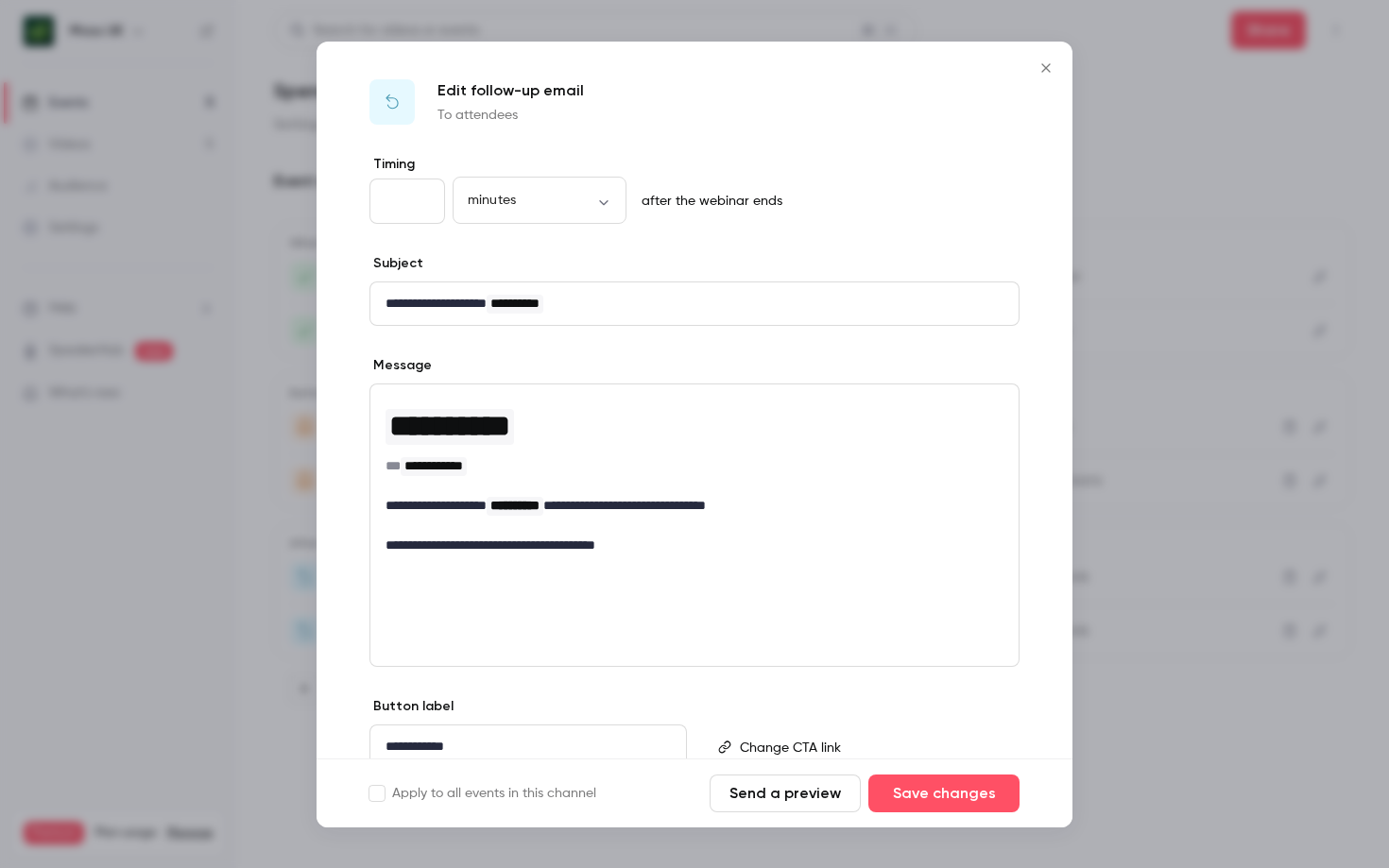 click on "**********" at bounding box center [694, 525] 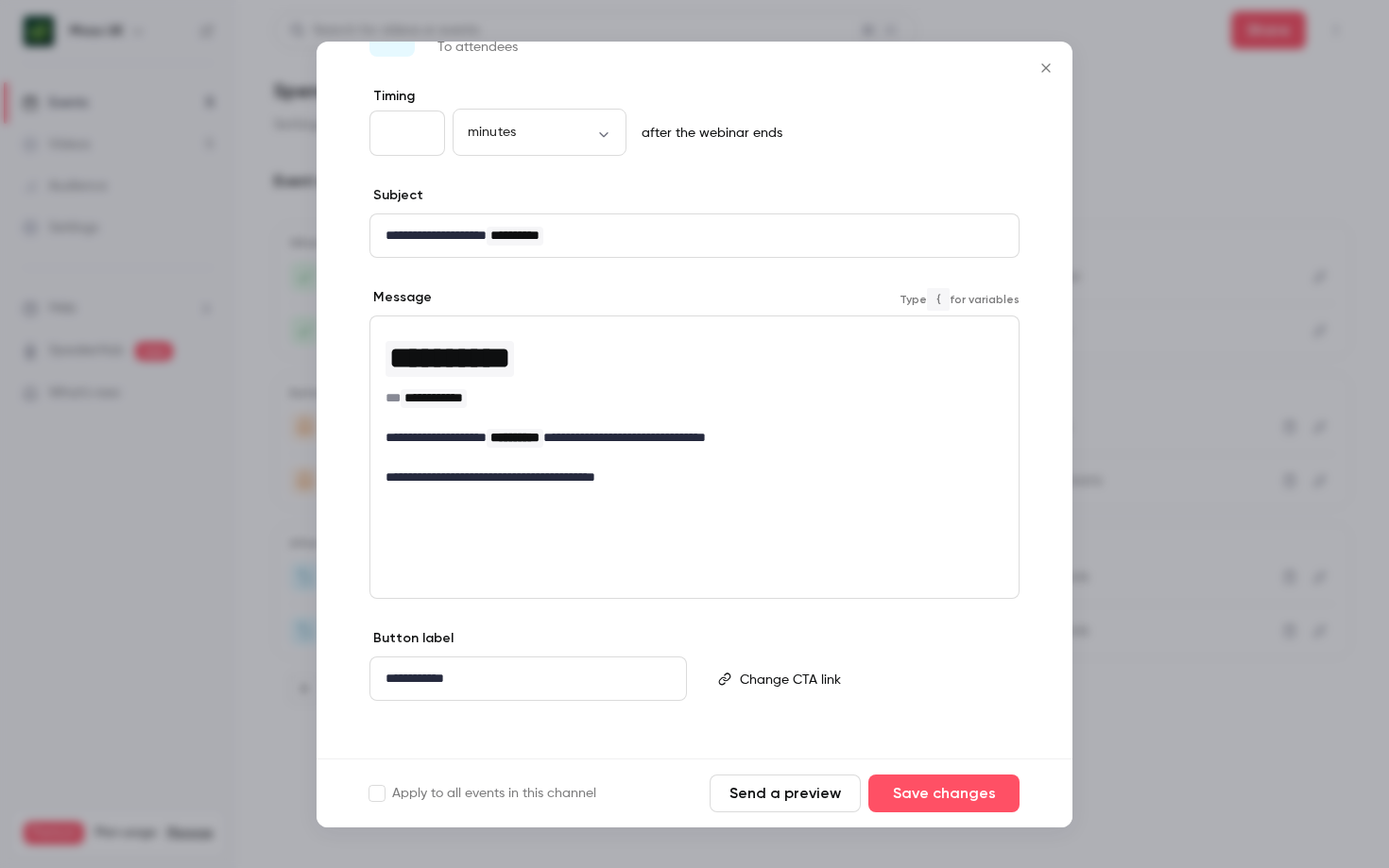 scroll, scrollTop: 78, scrollLeft: 0, axis: vertical 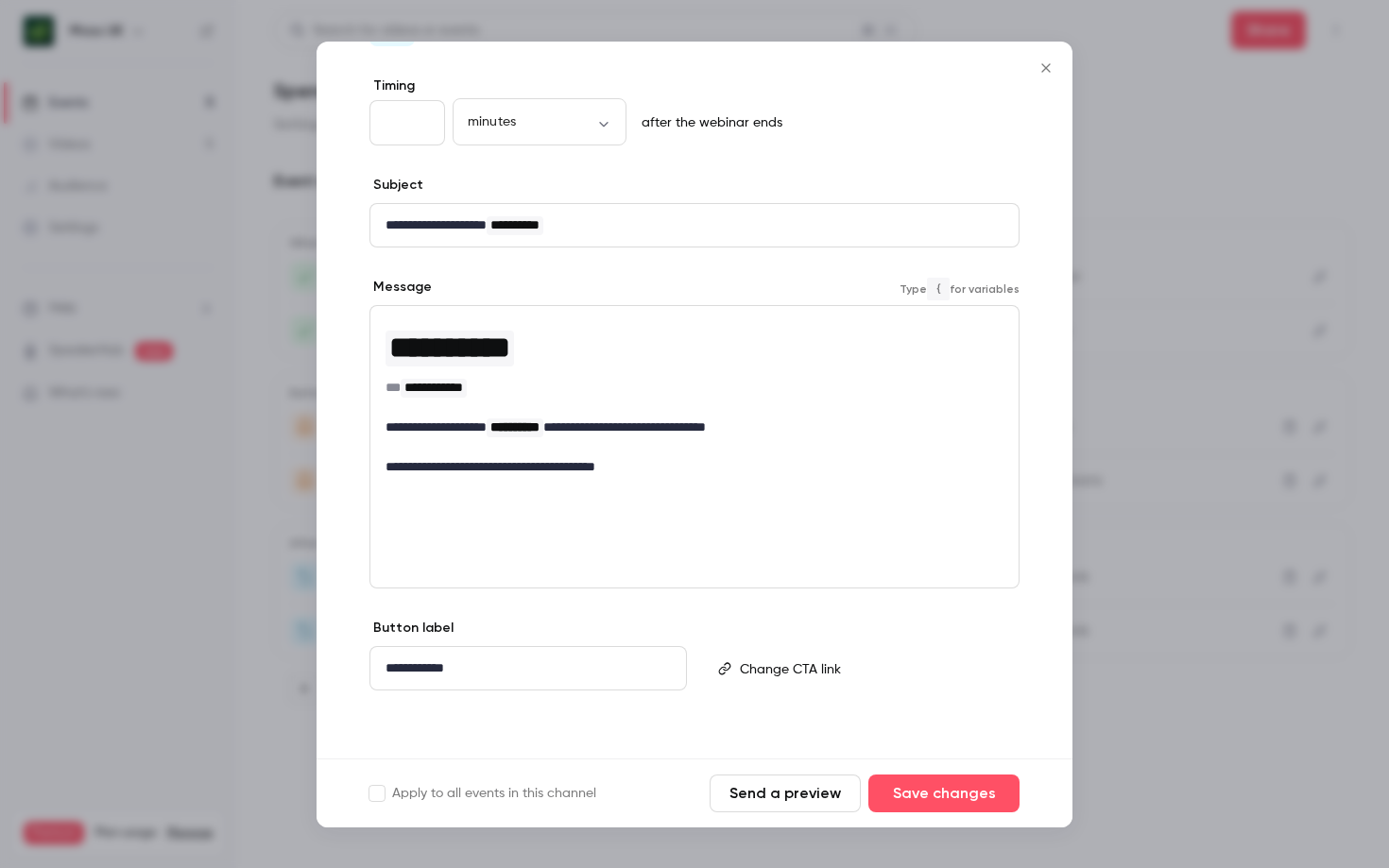 click on "**********" at bounding box center [694, 397] 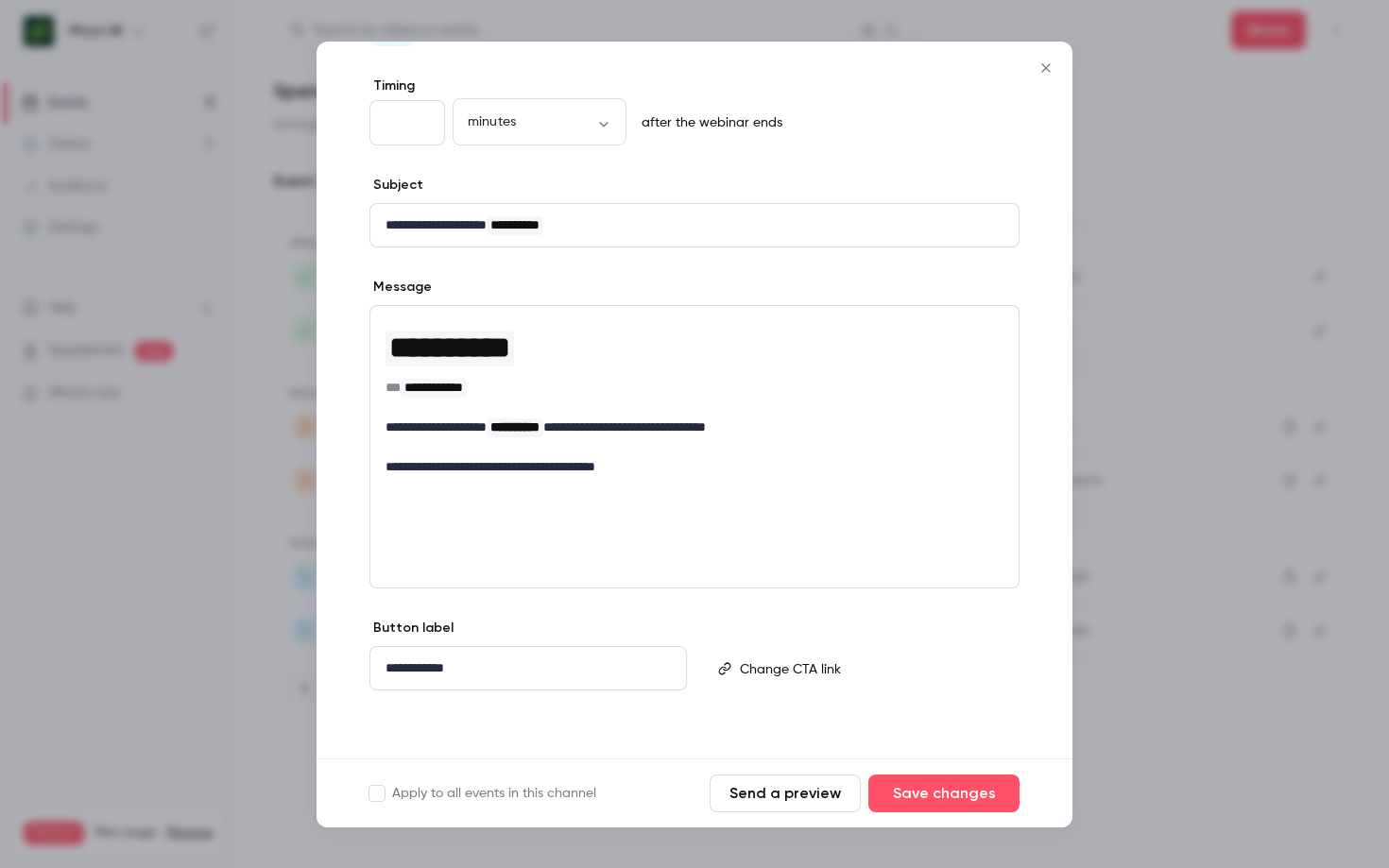 click on "**********" at bounding box center [694, 447] 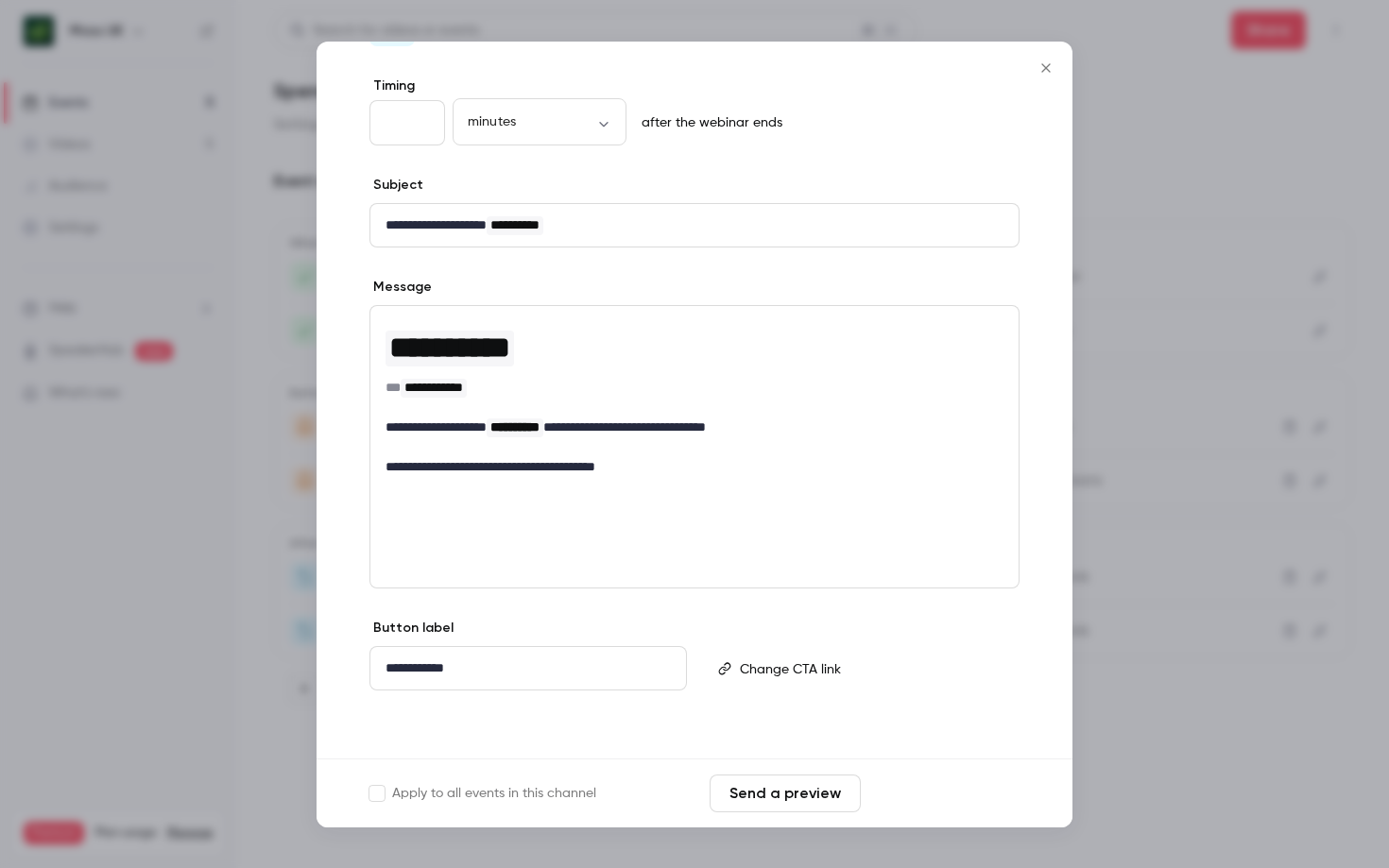 click on "Save changes" at bounding box center (944, 793) 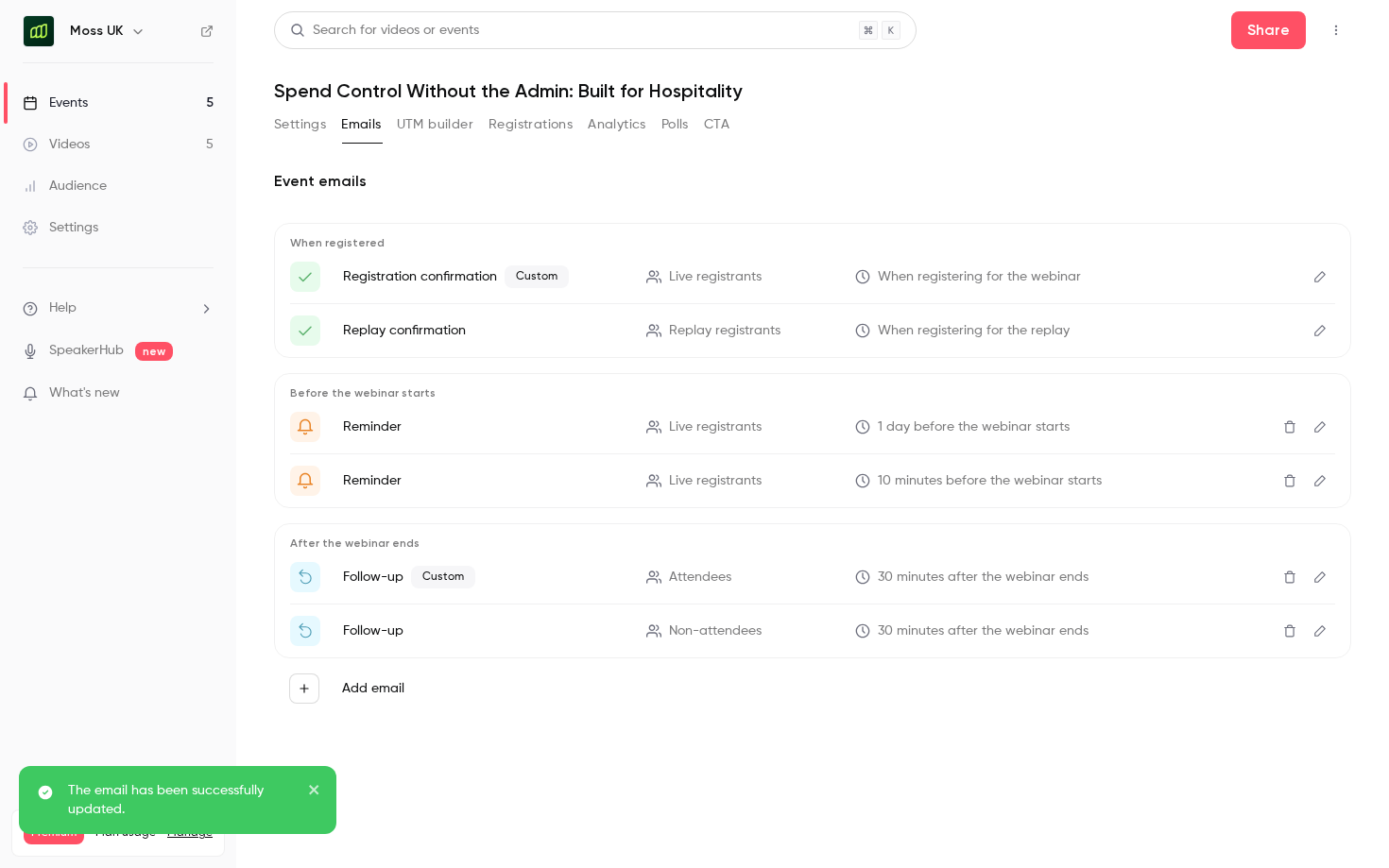click 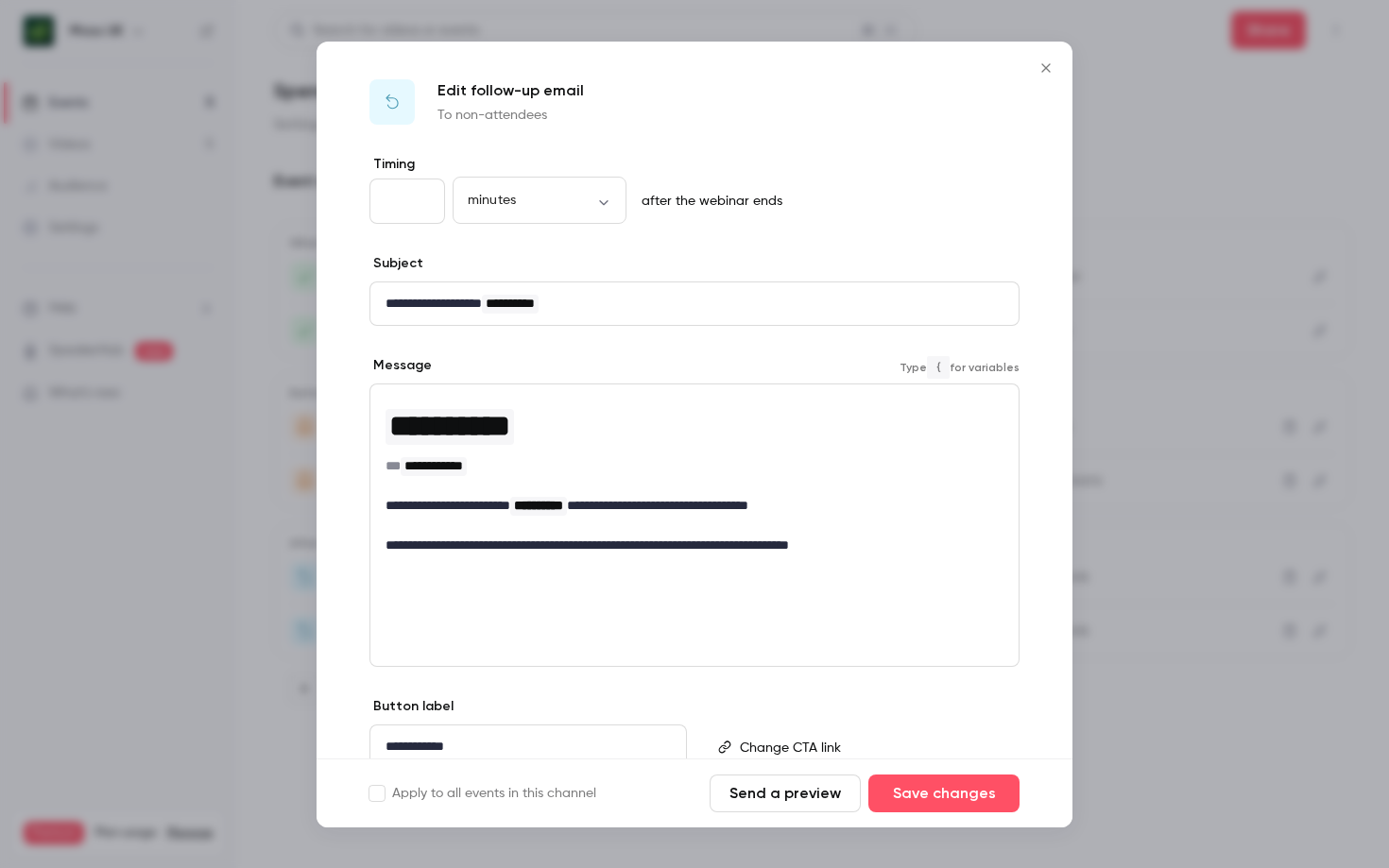 click on "**********" at bounding box center (694, 505) 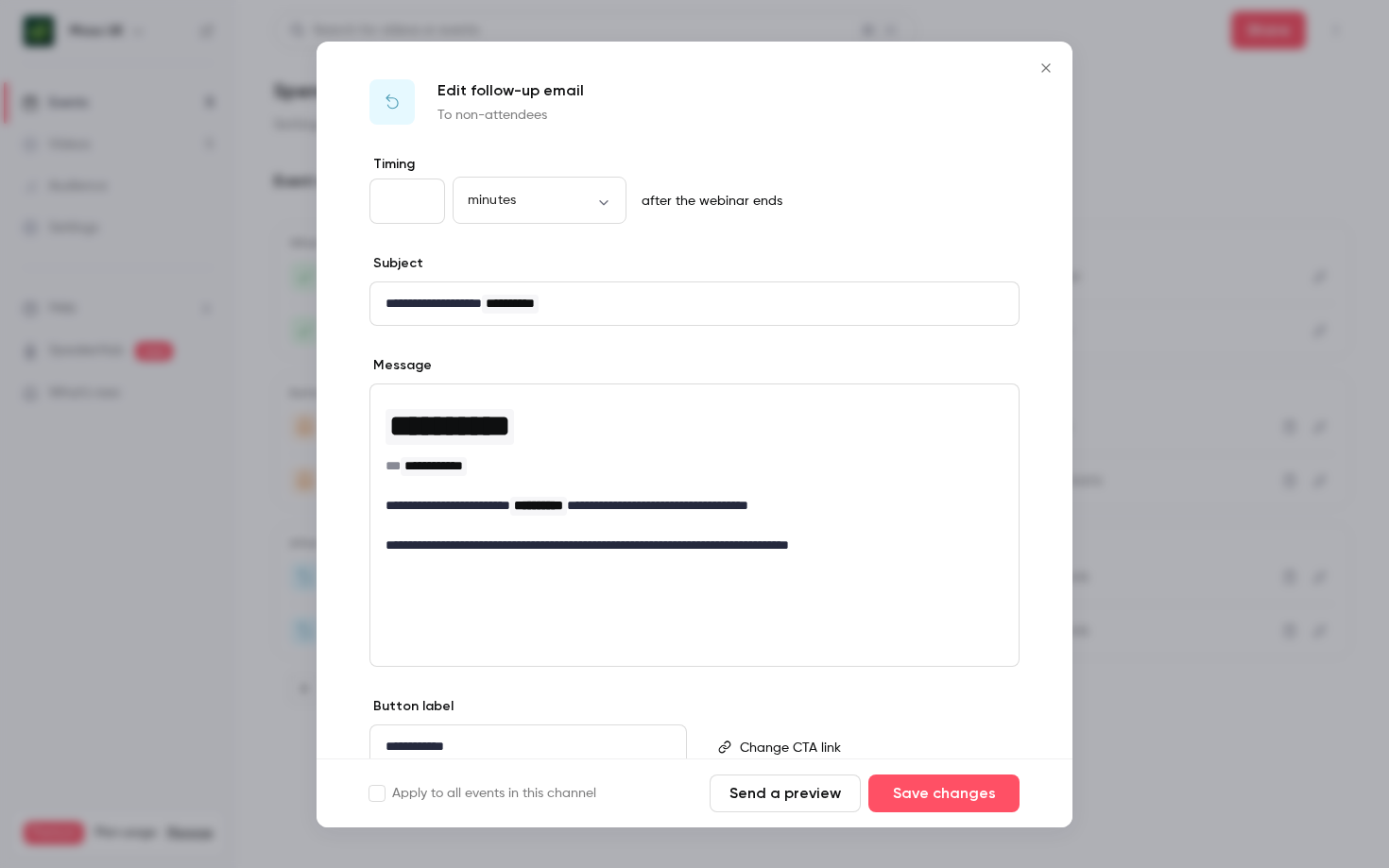 click at bounding box center (694, 434) 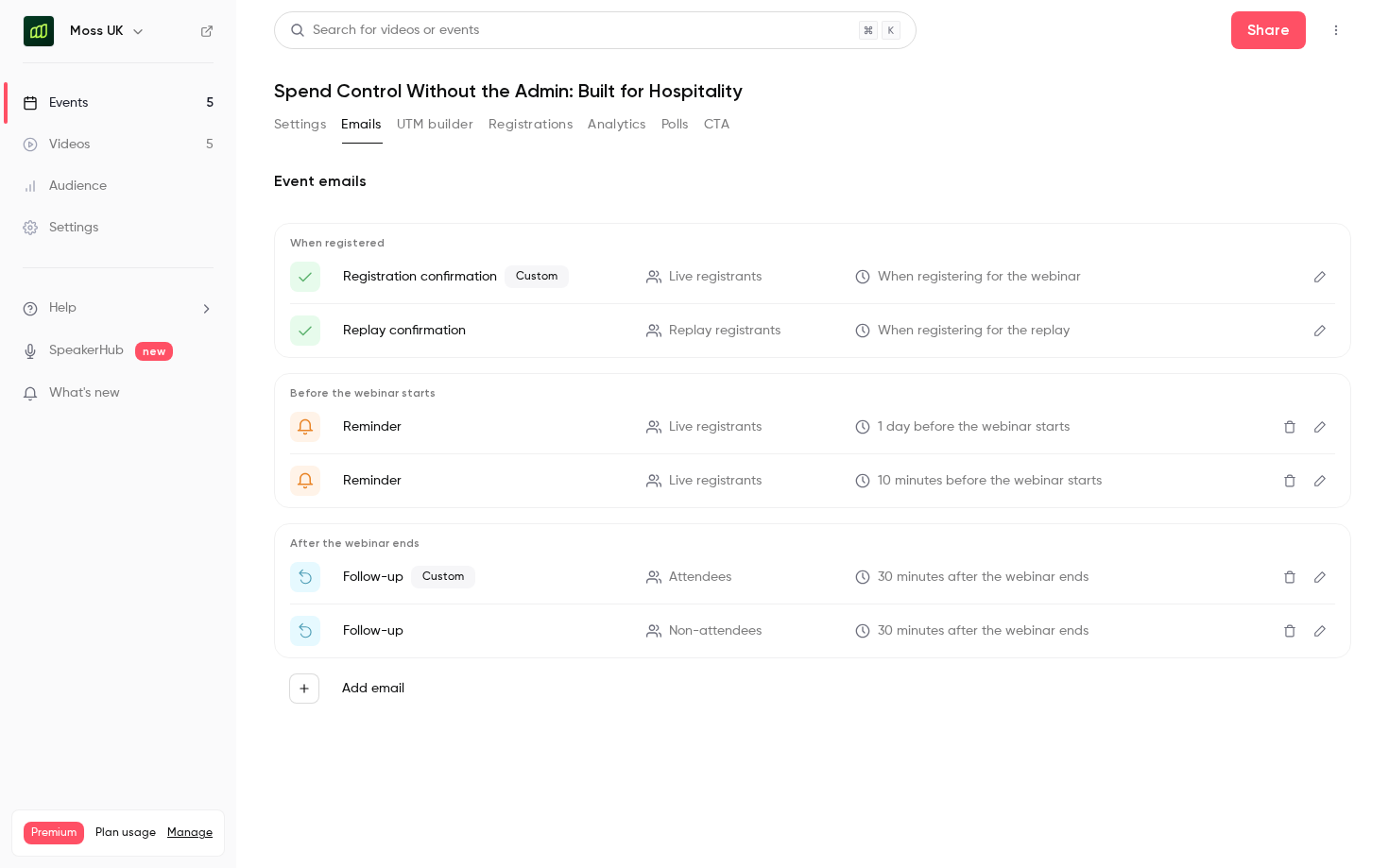 click on "UTM builder" at bounding box center [435, 125] 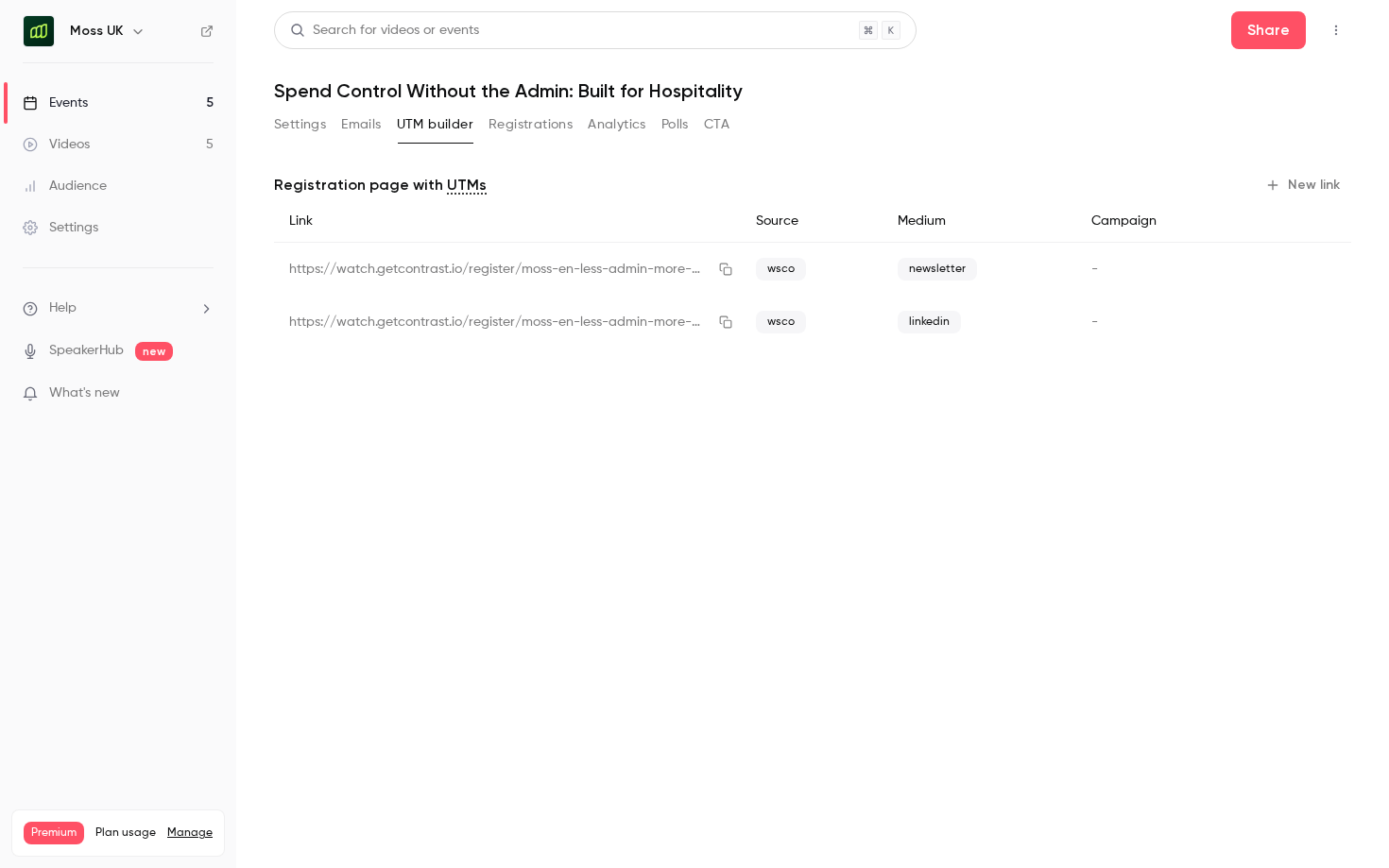 click on "Registrations" at bounding box center [530, 125] 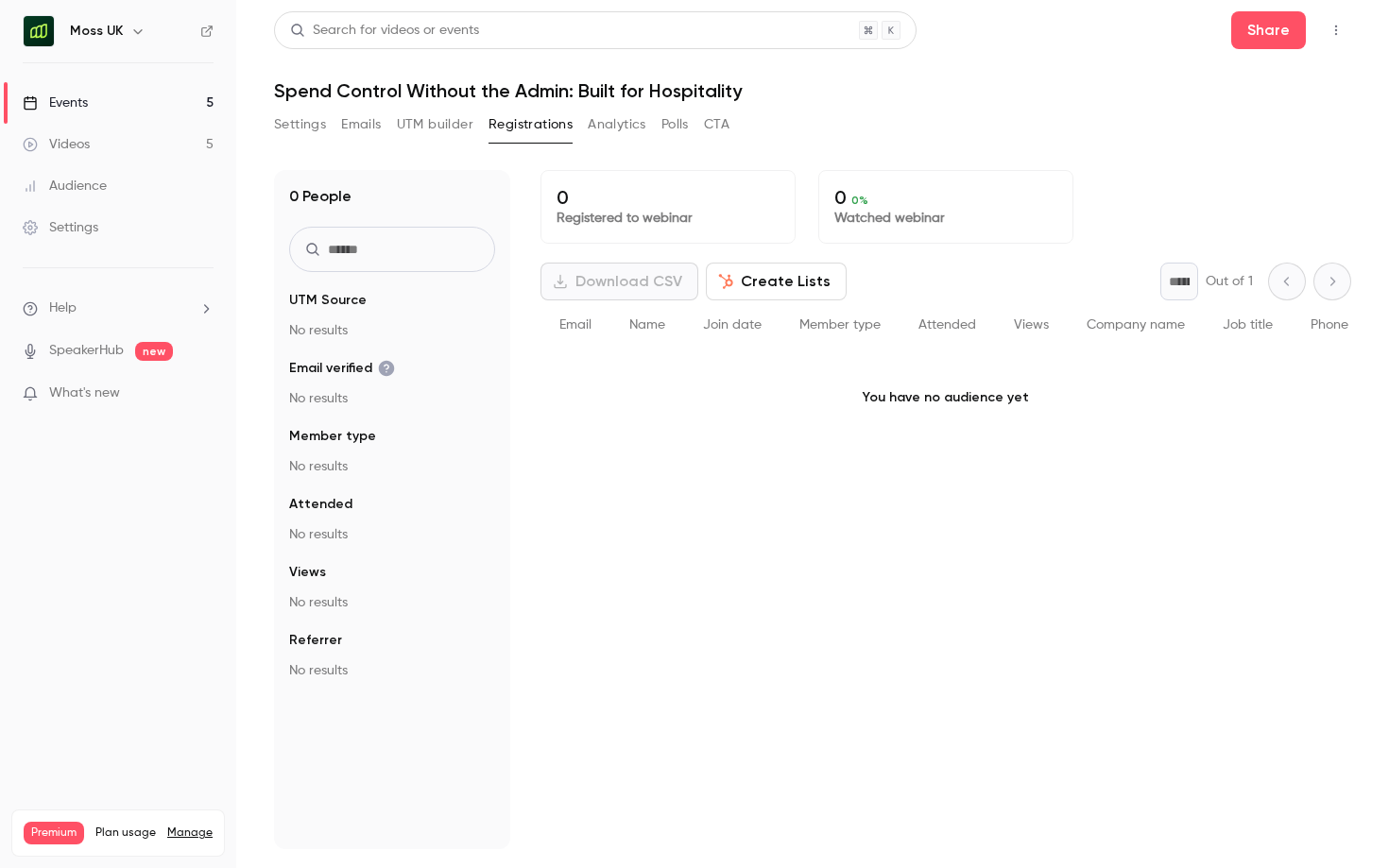 click on "Analytics" at bounding box center (617, 125) 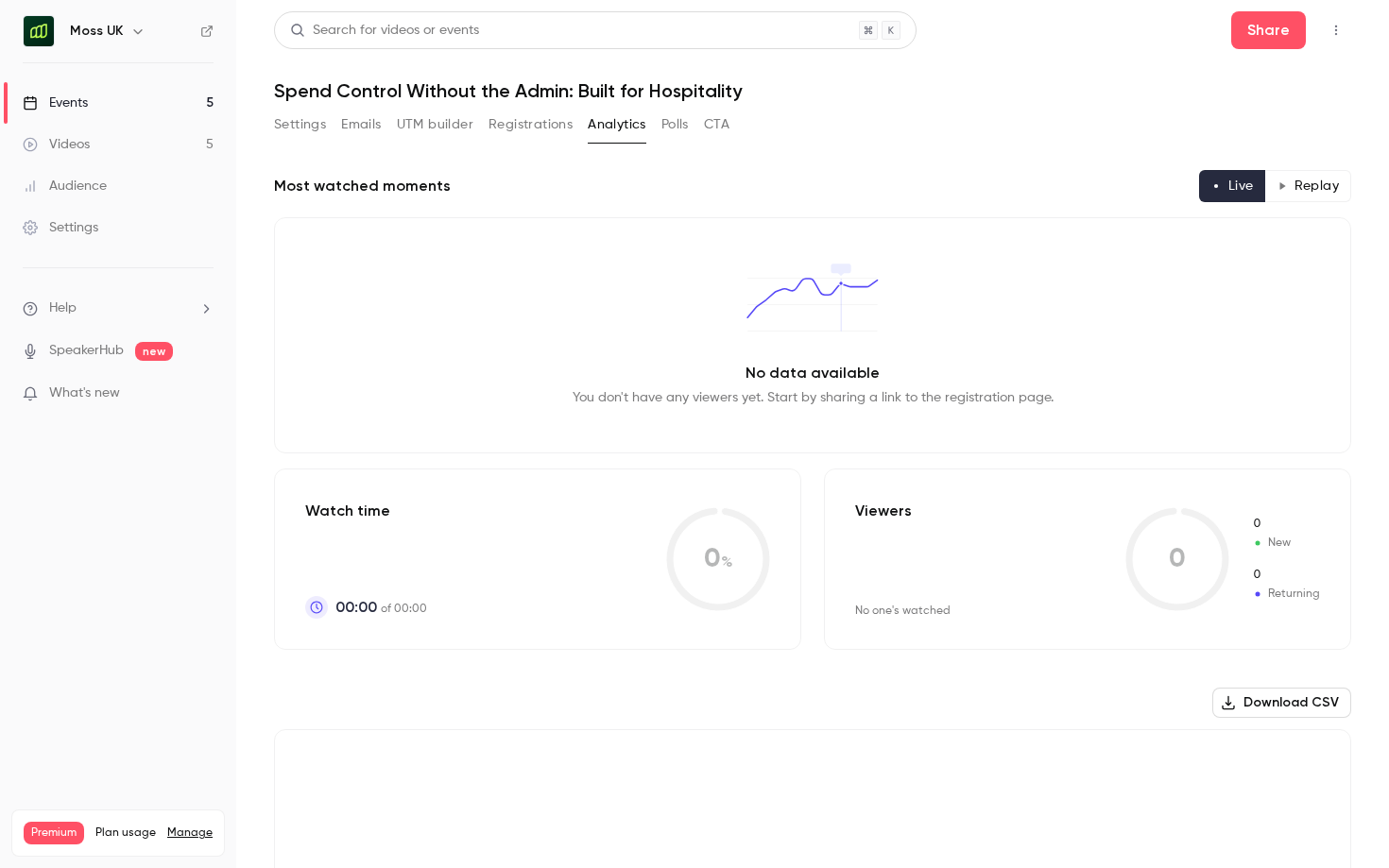 click on "Polls" at bounding box center [675, 125] 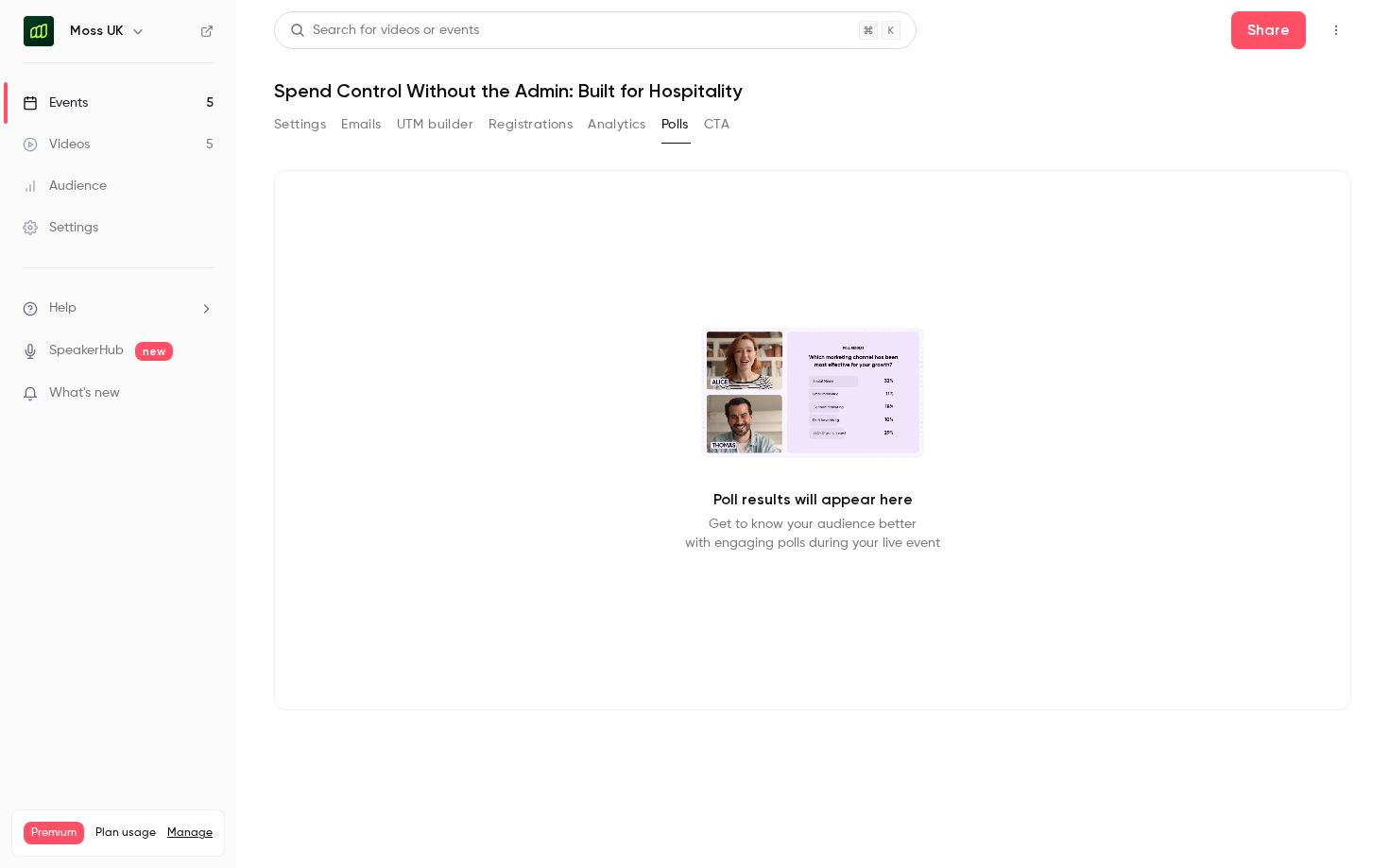 click on "CTA" at bounding box center (716, 125) 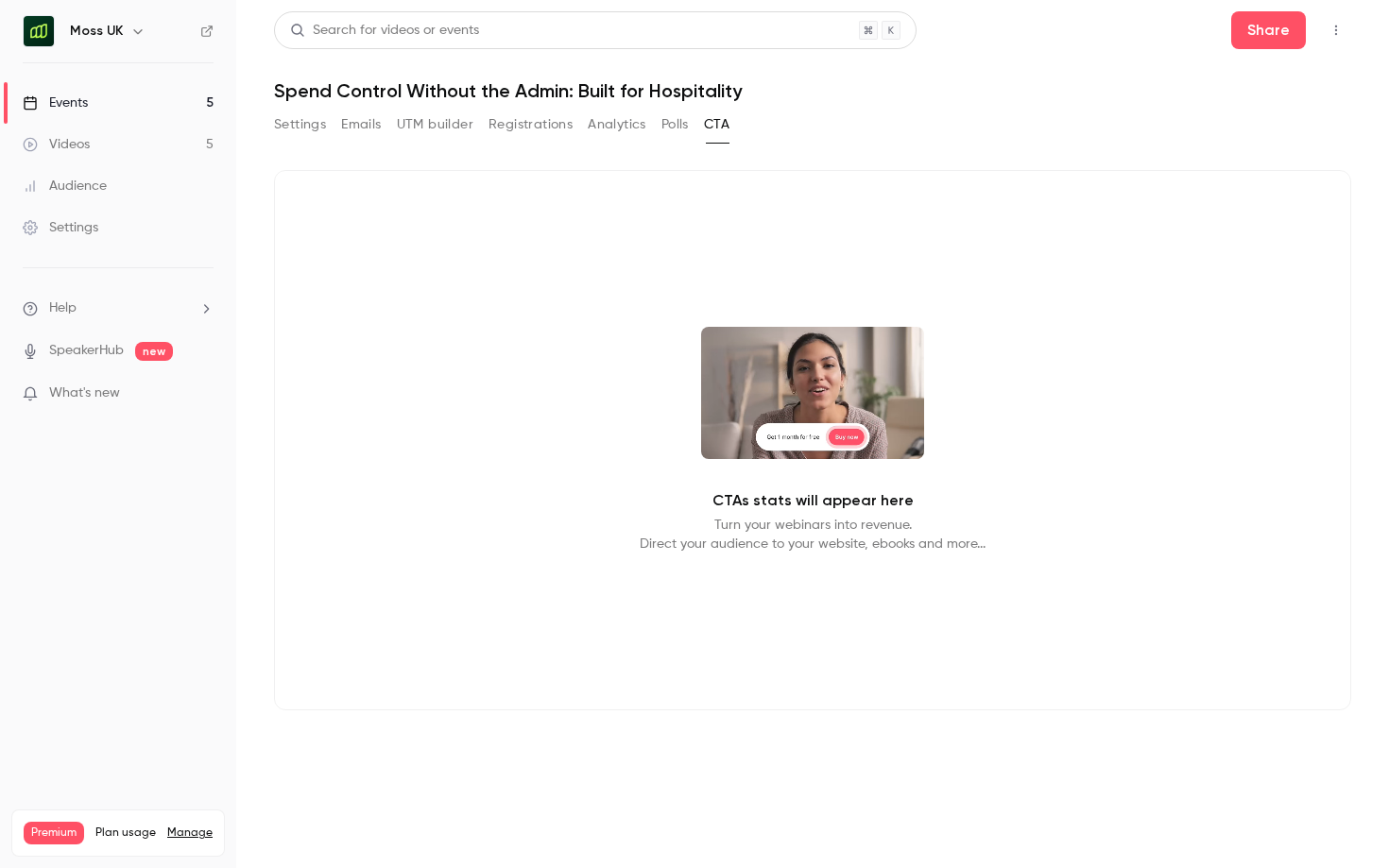 click on "Settings" at bounding box center [300, 125] 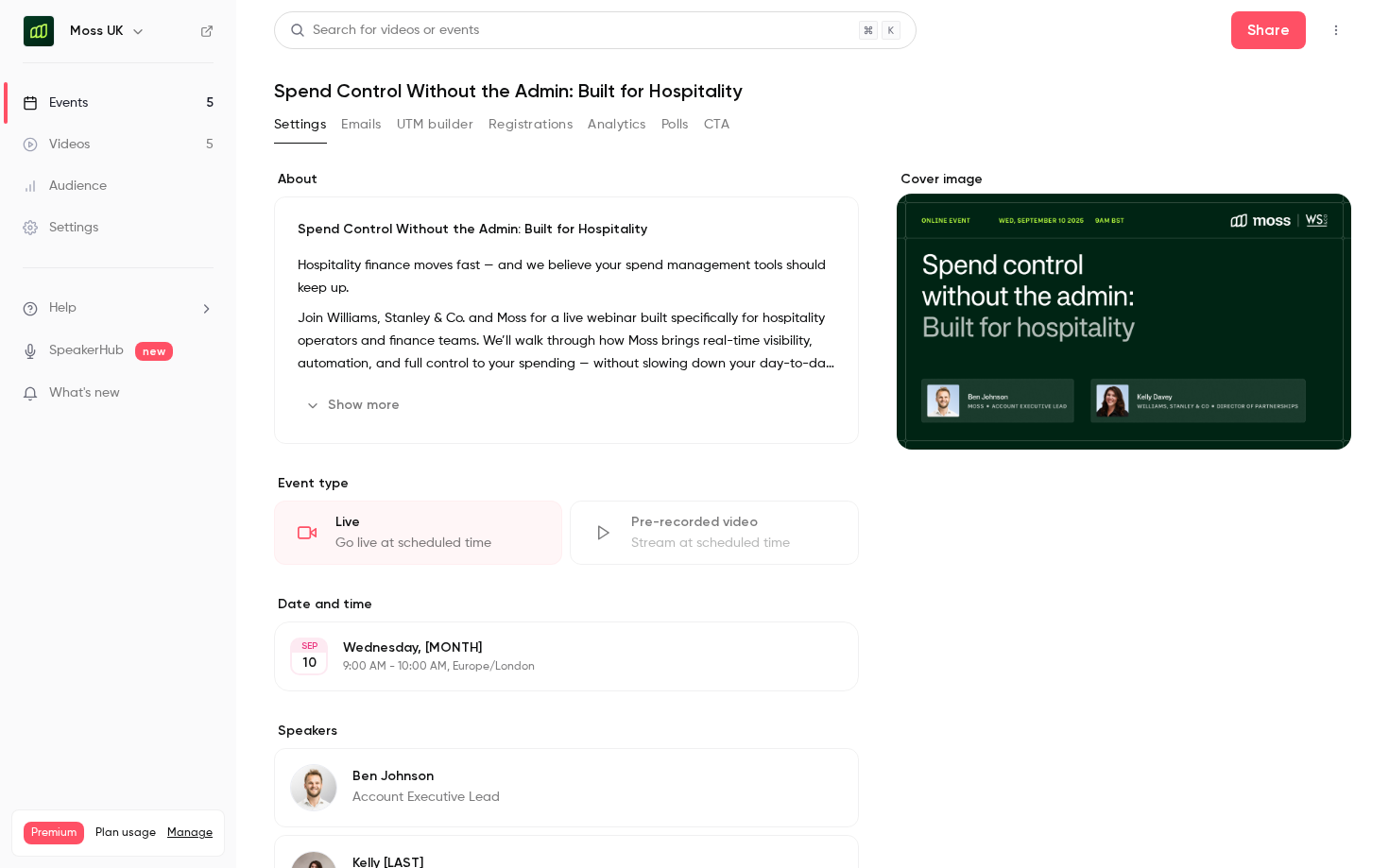 click on "Emails" at bounding box center (361, 125) 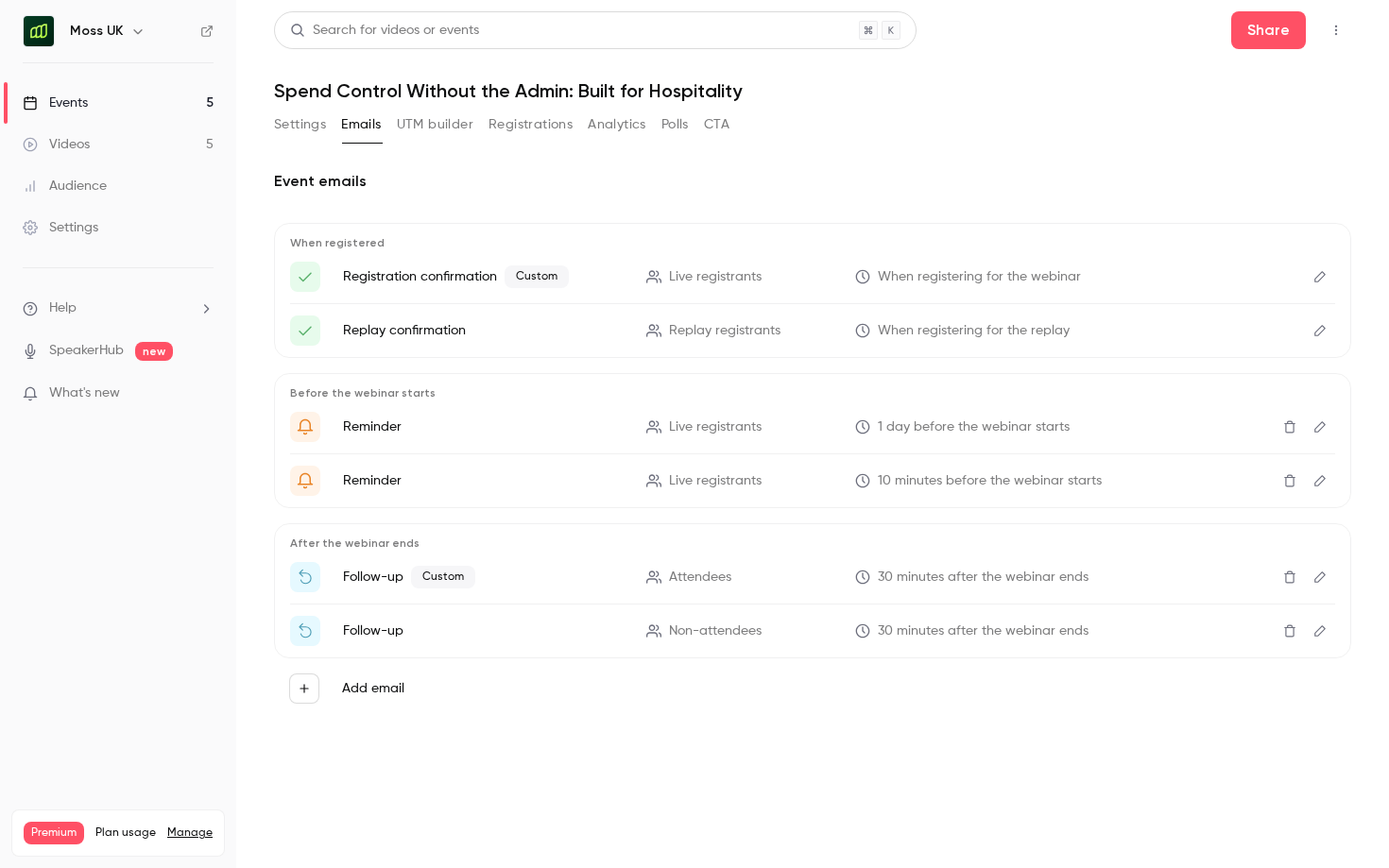 click on "Settings" at bounding box center (300, 125) 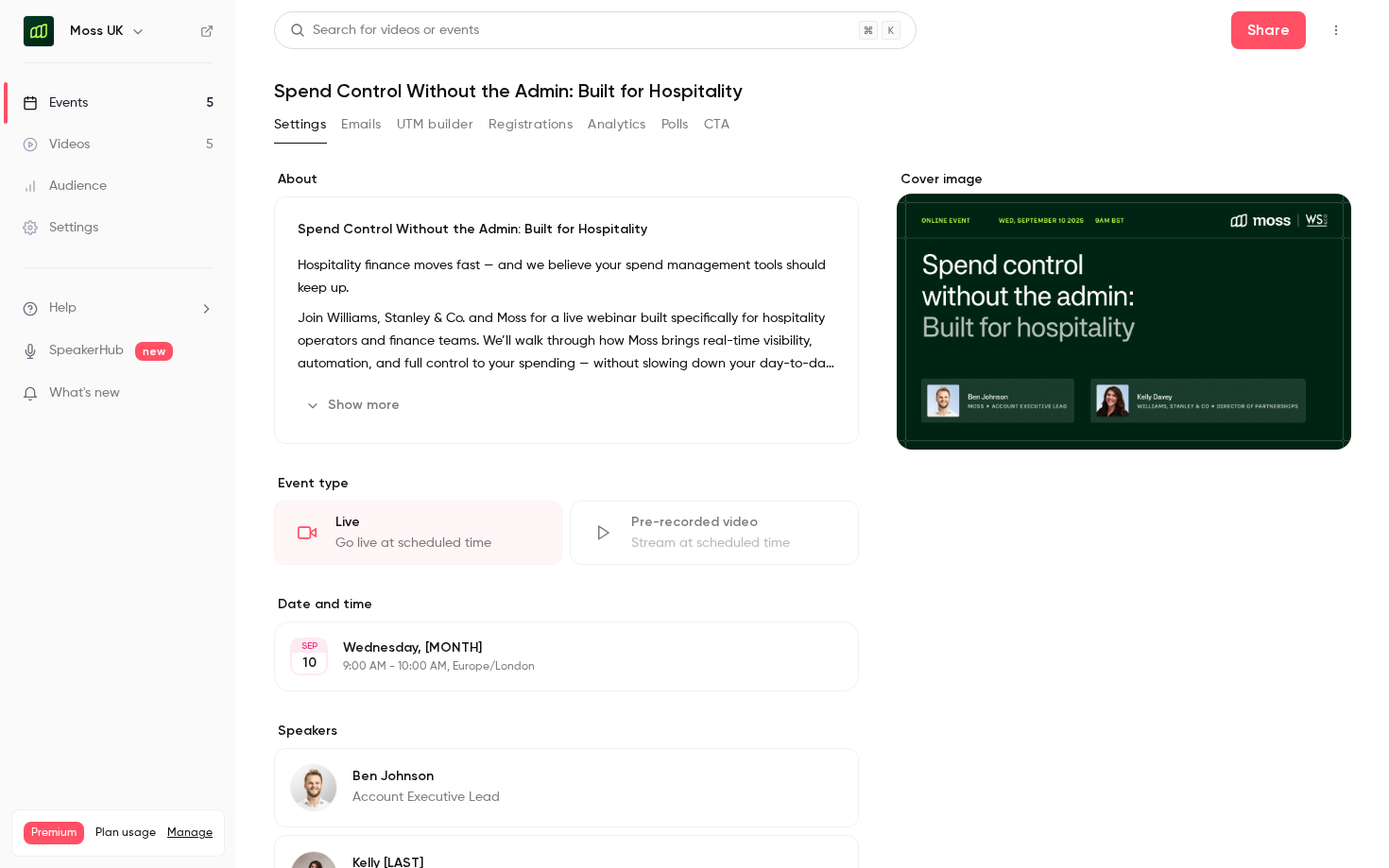 click 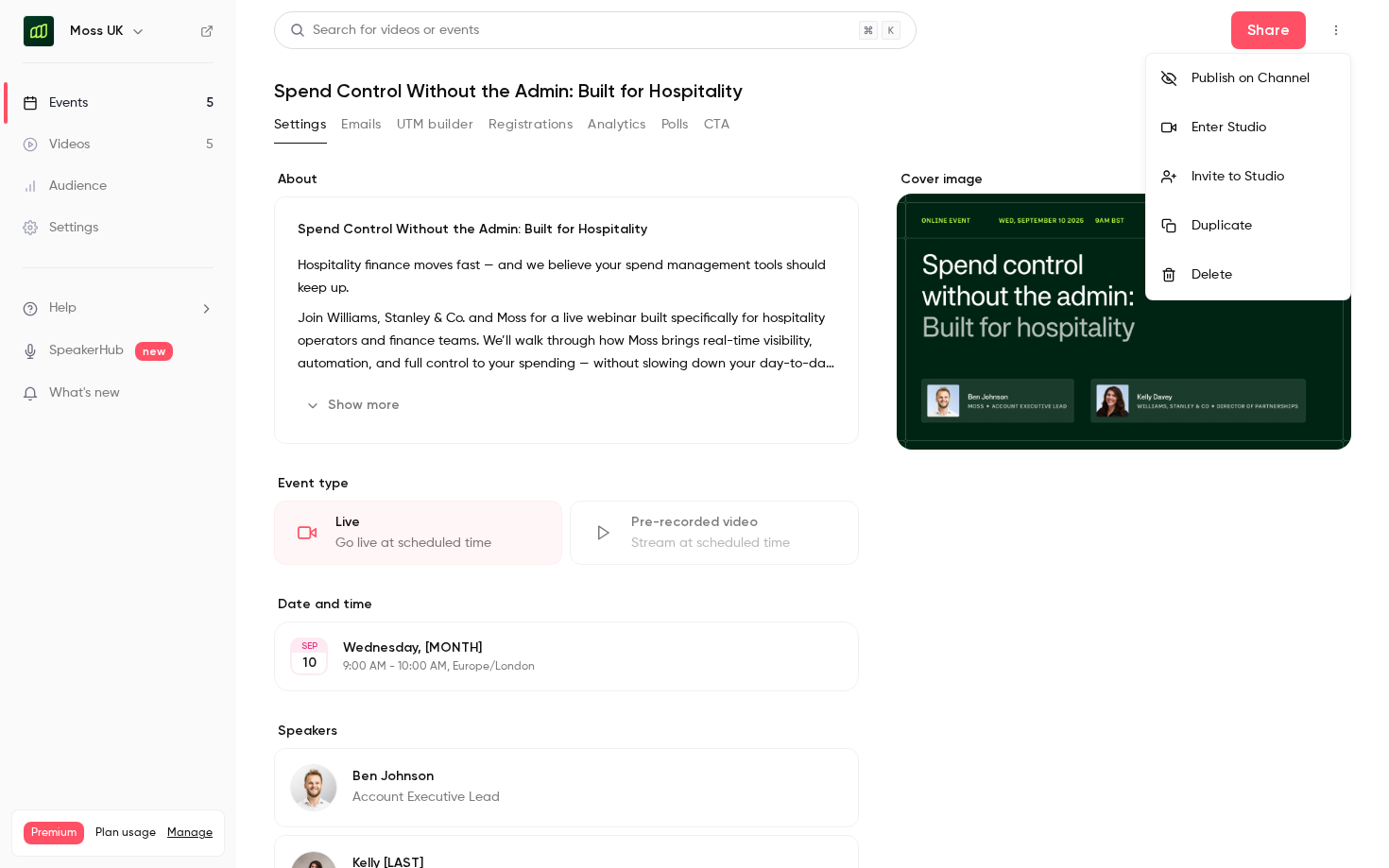 click at bounding box center [694, 434] 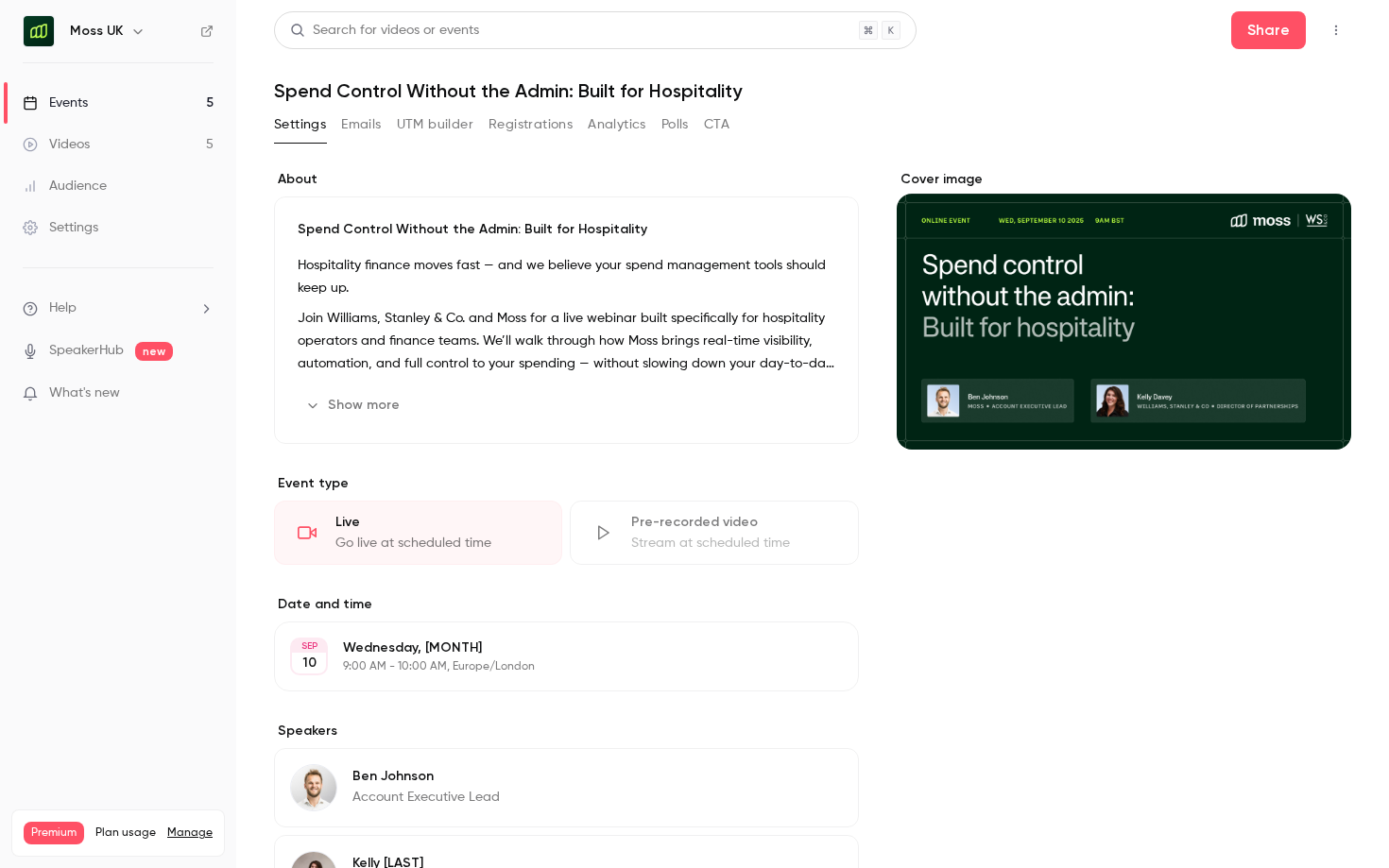 click at bounding box center (1336, 30) 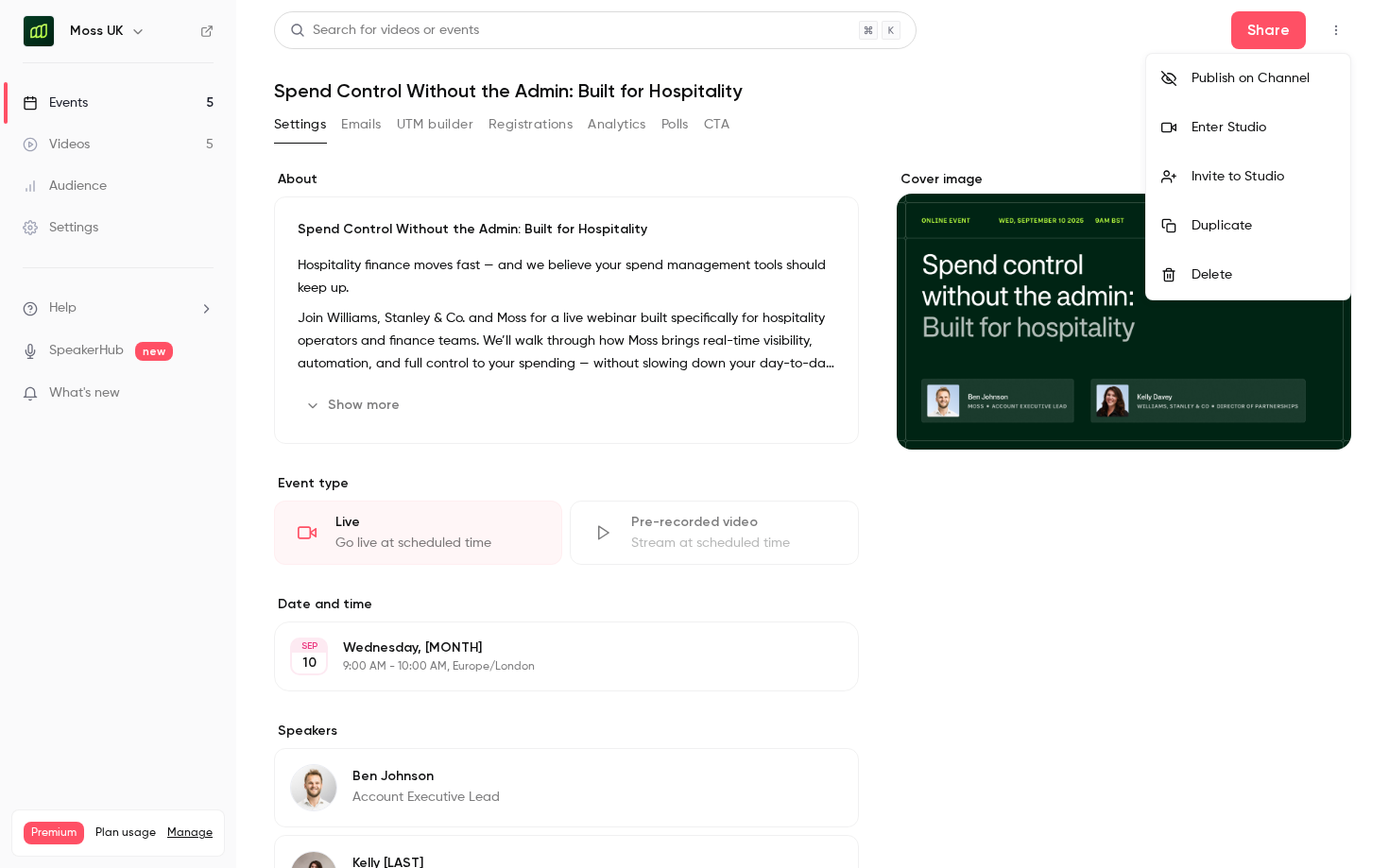click on "Publish on Channel" at bounding box center (1248, 78) 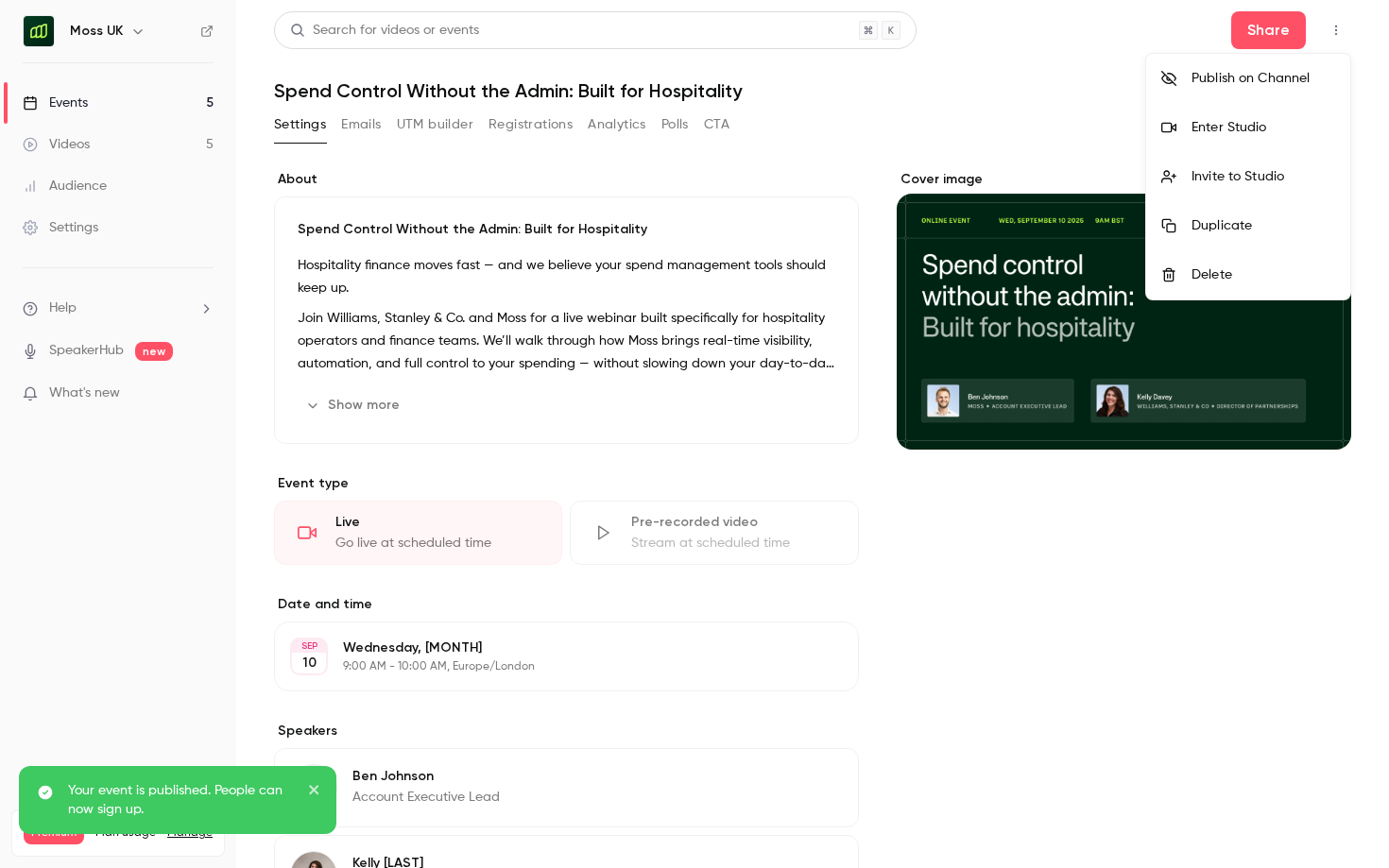 click at bounding box center [694, 434] 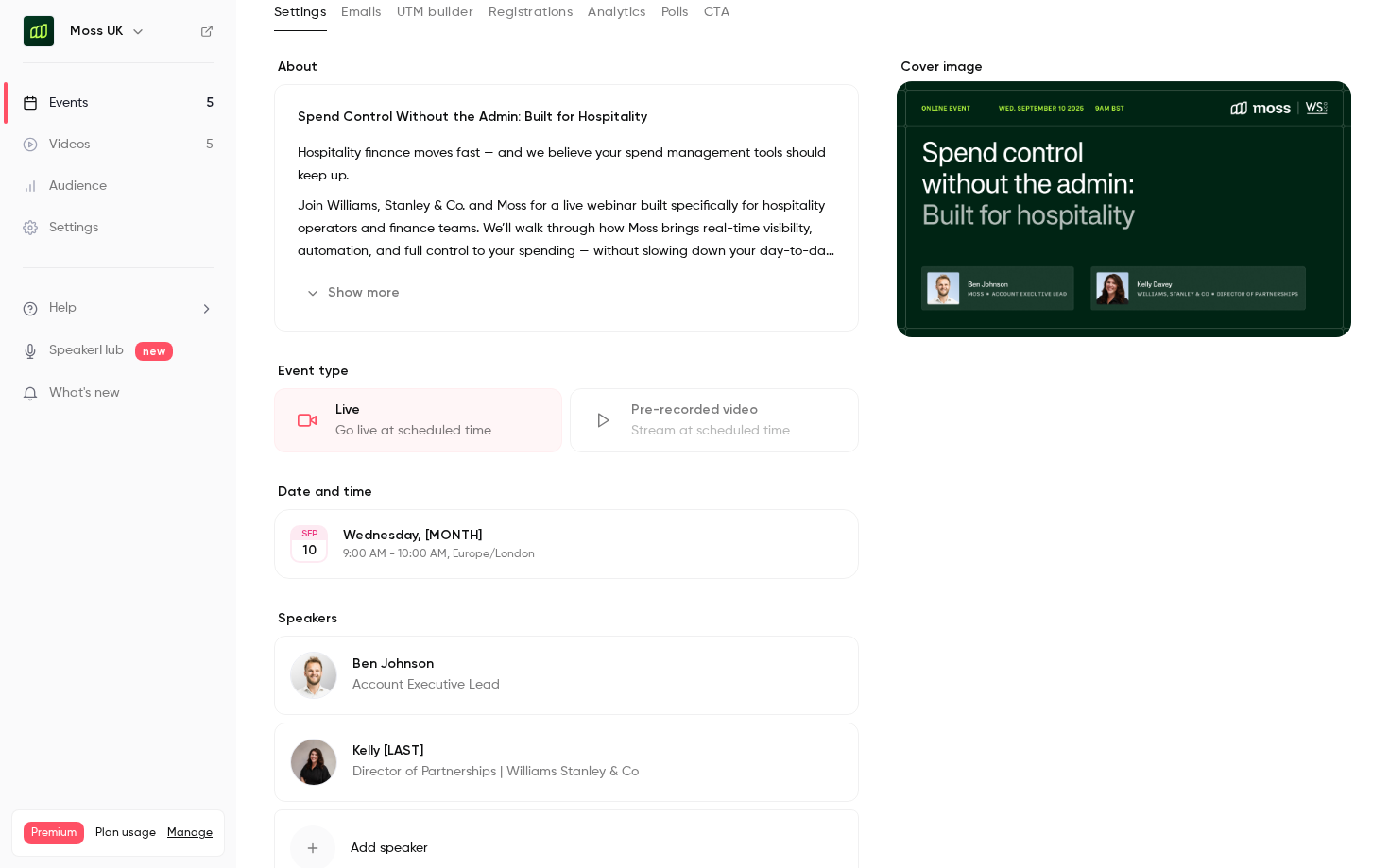 scroll, scrollTop: 0, scrollLeft: 0, axis: both 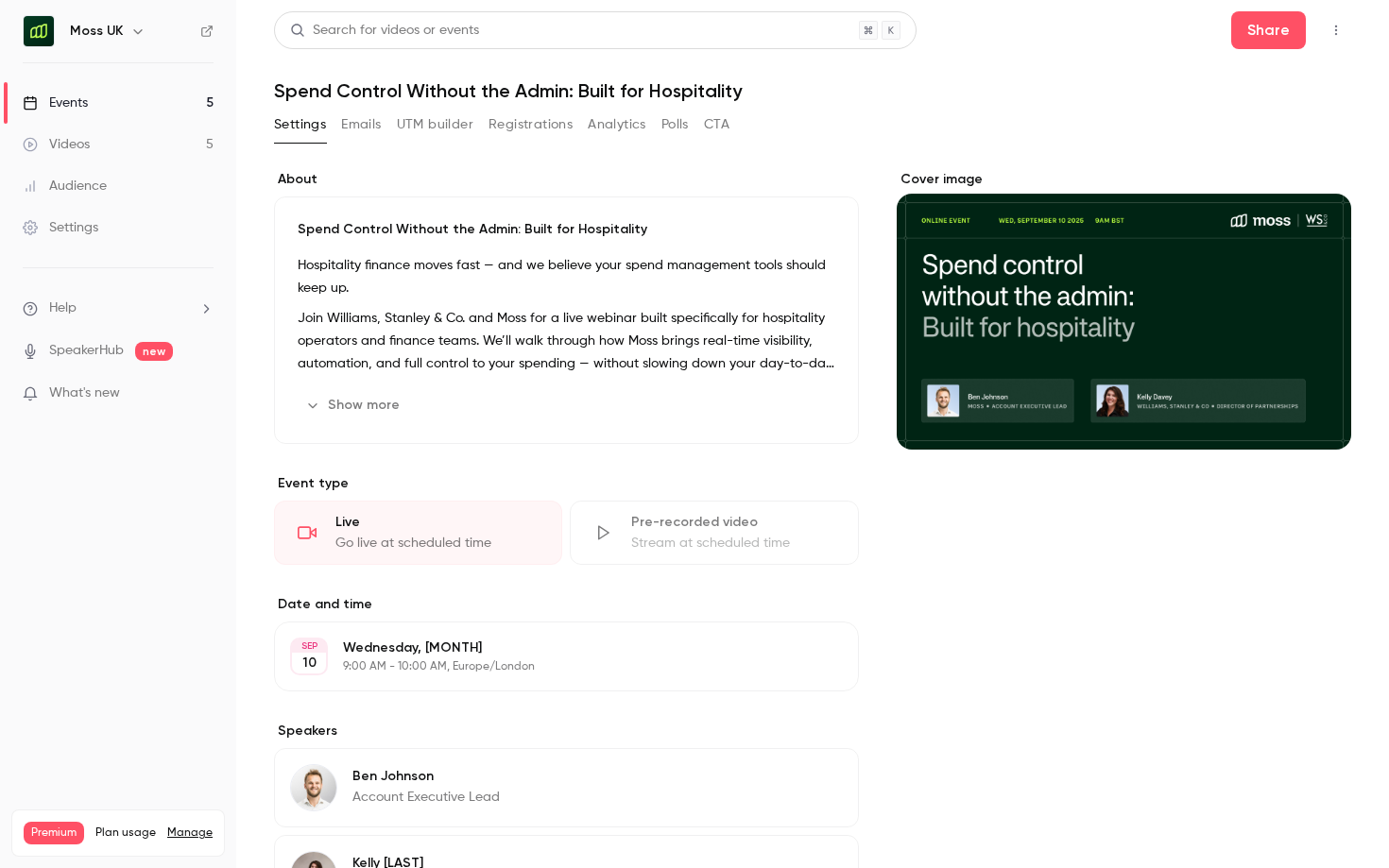 click on "UTM builder" at bounding box center (435, 125) 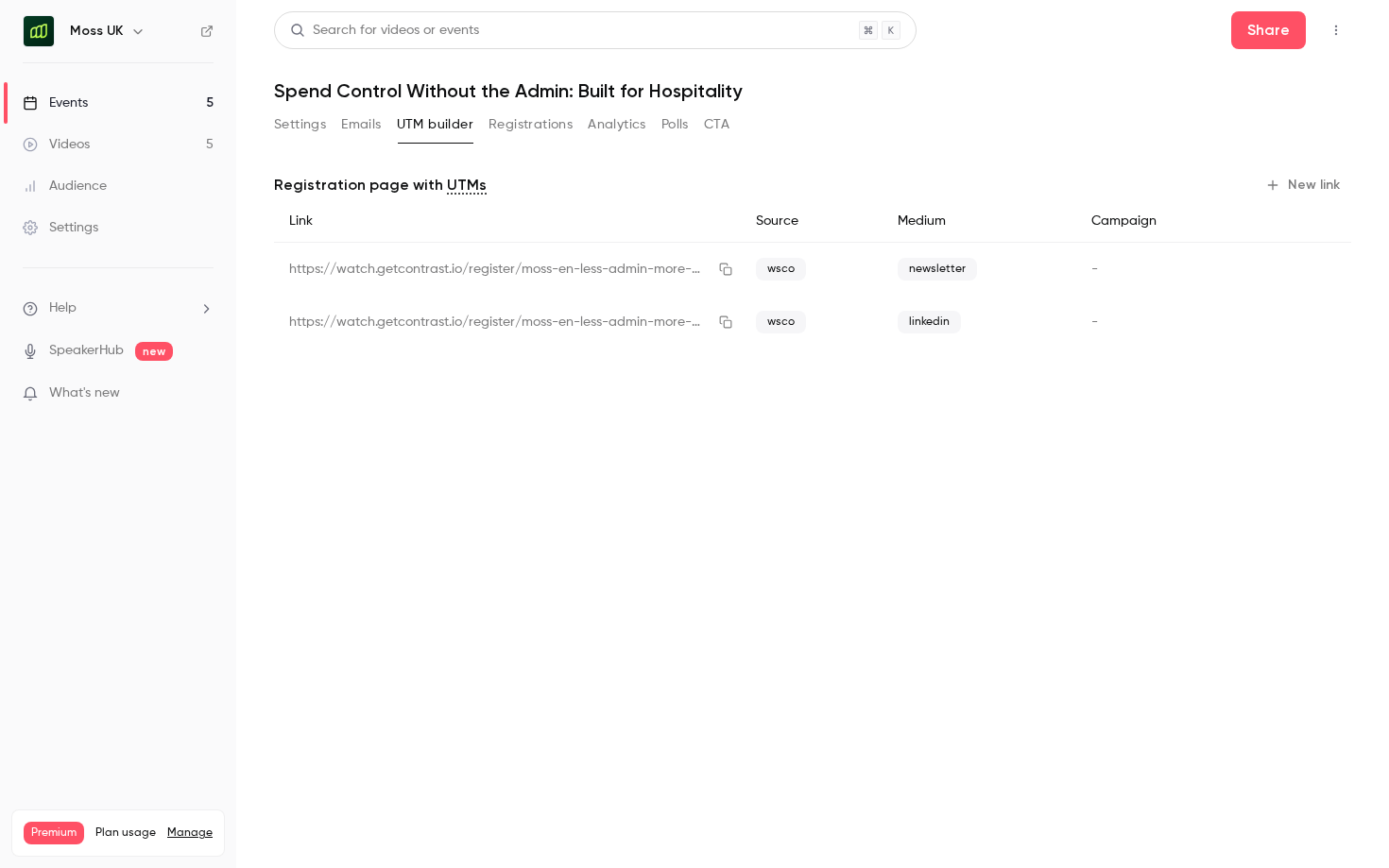 click 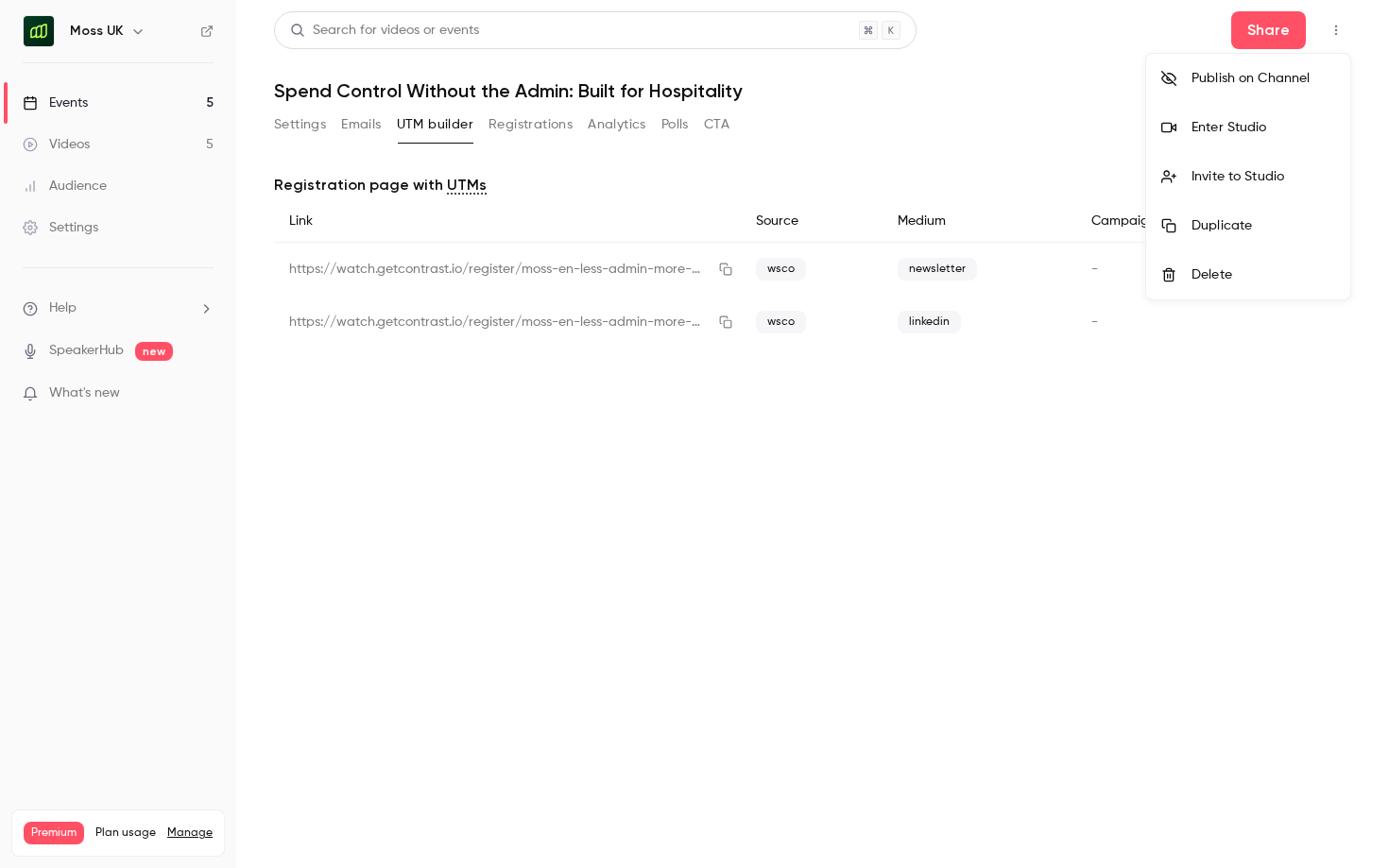 click on "Publish on Channel" at bounding box center [1248, 78] 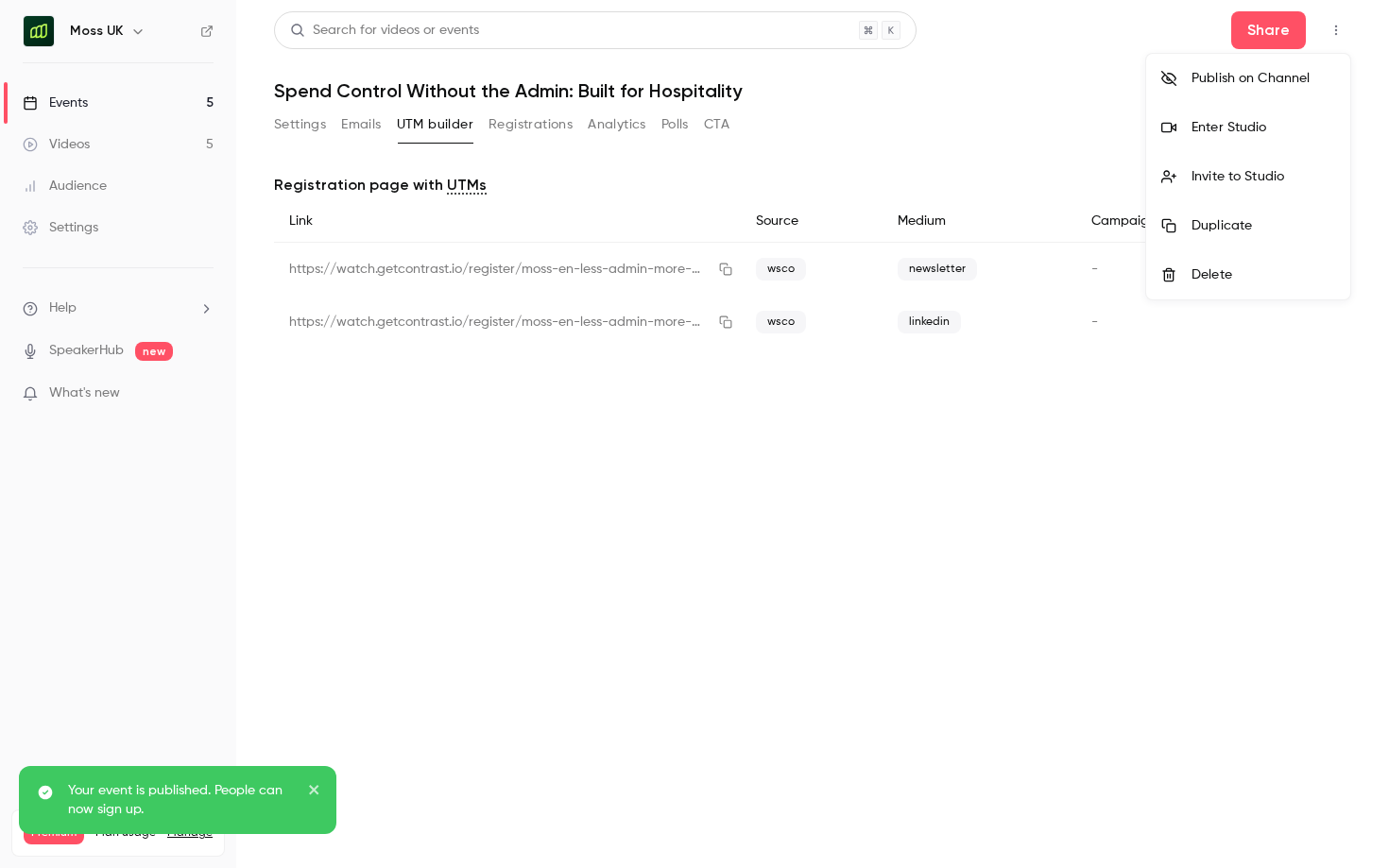 click on "Your event is published. People can now sign up." at bounding box center (181, 800) 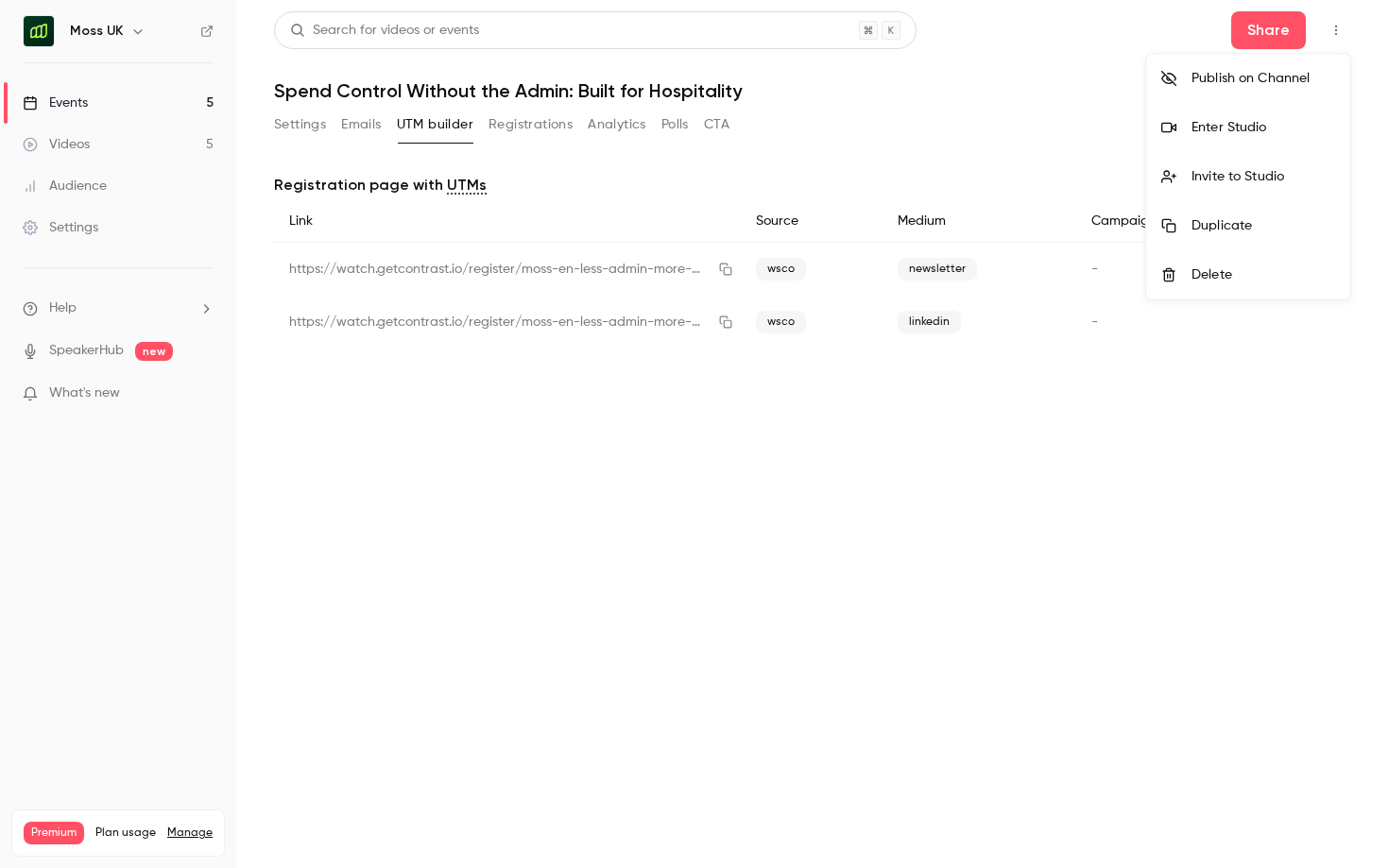 click at bounding box center [694, 434] 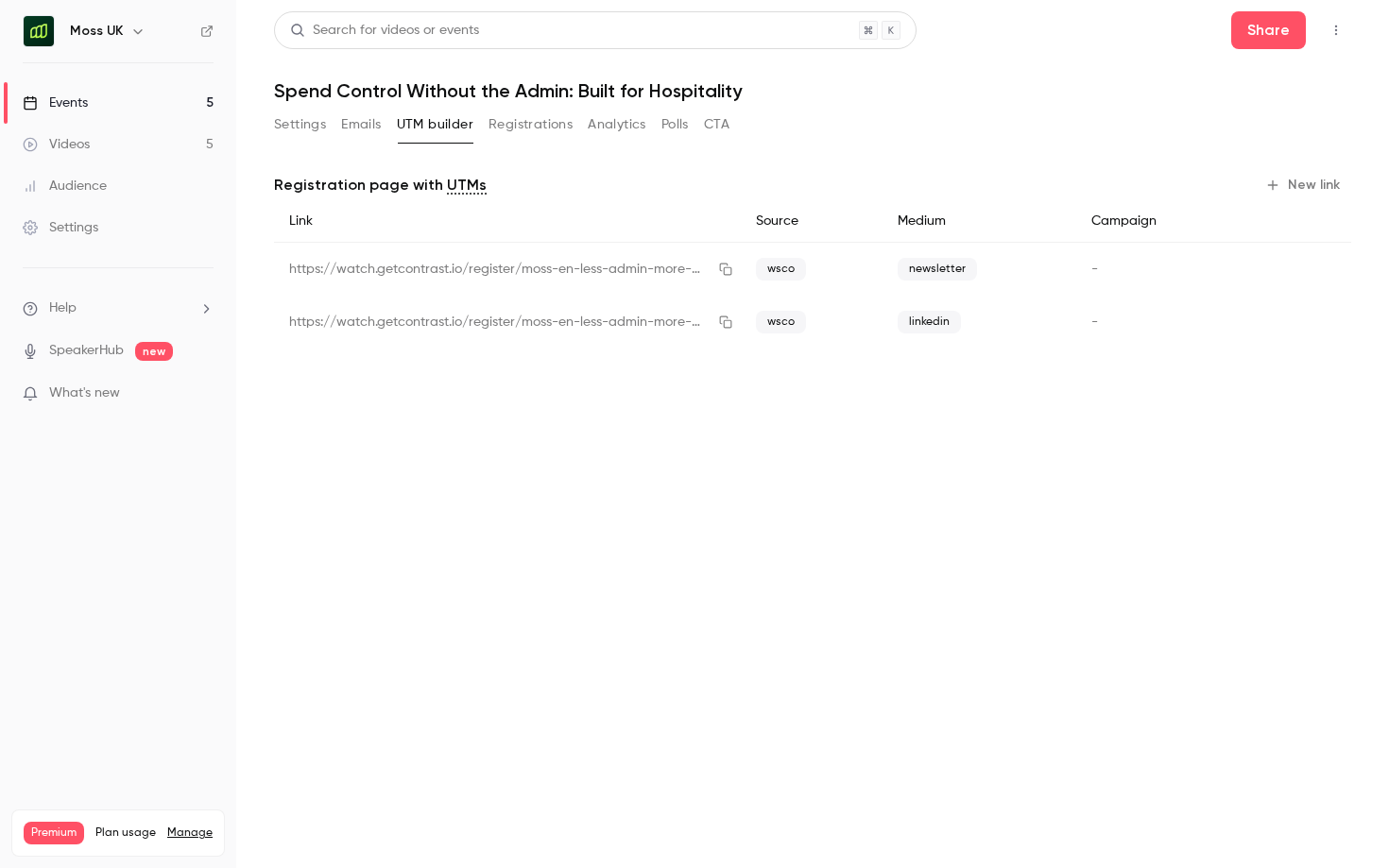 click on "Settings" at bounding box center (300, 125) 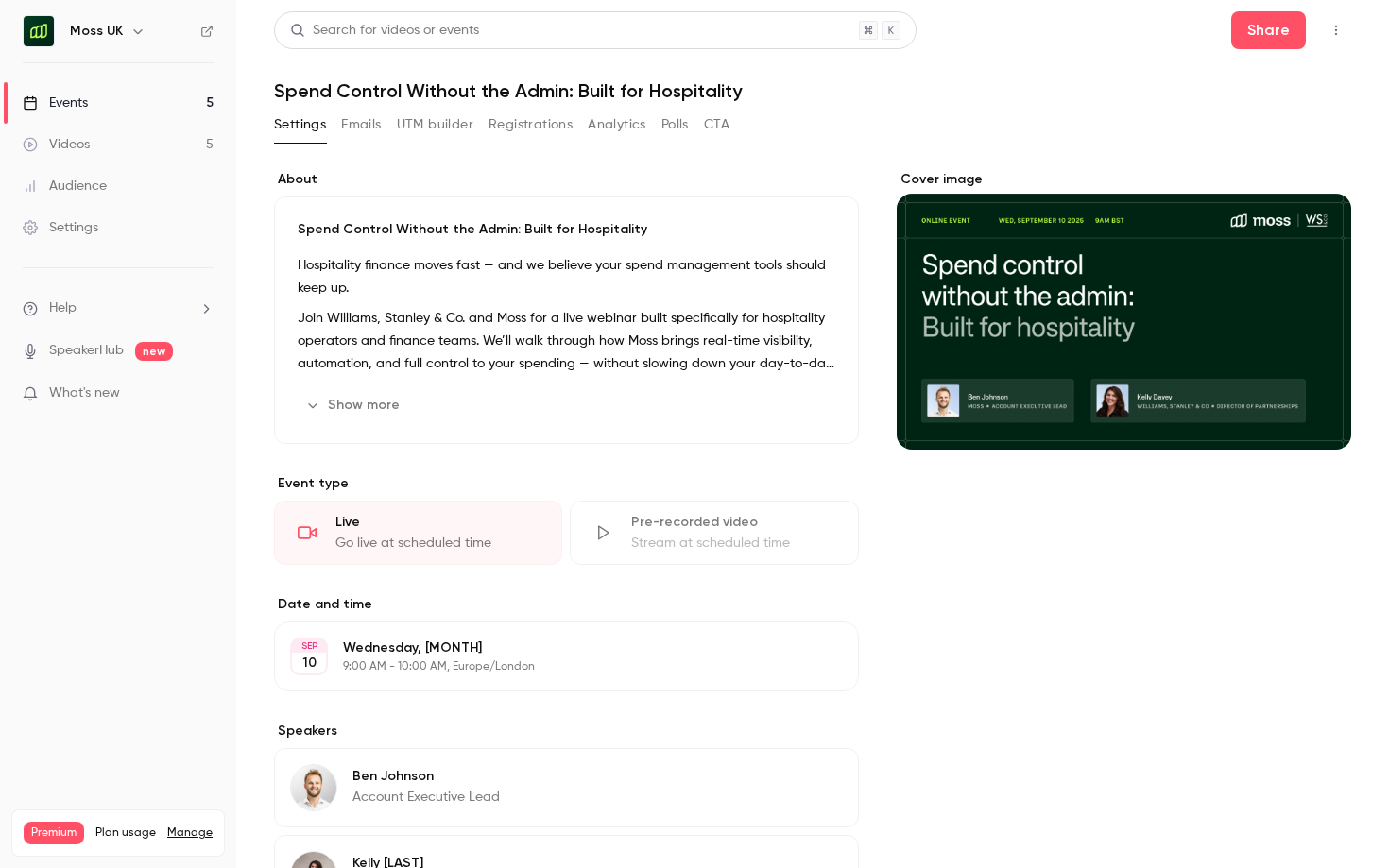 click on "Events 5" at bounding box center [118, 103] 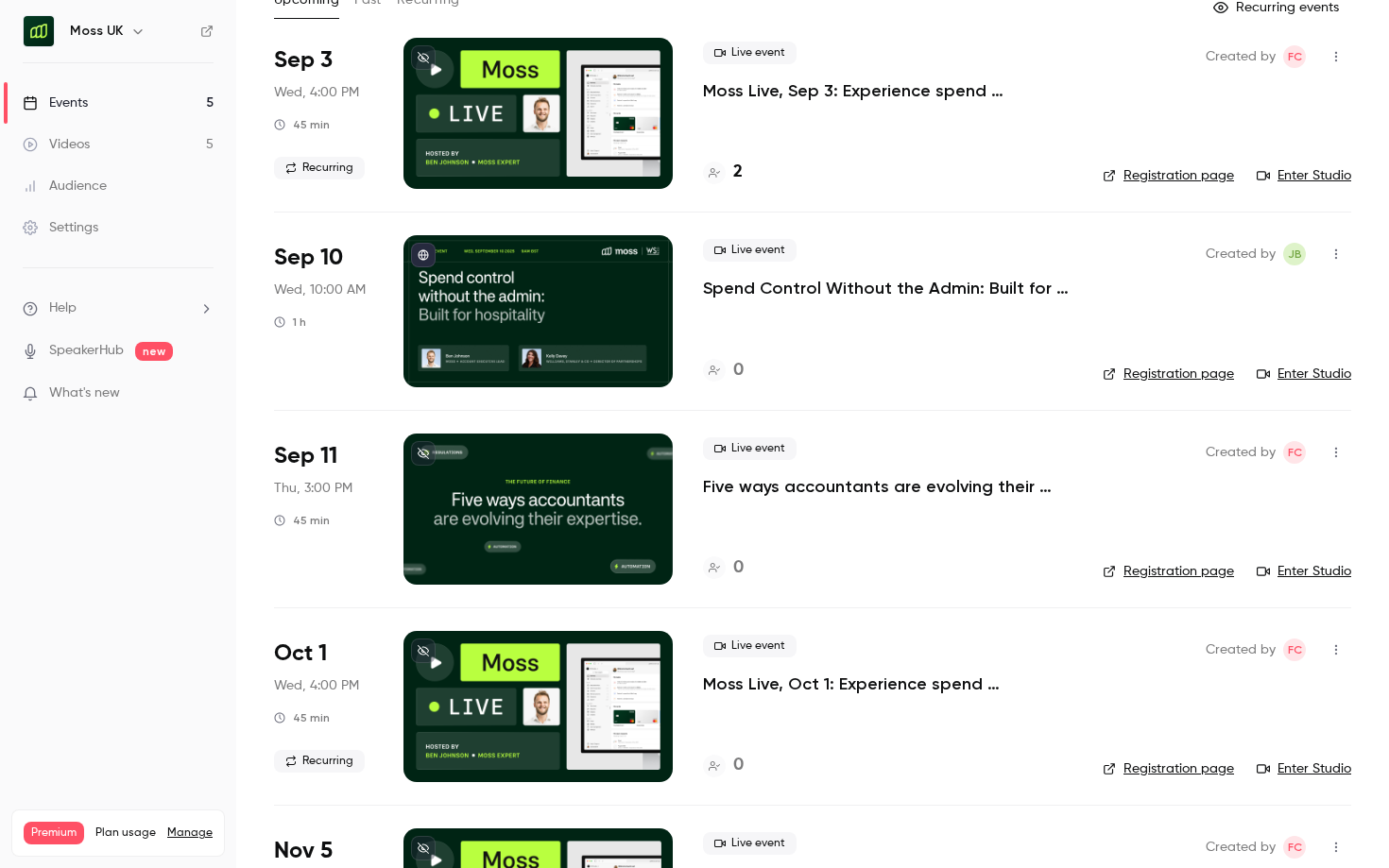 scroll, scrollTop: 188, scrollLeft: 0, axis: vertical 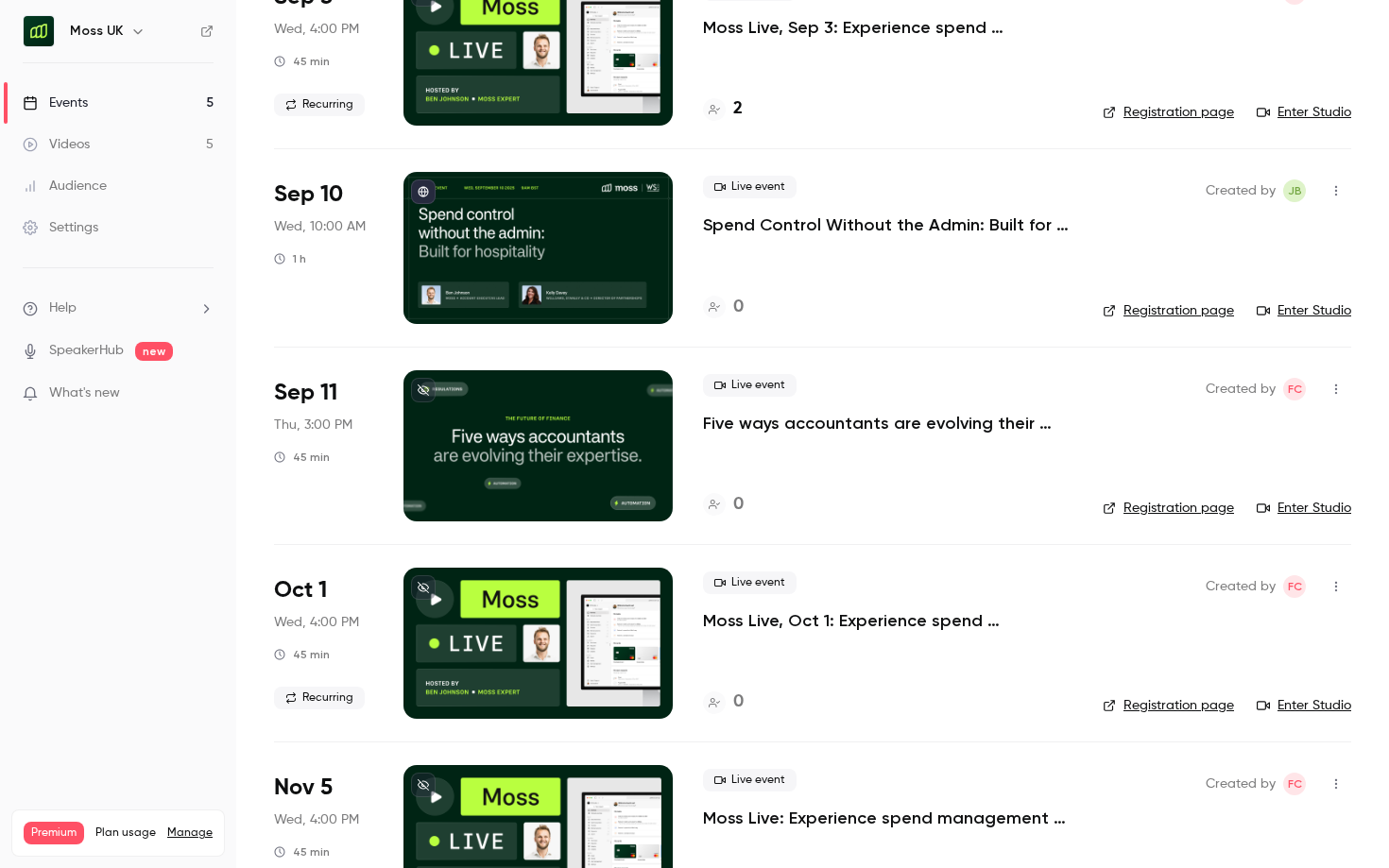 click on "Sep 10" at bounding box center (308, 195) 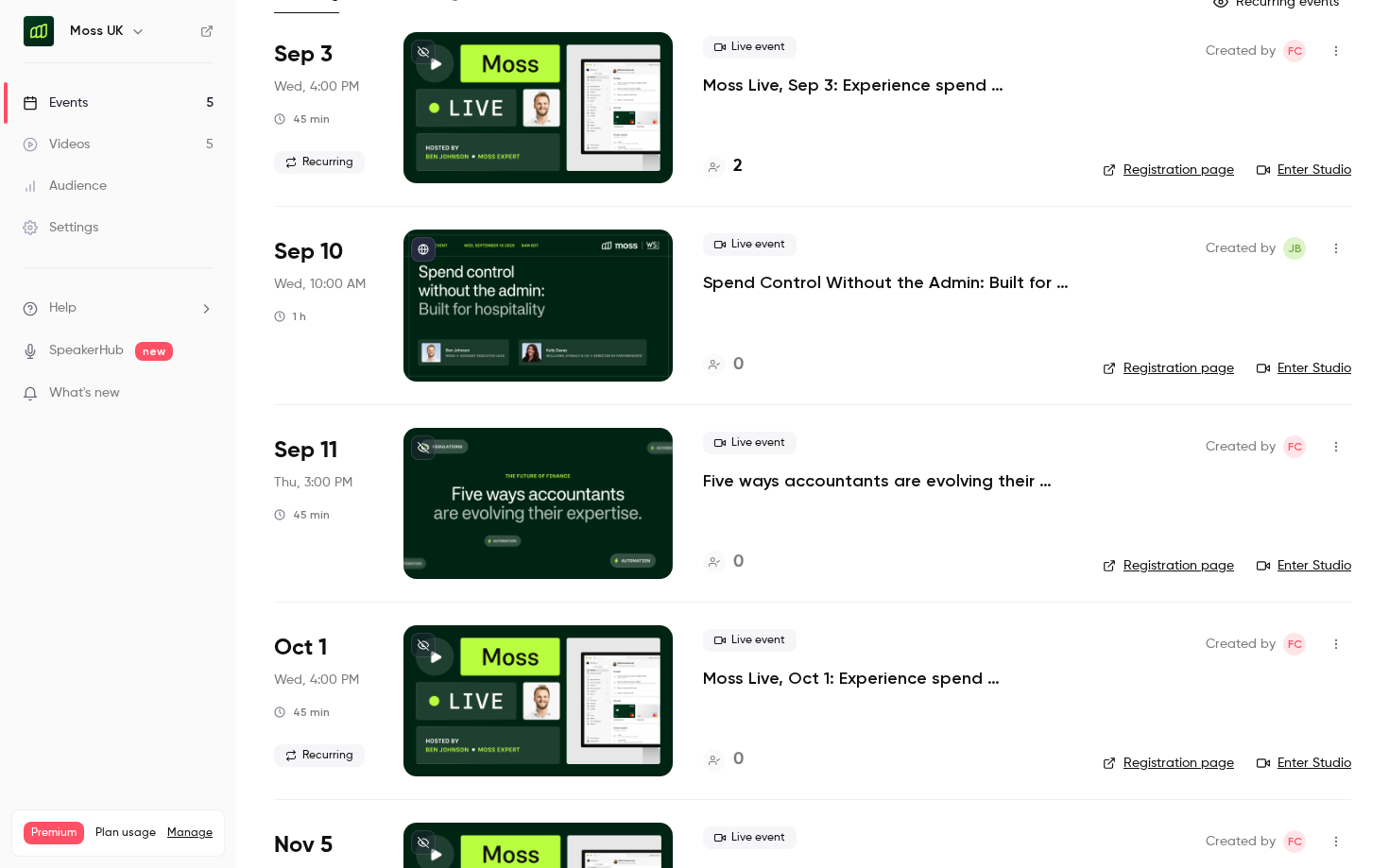 scroll, scrollTop: 156, scrollLeft: 0, axis: vertical 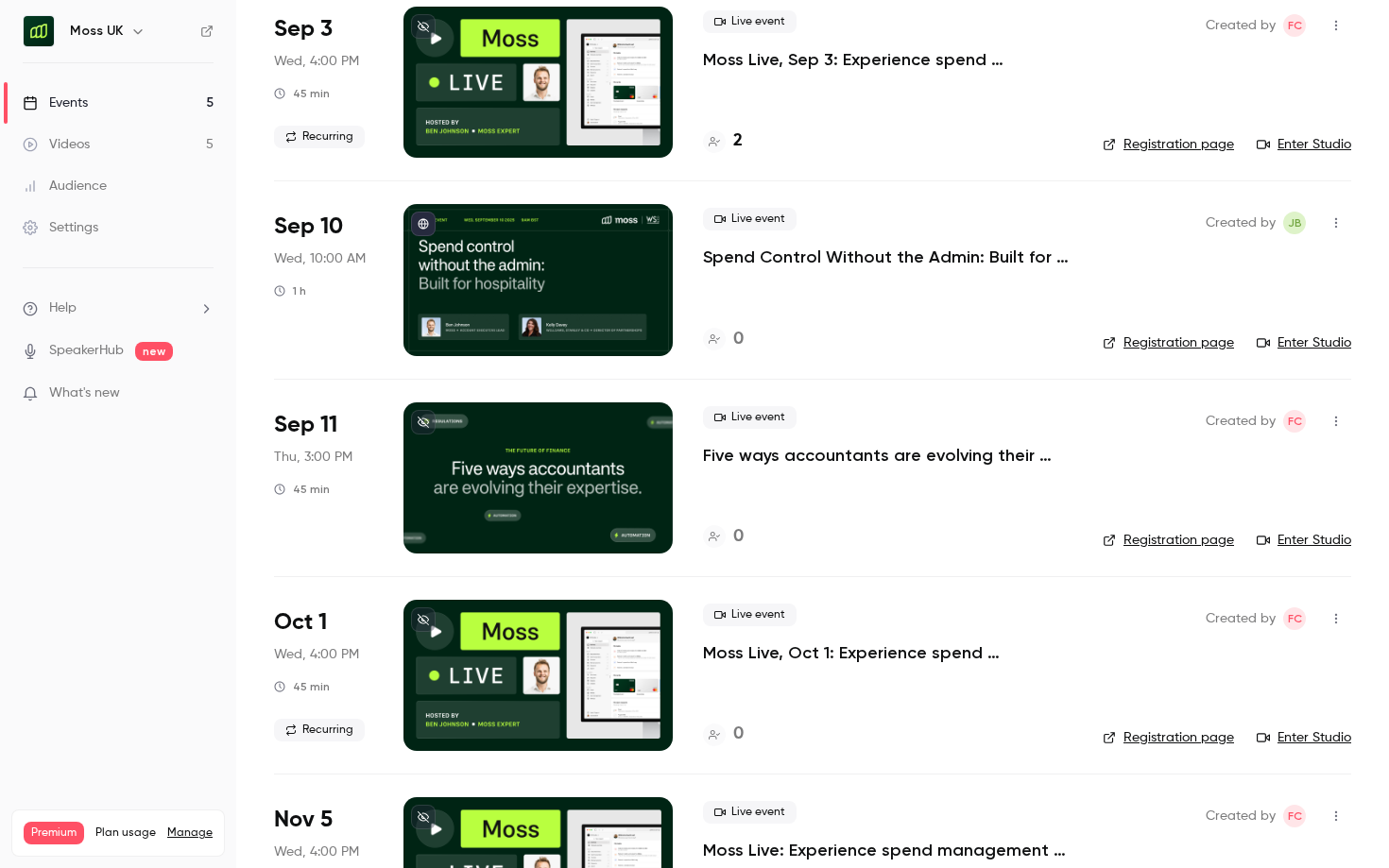 click 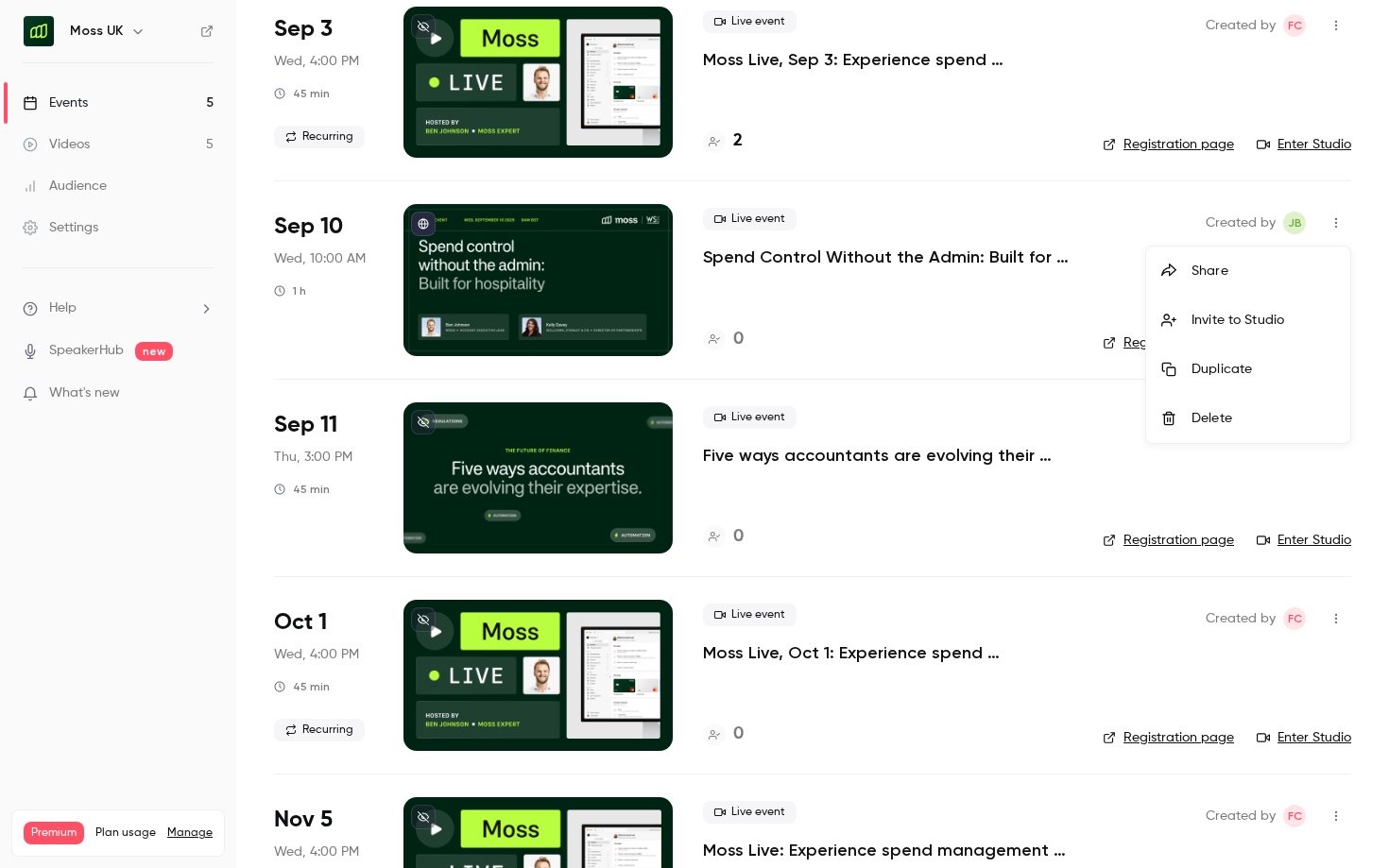 click at bounding box center (694, 434) 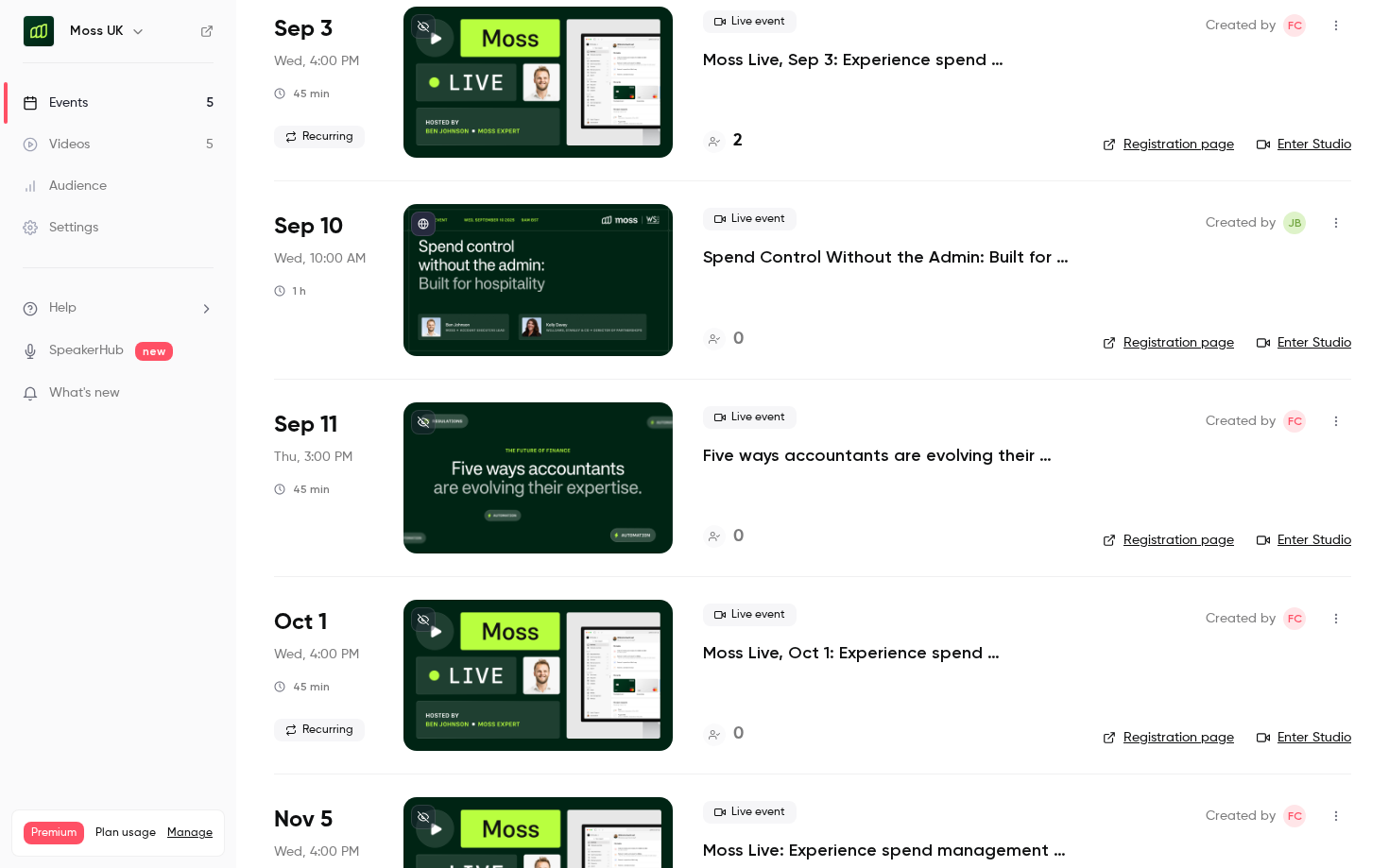 click on "Sep 10" at bounding box center [308, 227] 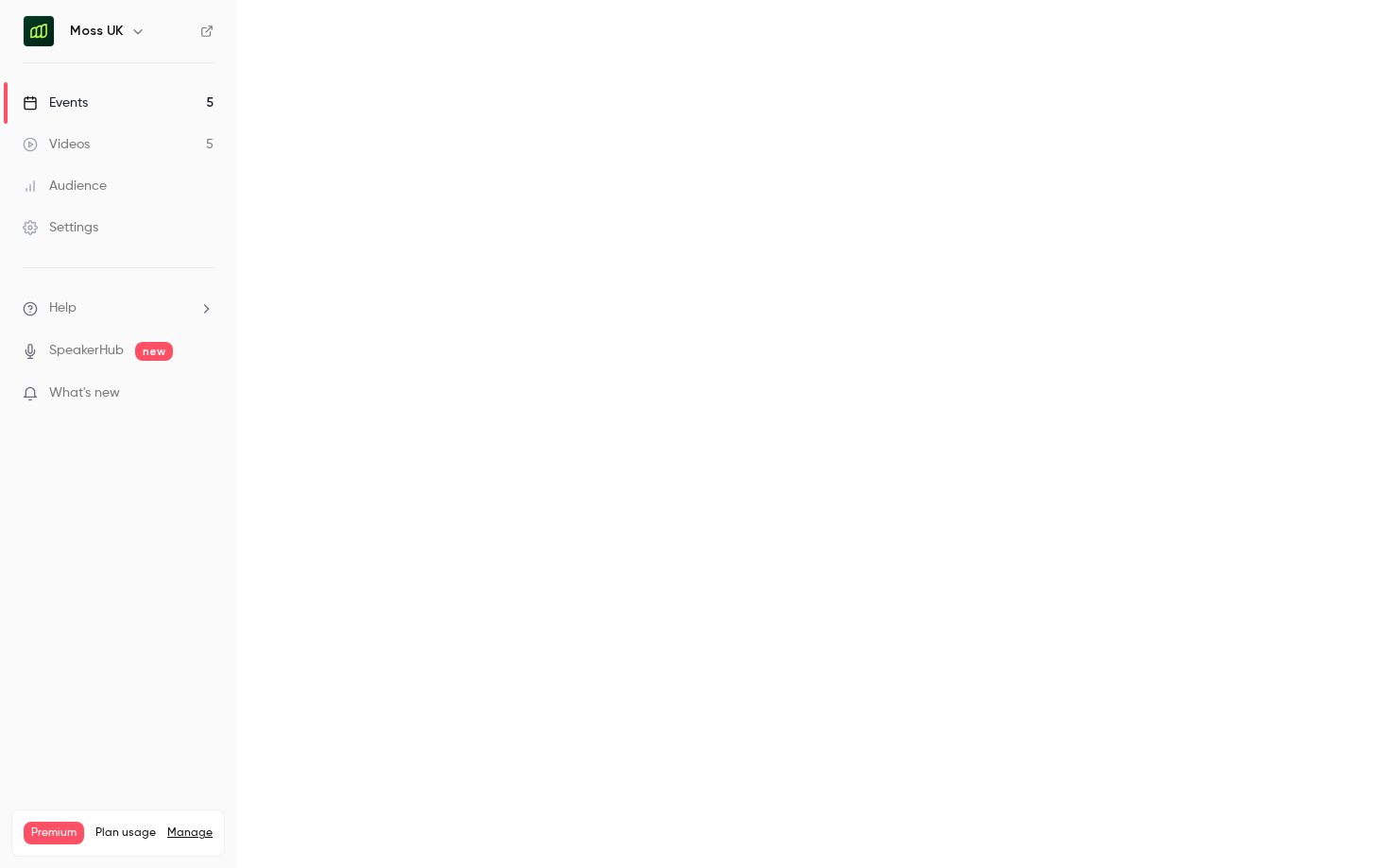 scroll, scrollTop: 0, scrollLeft: 0, axis: both 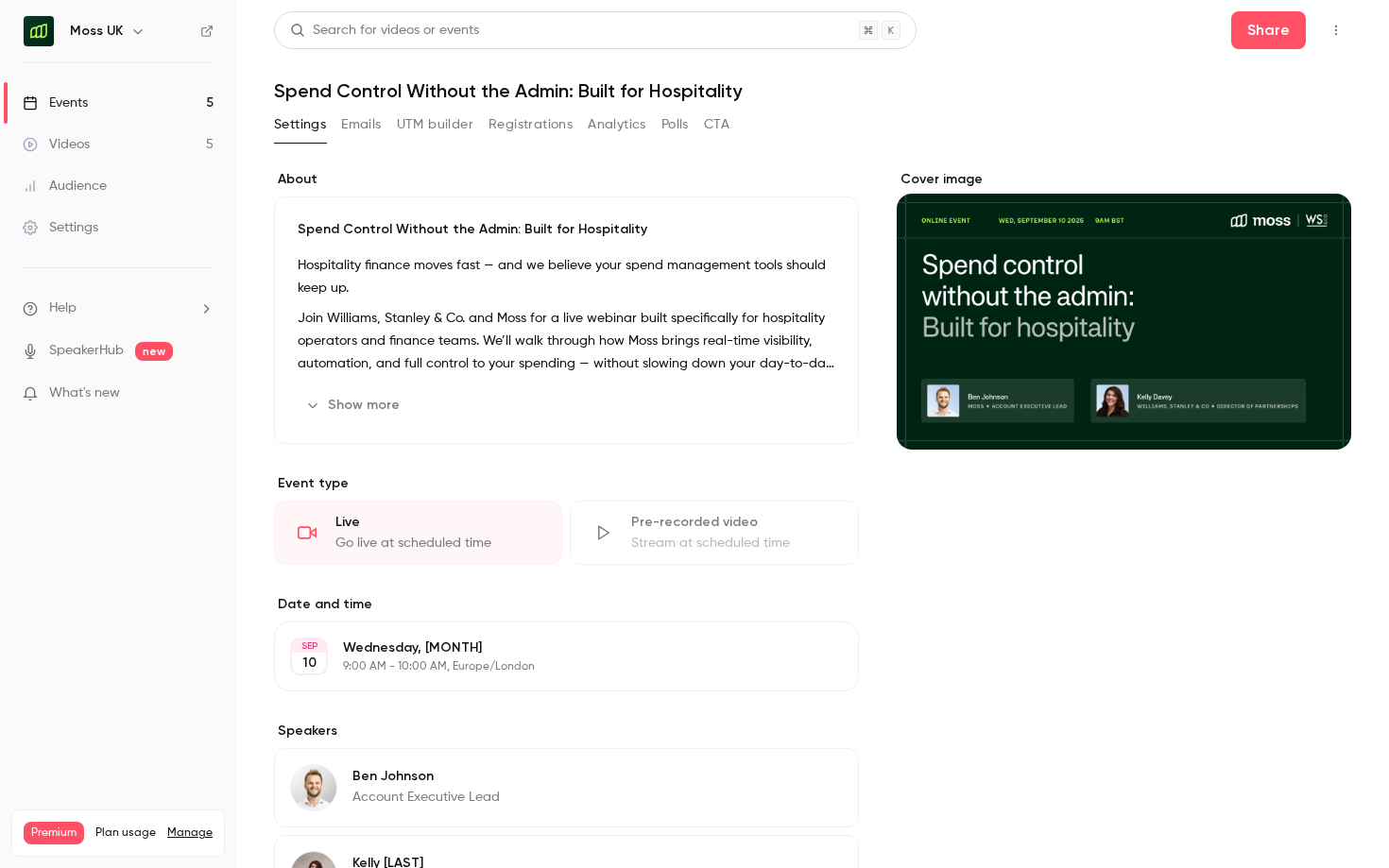 click 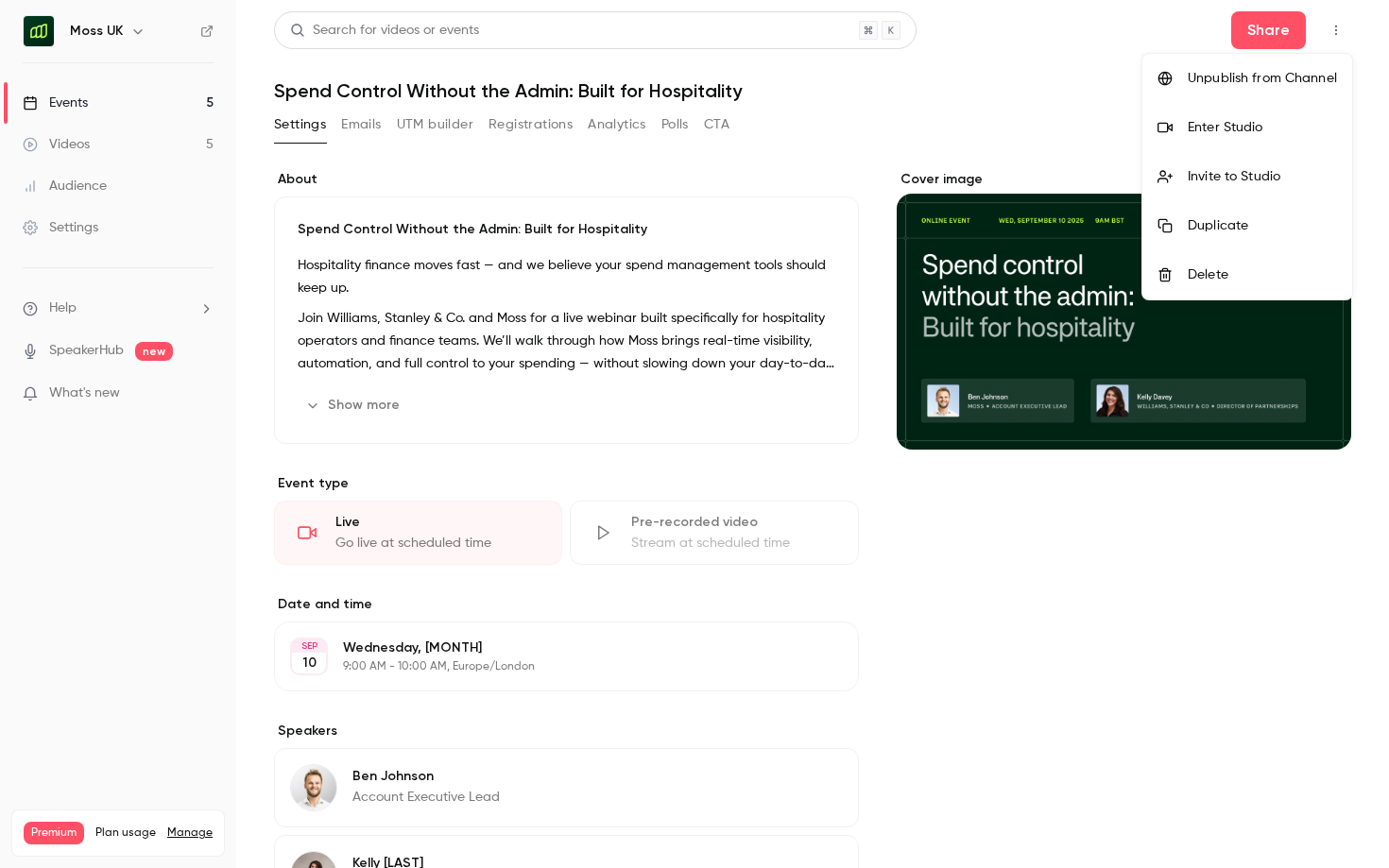 click on "Unpublish from Channel" at bounding box center (1262, 78) 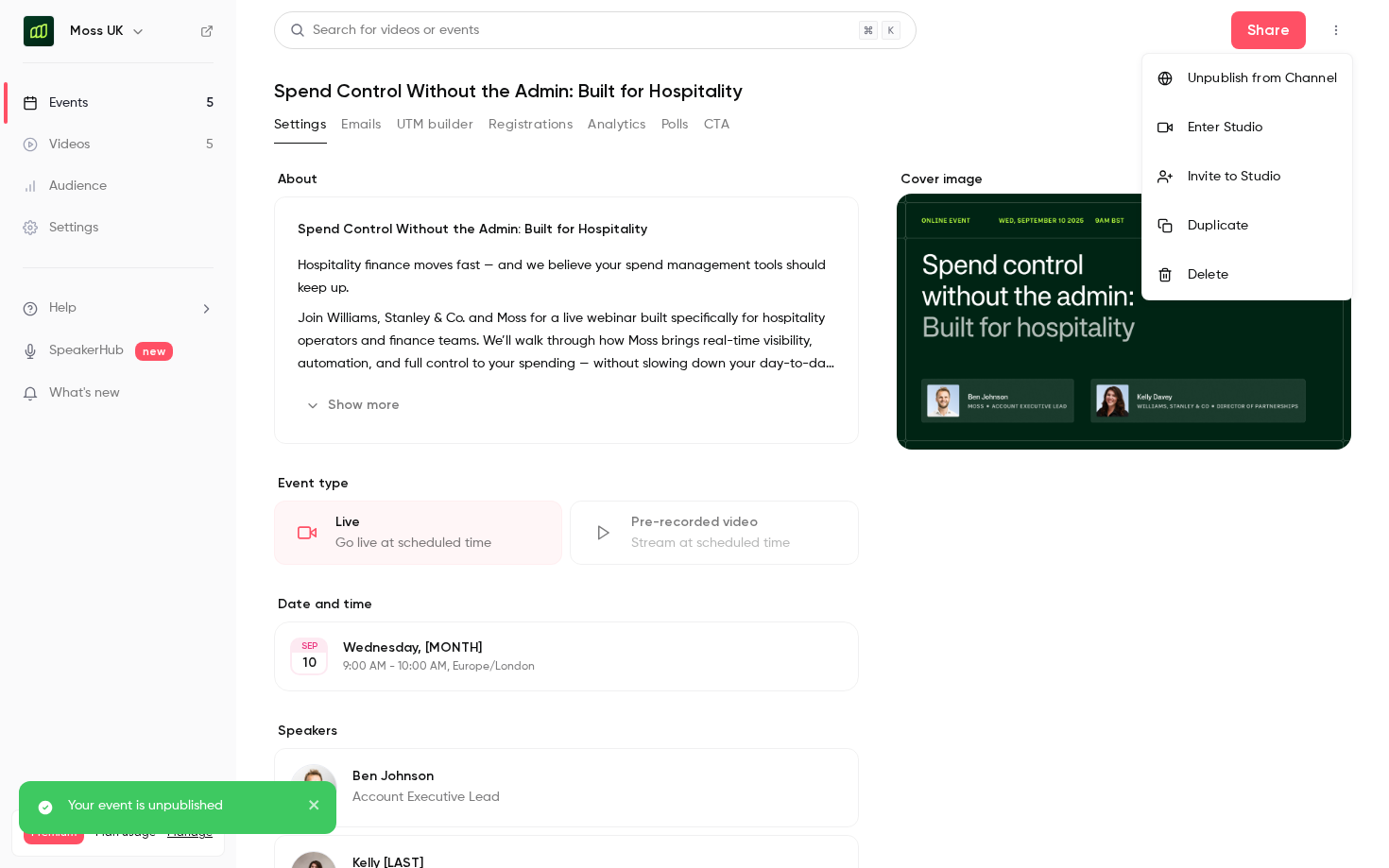 click at bounding box center [694, 434] 